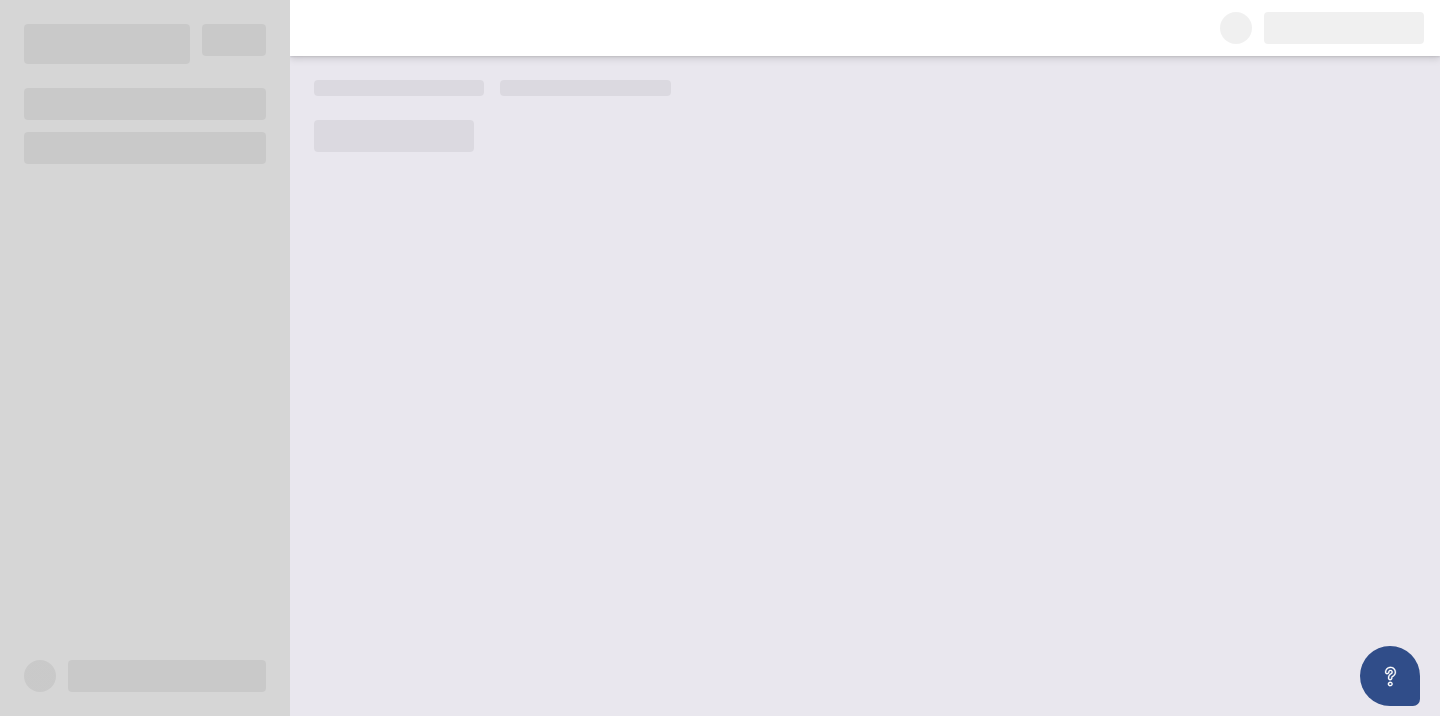 scroll, scrollTop: 0, scrollLeft: 0, axis: both 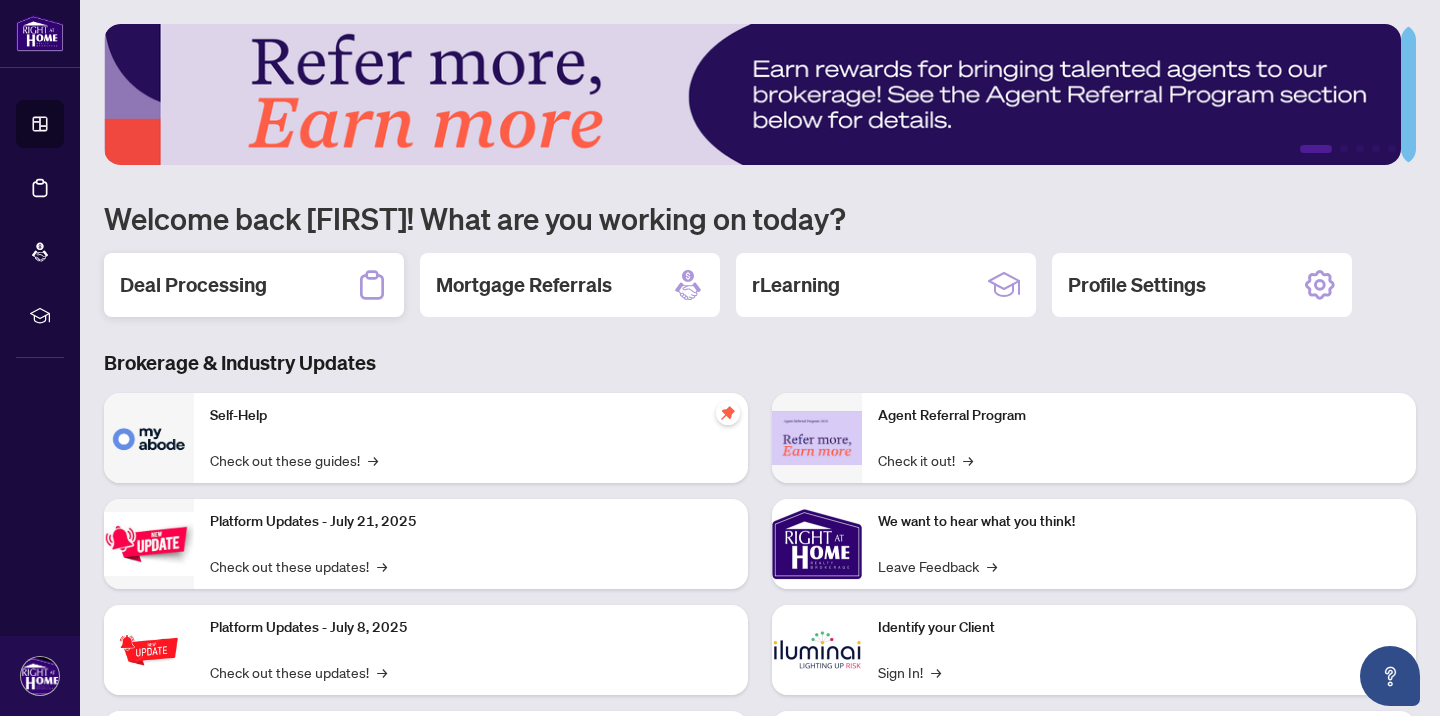 click on "Deal Processing" at bounding box center [193, 285] 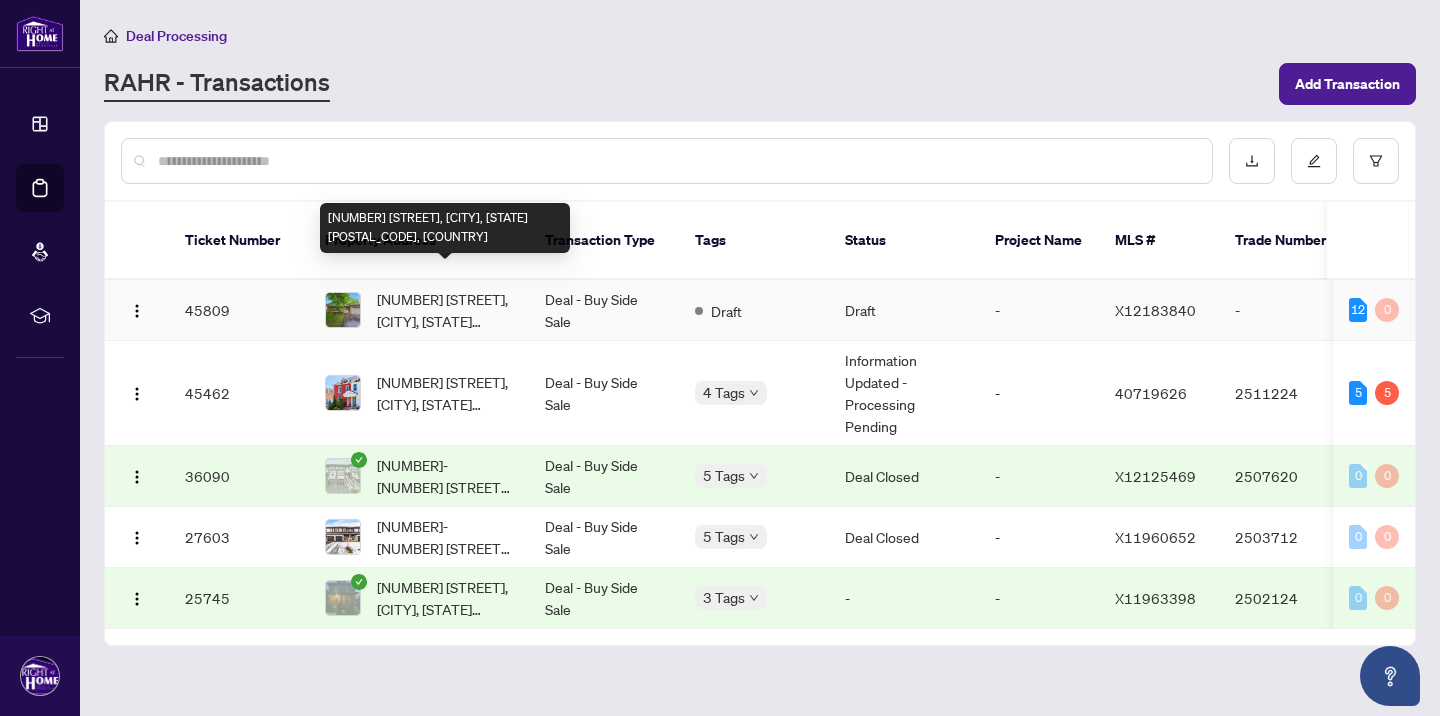 click on "[NUMBER] [STREET], [CITY], [STATE] [POSTAL_CODE], [COUNTRY]" at bounding box center (445, 310) 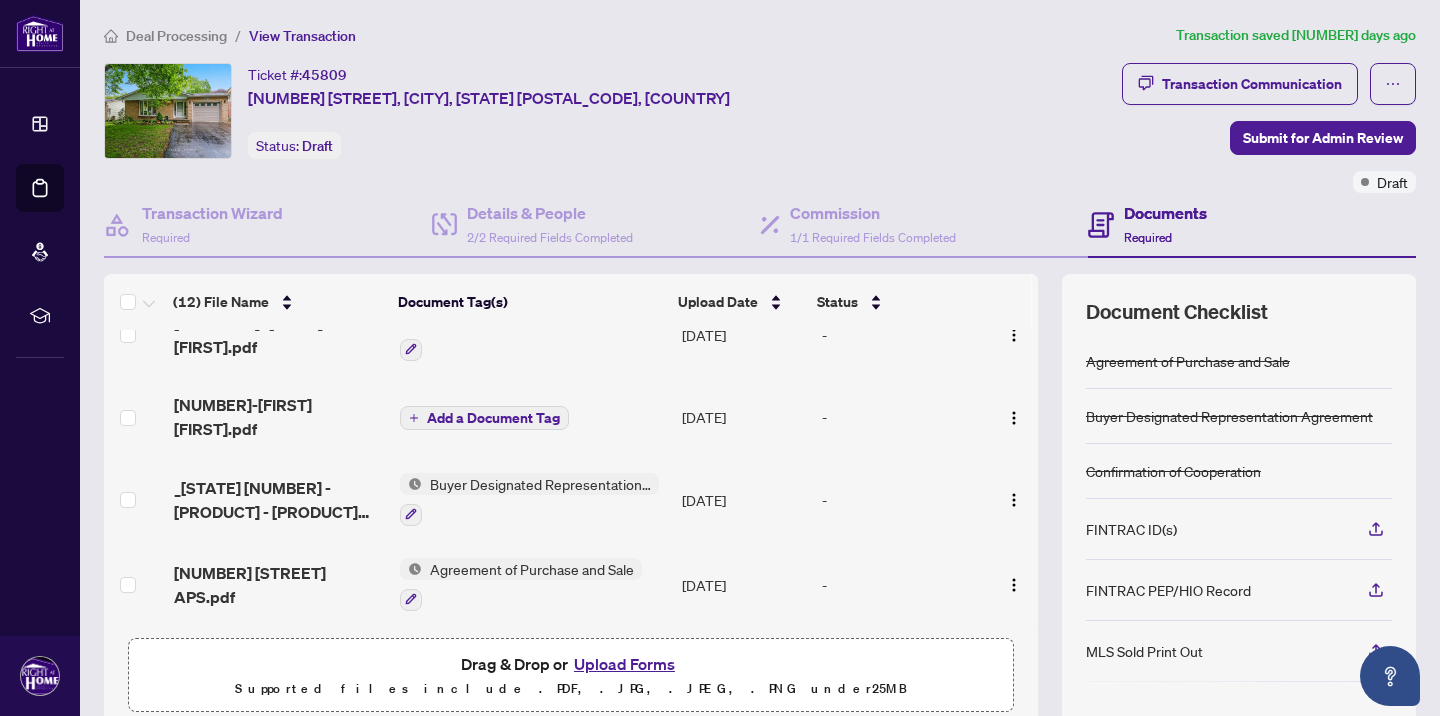 scroll, scrollTop: 644, scrollLeft: 0, axis: vertical 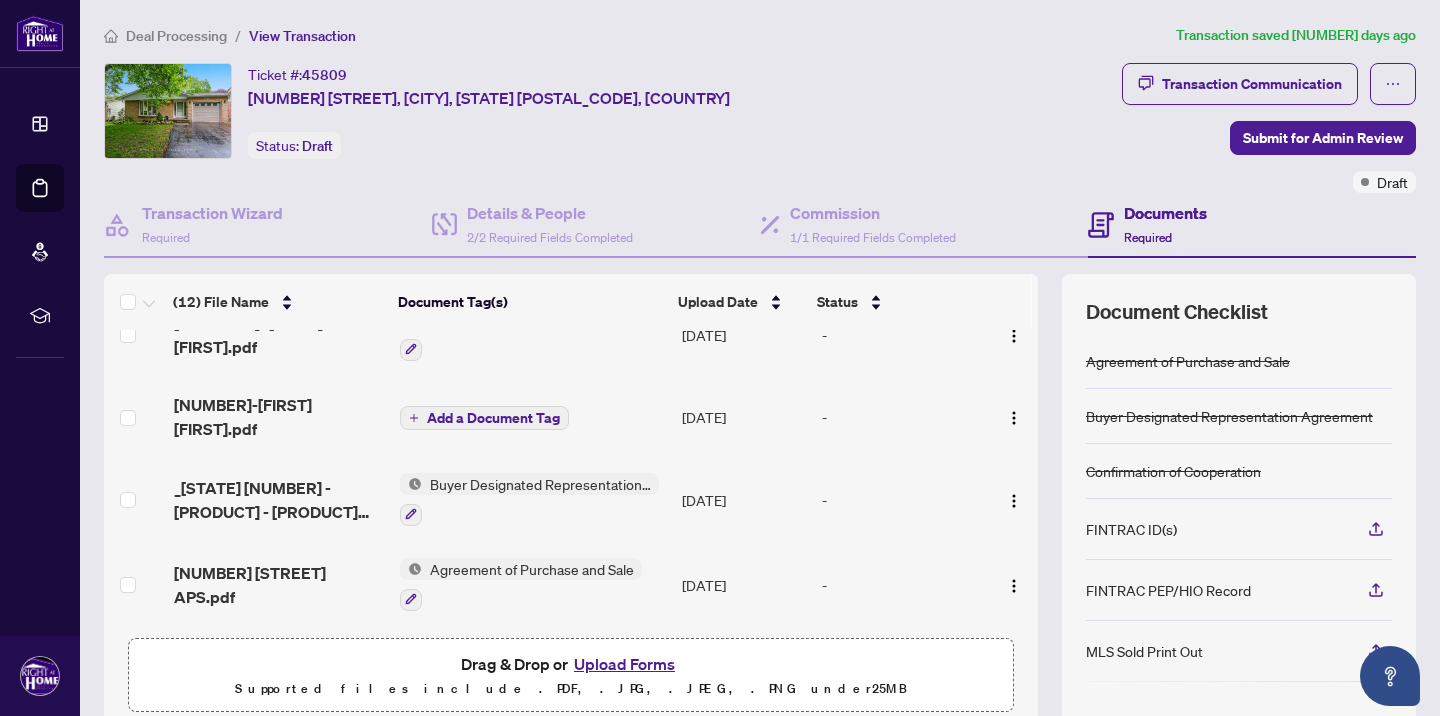 click on "Upload Forms" at bounding box center (624, 664) 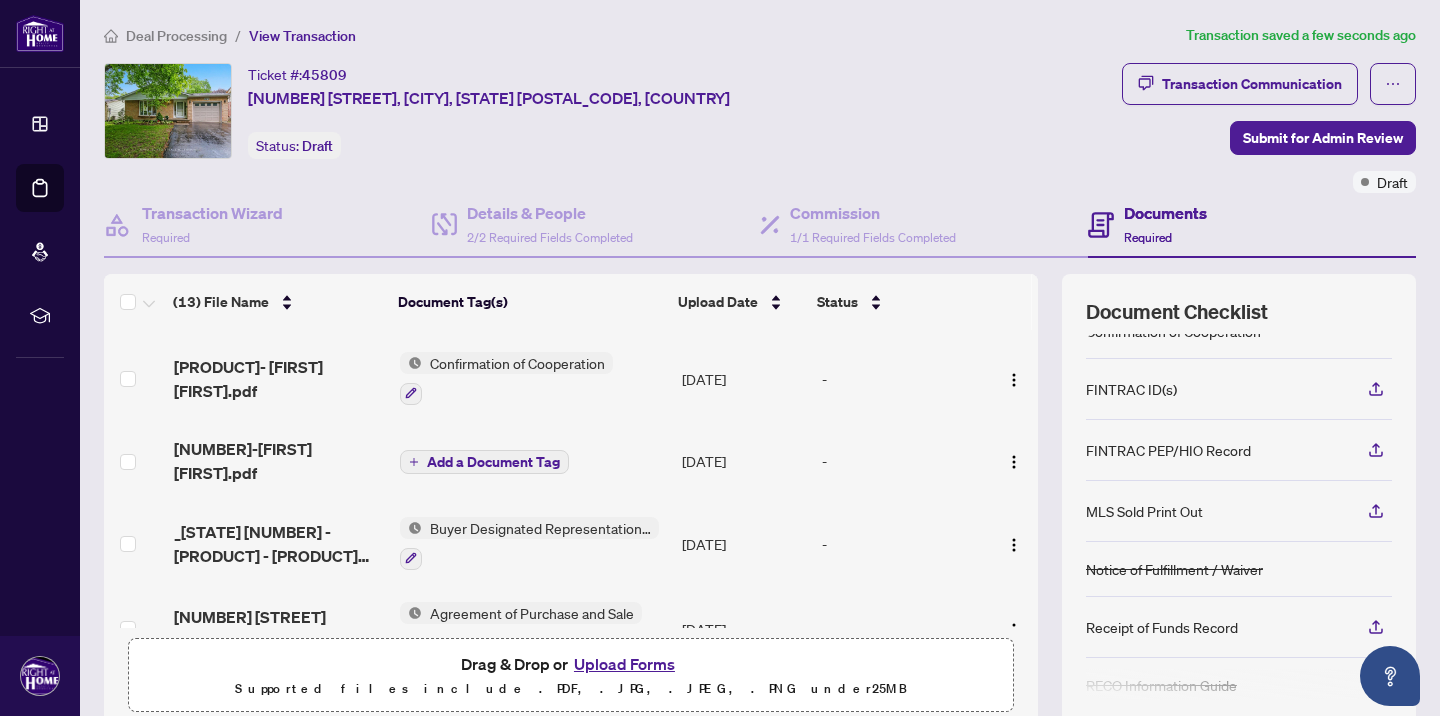 scroll, scrollTop: 160, scrollLeft: 0, axis: vertical 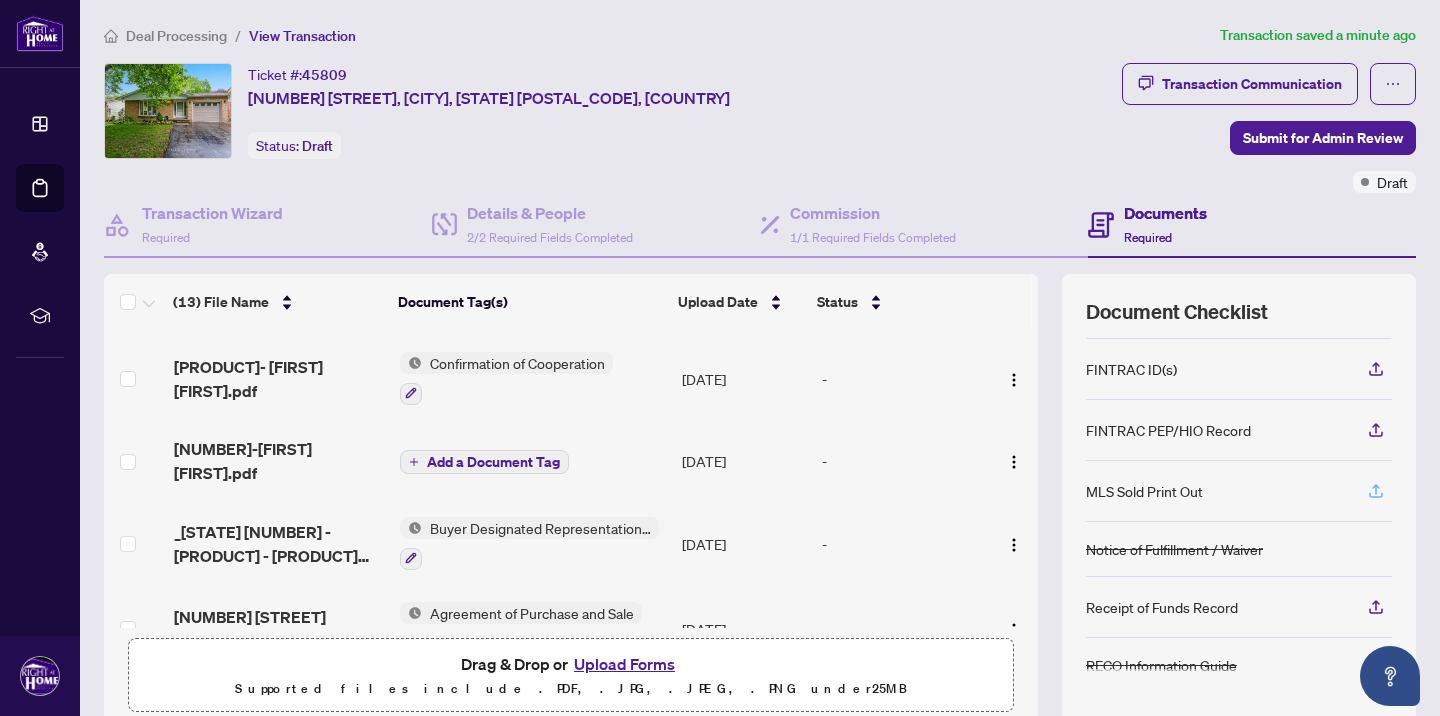 click 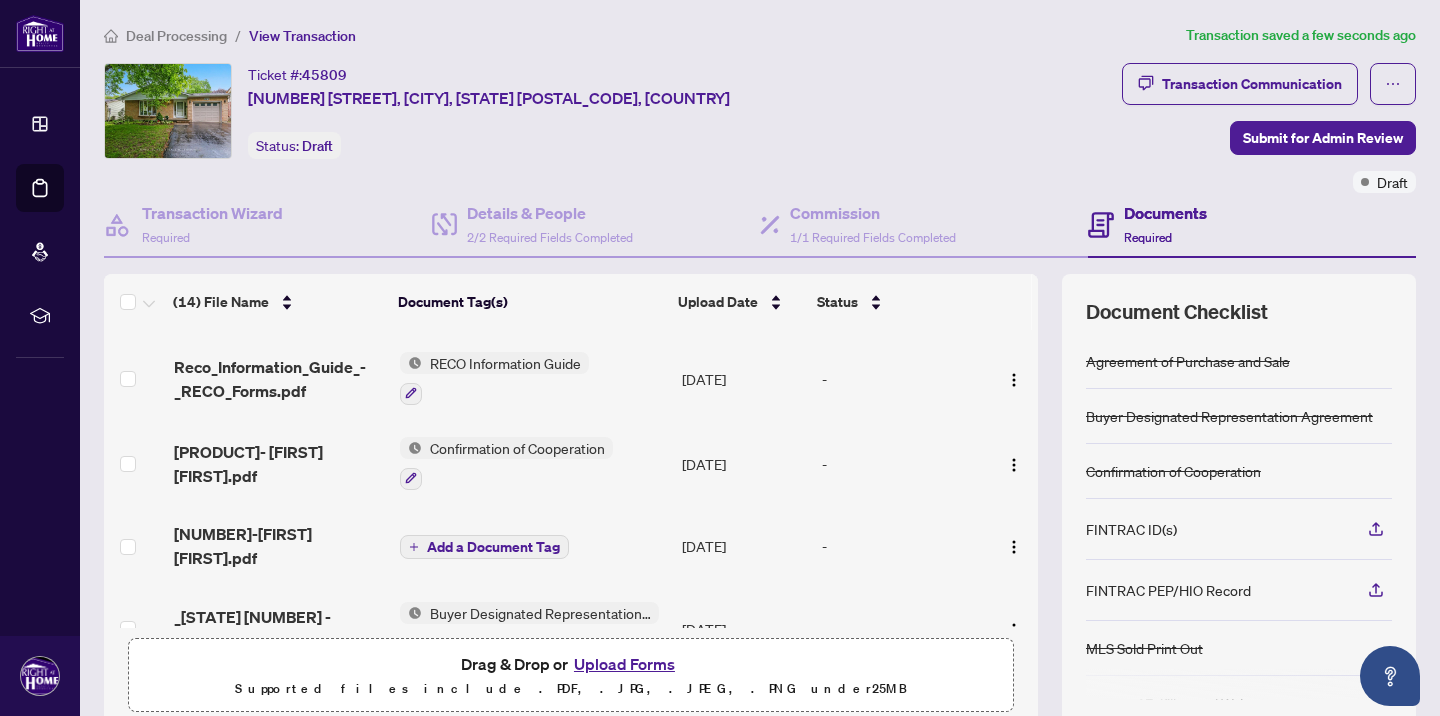 scroll, scrollTop: 158, scrollLeft: 0, axis: vertical 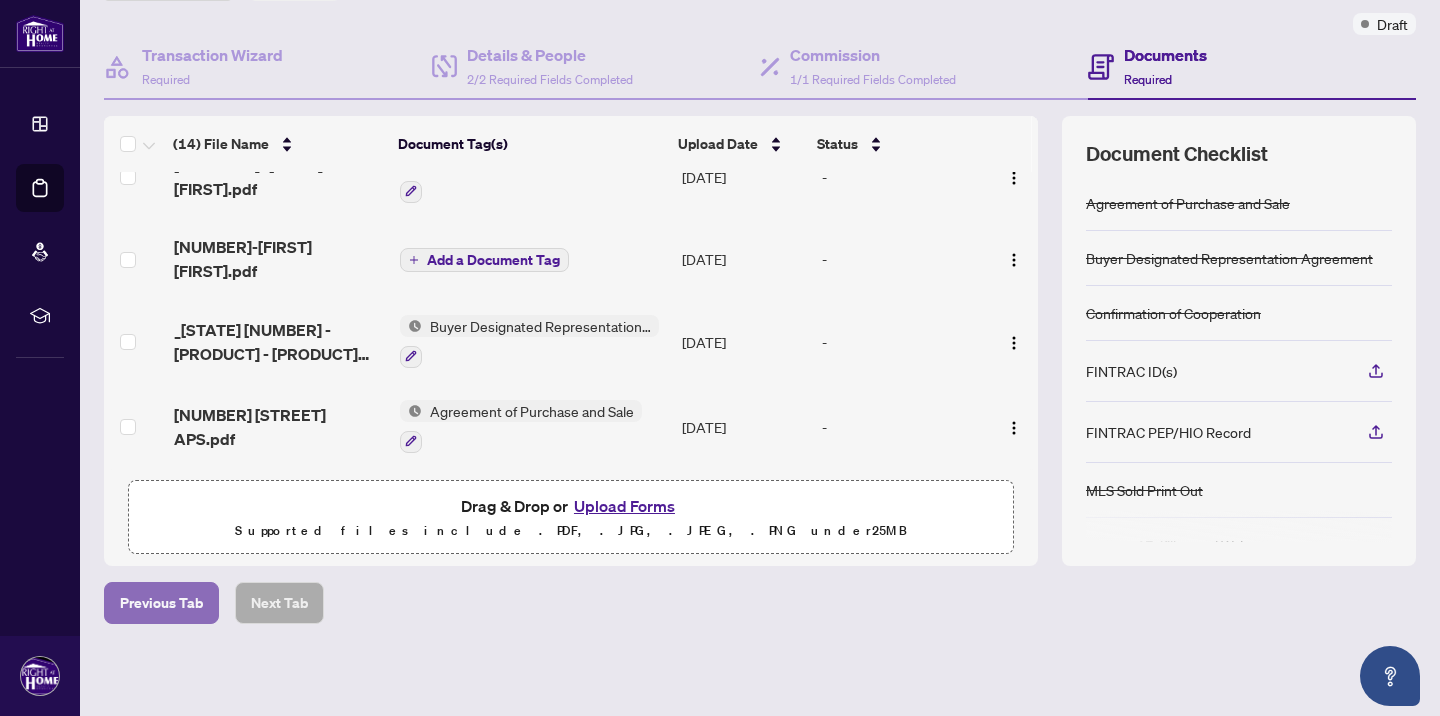 click on "Previous Tab" at bounding box center (161, 603) 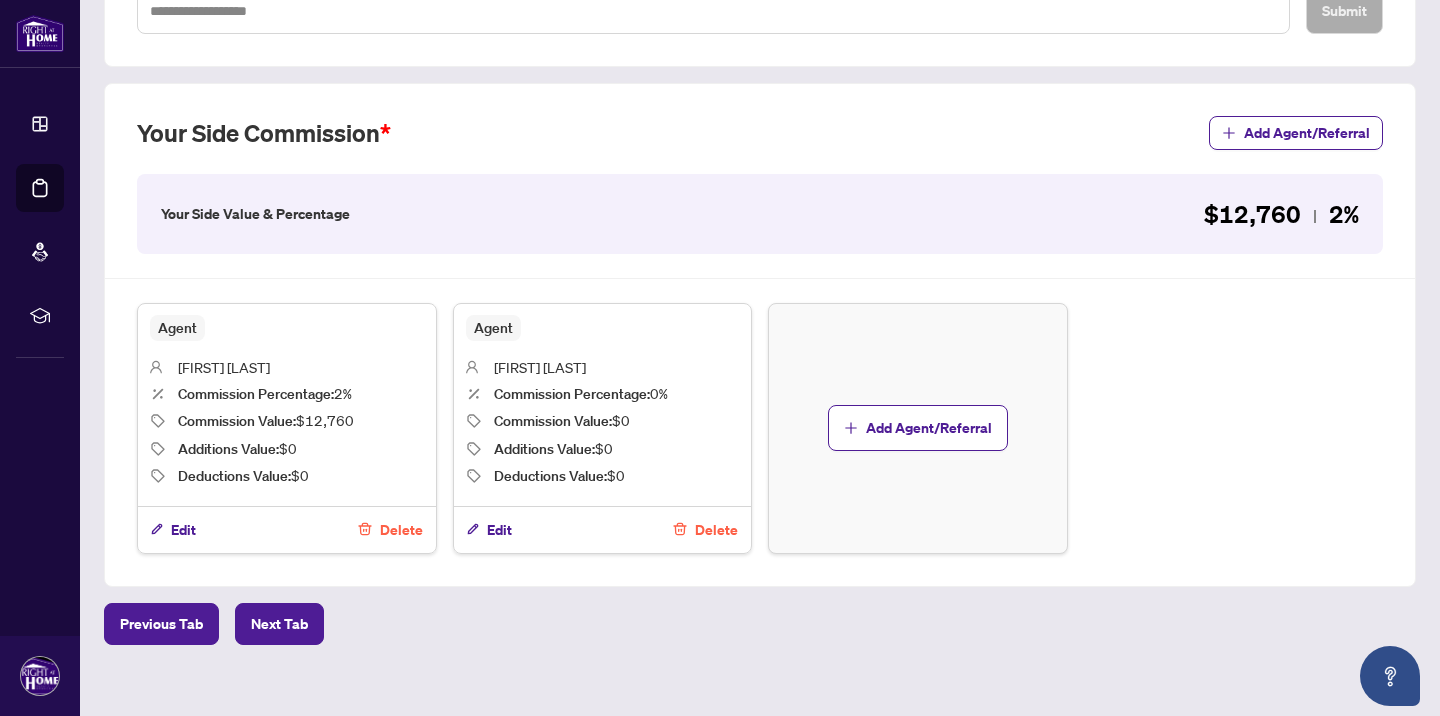 scroll, scrollTop: 506, scrollLeft: 0, axis: vertical 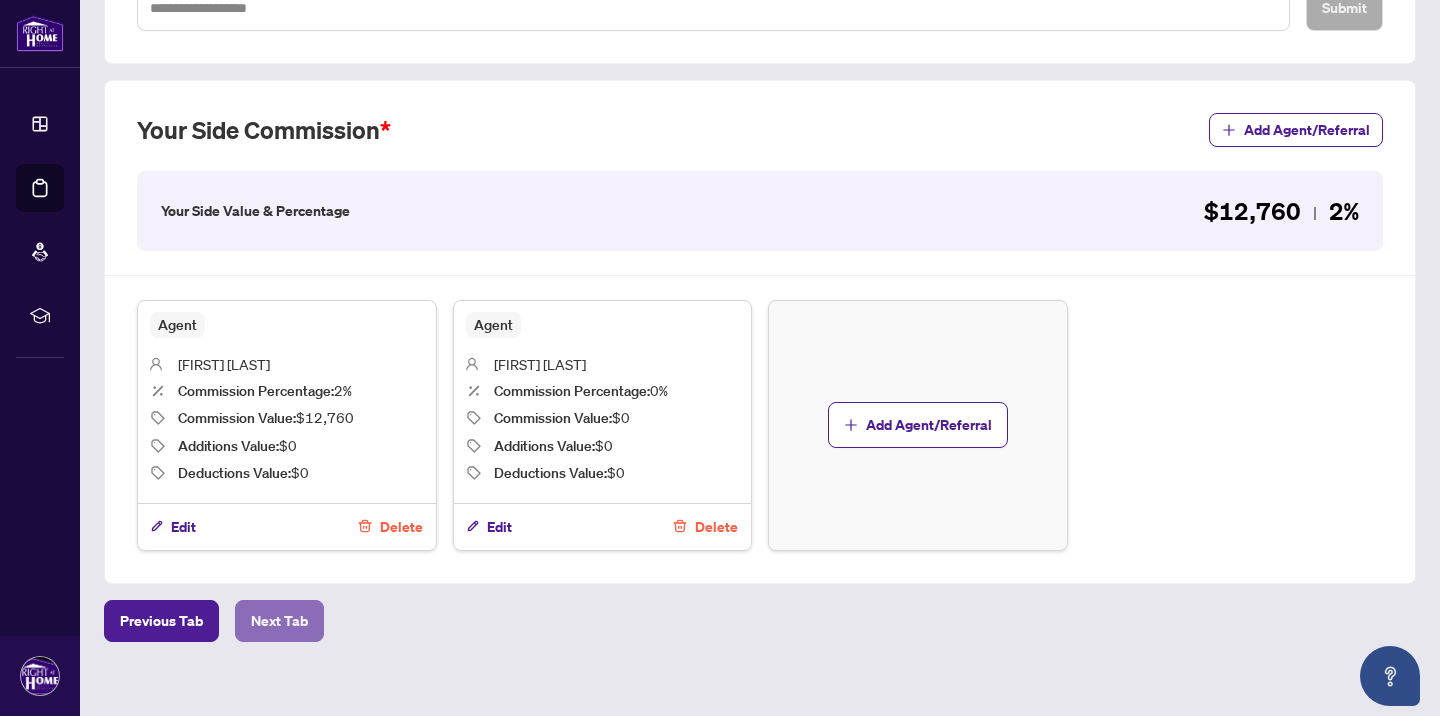 click on "Next Tab" at bounding box center [279, 621] 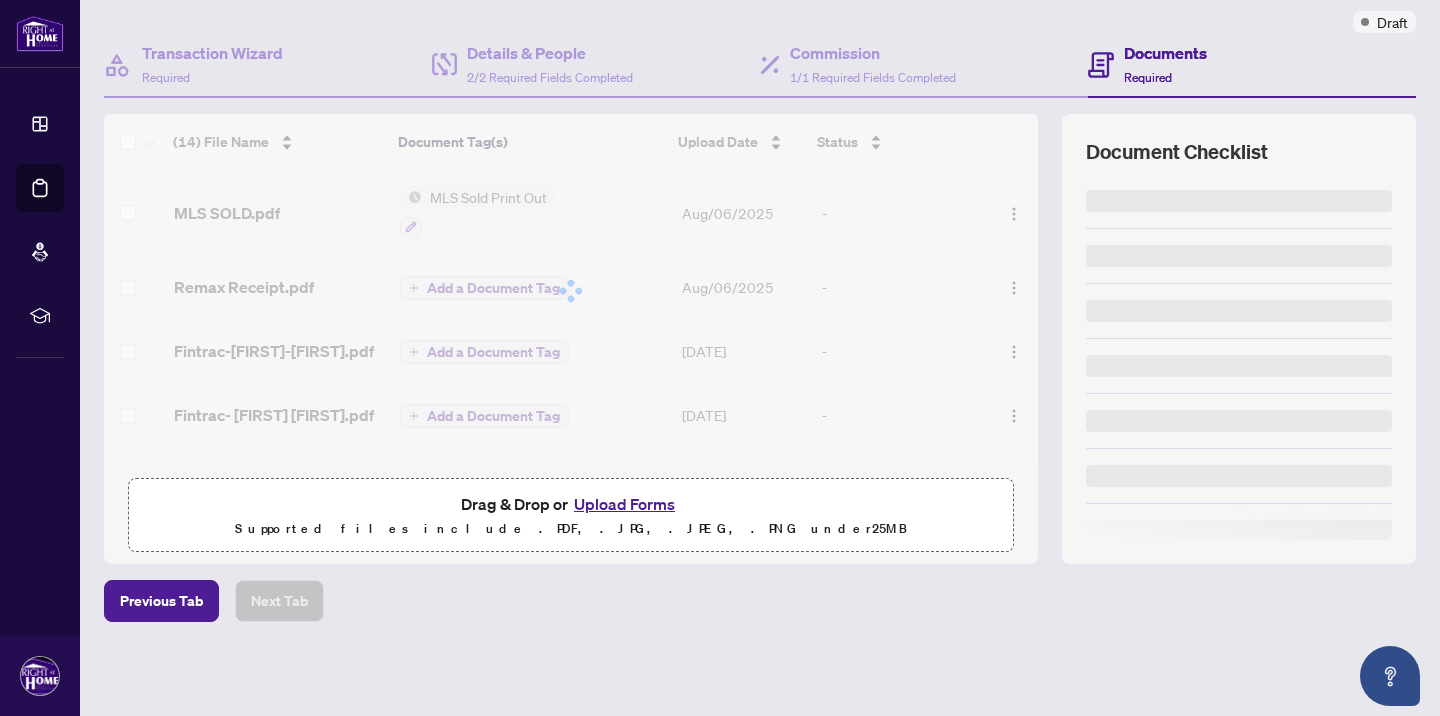 scroll, scrollTop: 0, scrollLeft: 0, axis: both 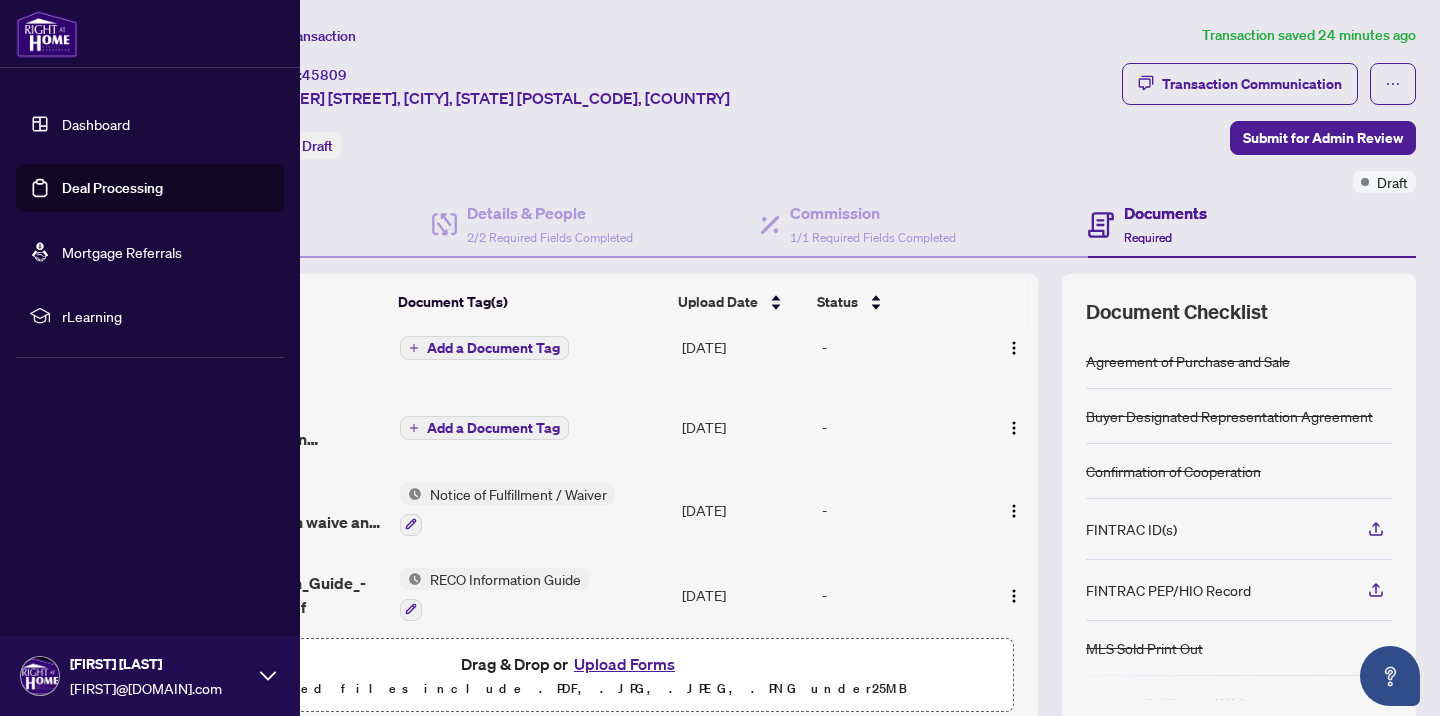 click on "Deal Processing" at bounding box center (112, 188) 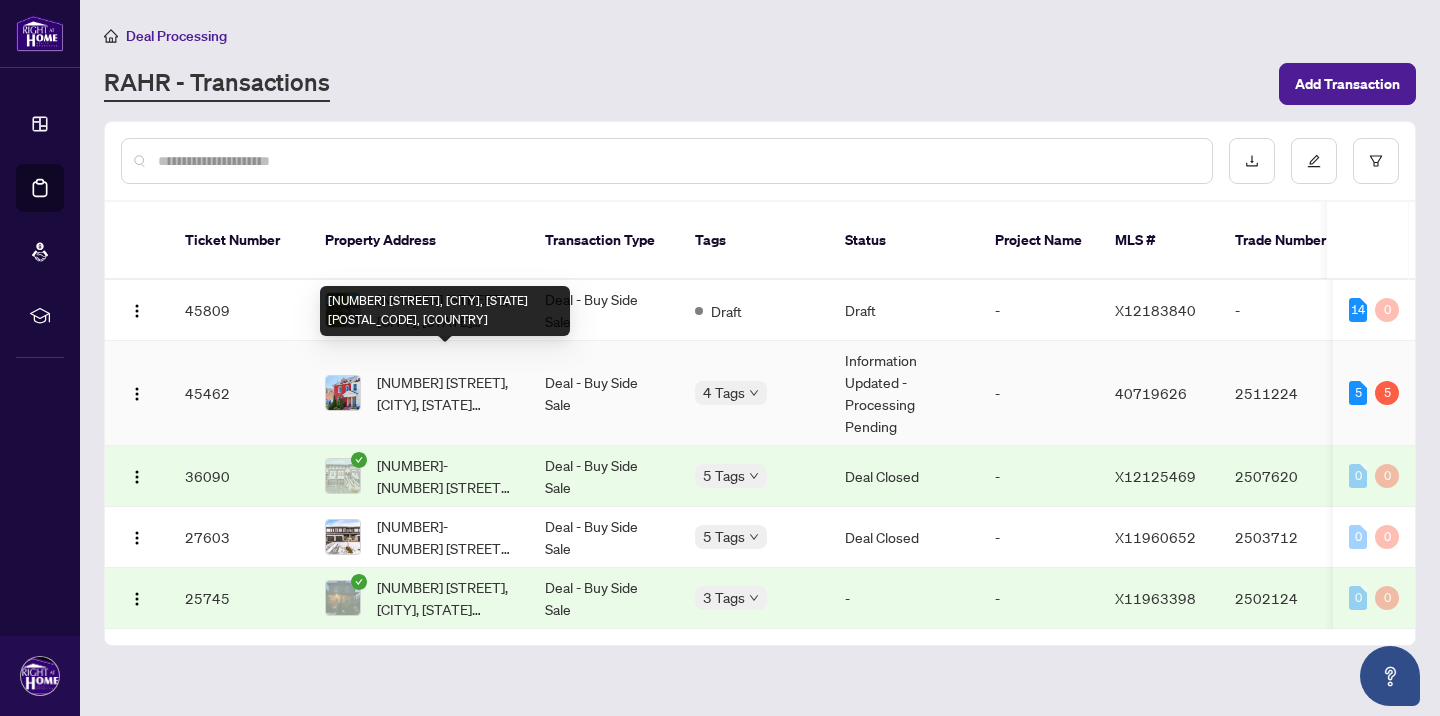scroll, scrollTop: 4, scrollLeft: 0, axis: vertical 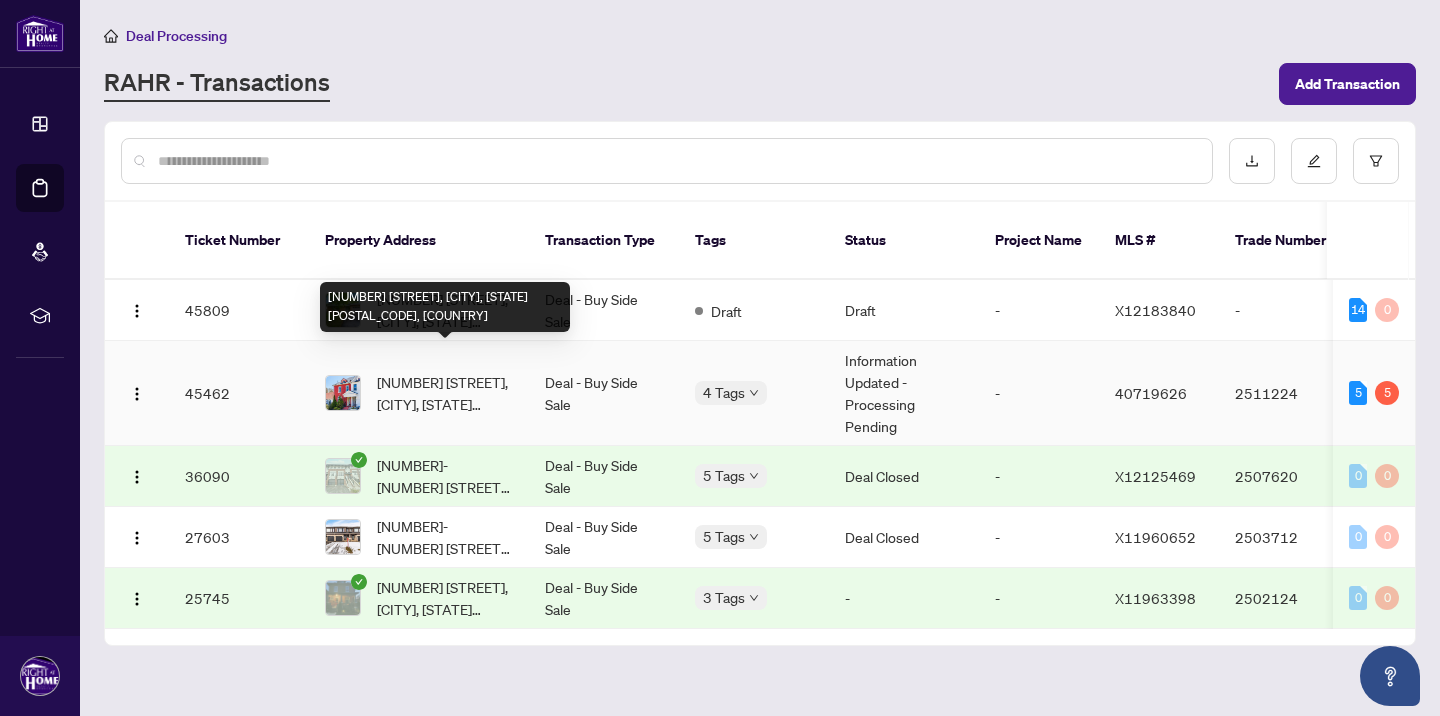 click on "[NUMBER] [STREET], [CITY], [STATE] [POSTAL_CODE], [COUNTRY]" at bounding box center (445, 393) 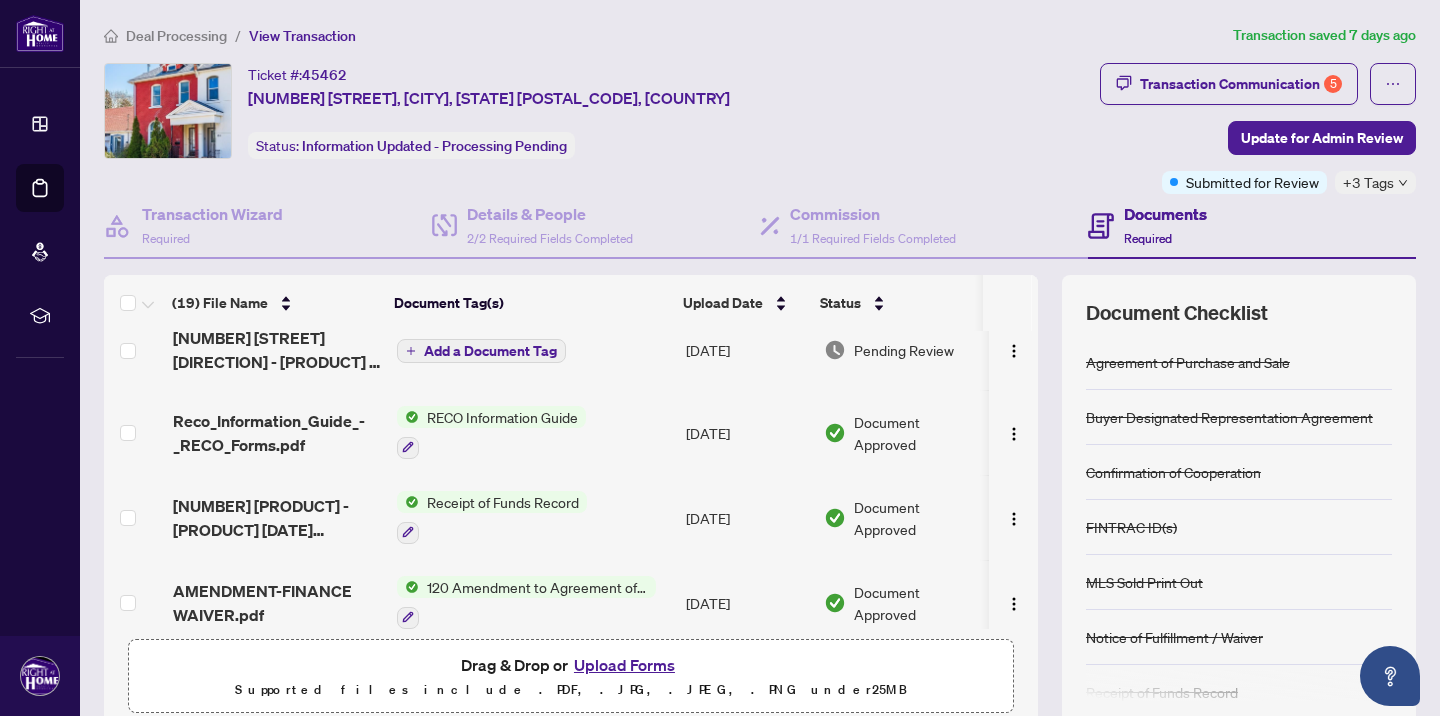 scroll, scrollTop: 606, scrollLeft: 0, axis: vertical 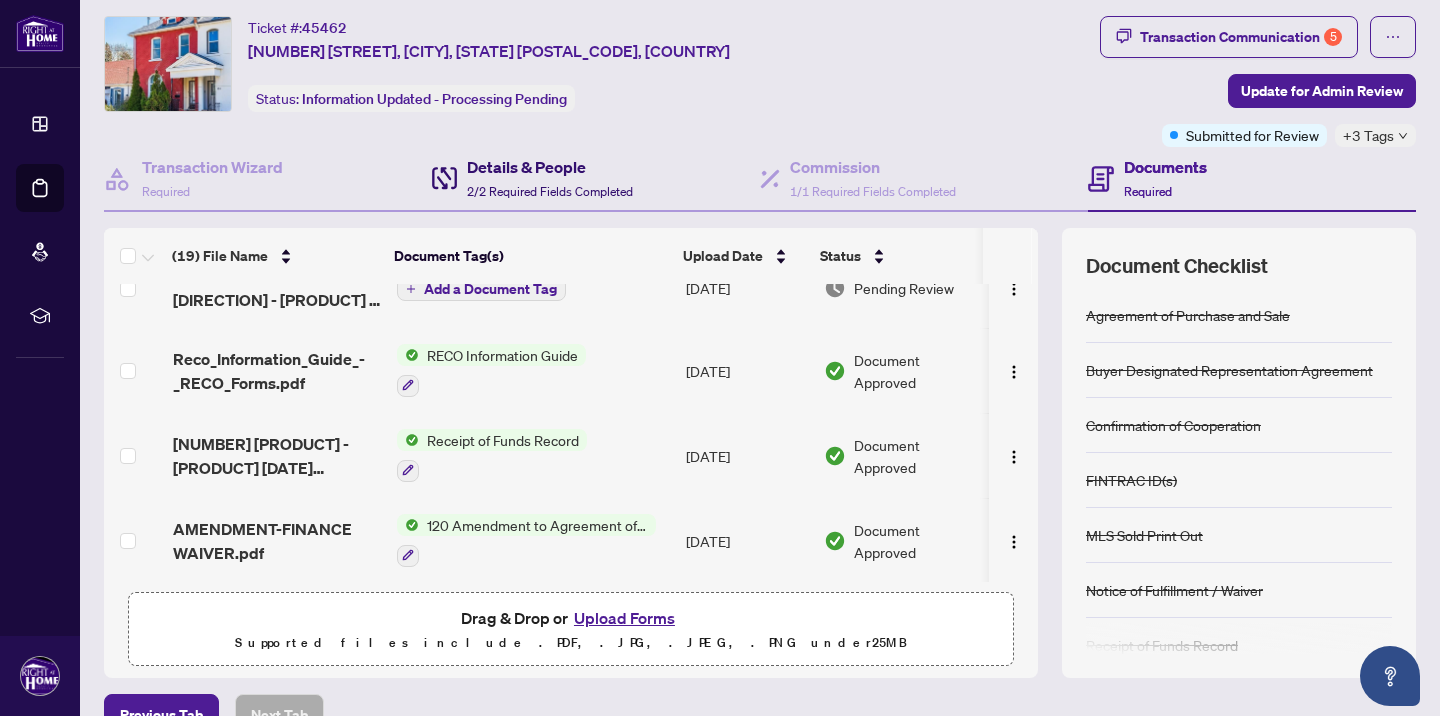 click on "Details & People 2/2 Required Fields Completed" at bounding box center [550, 178] 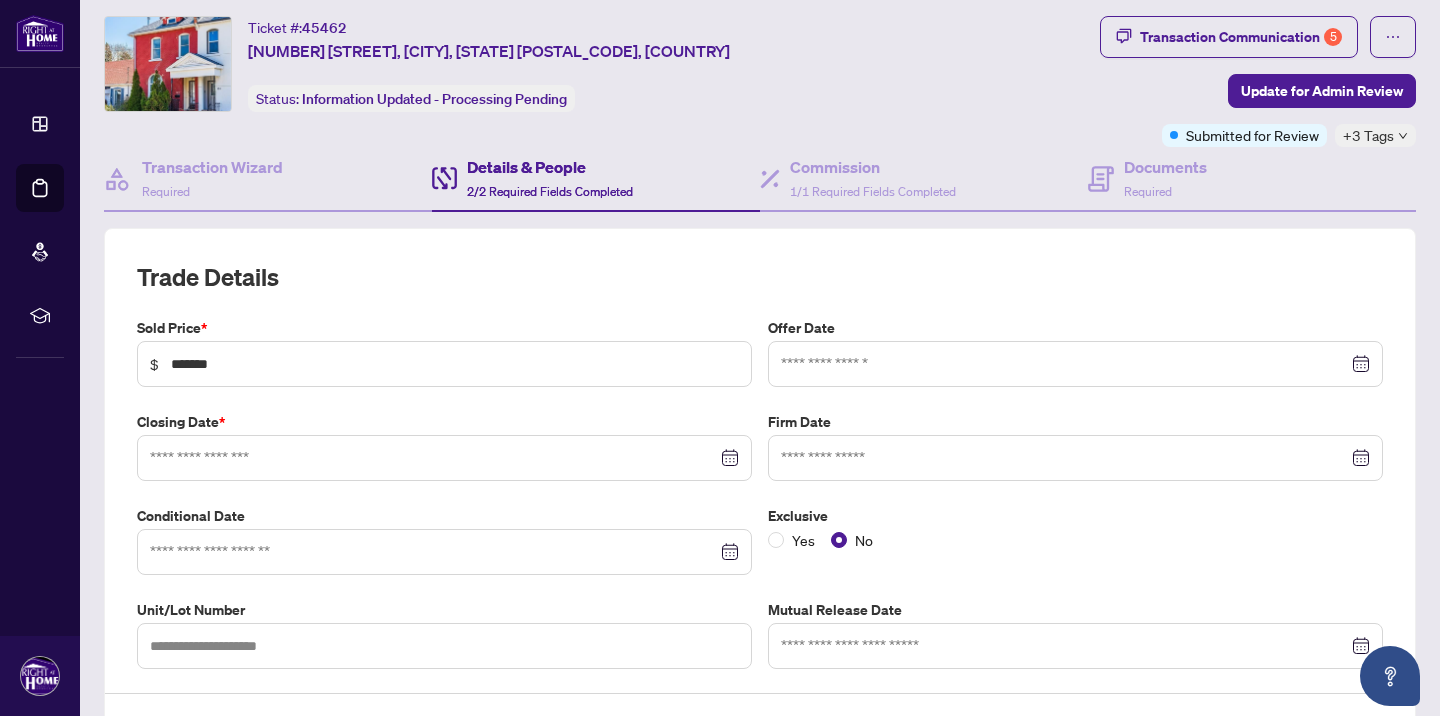 type on "**********" 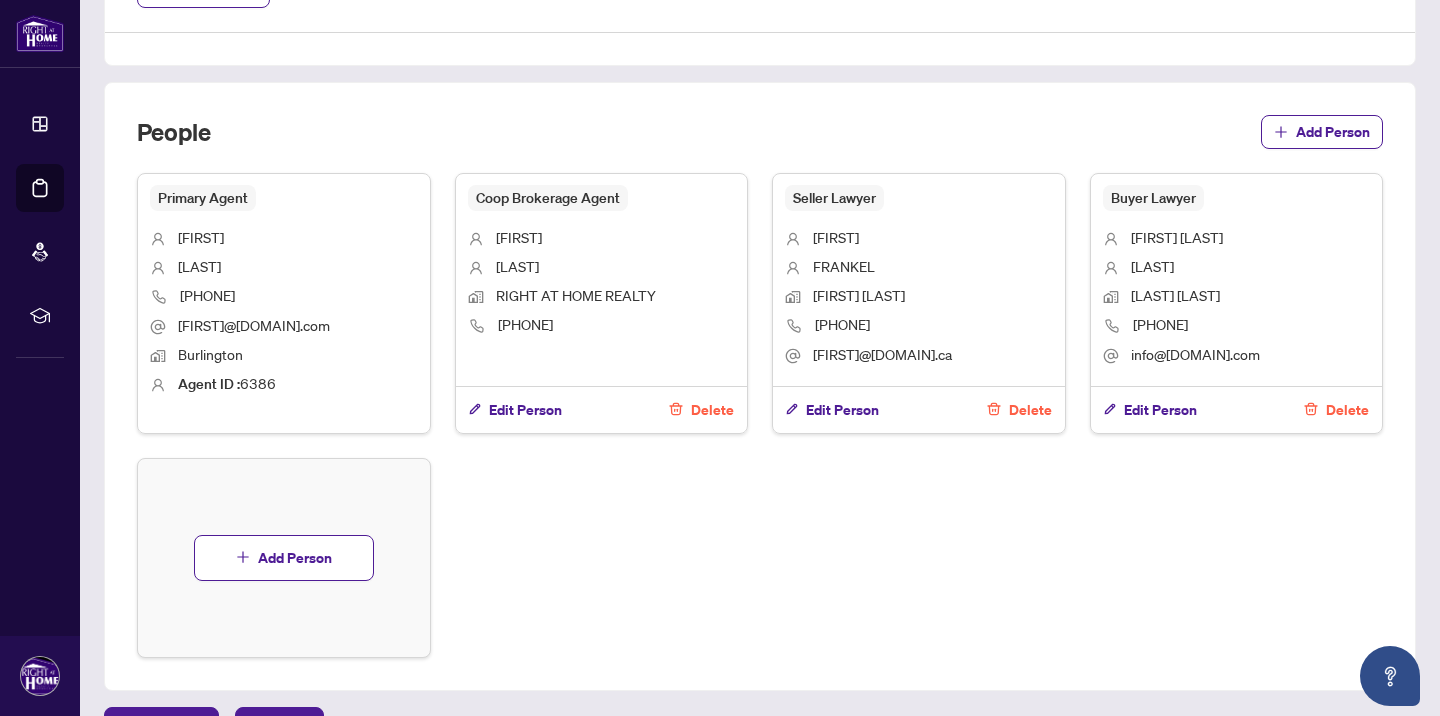 scroll, scrollTop: 1111, scrollLeft: 0, axis: vertical 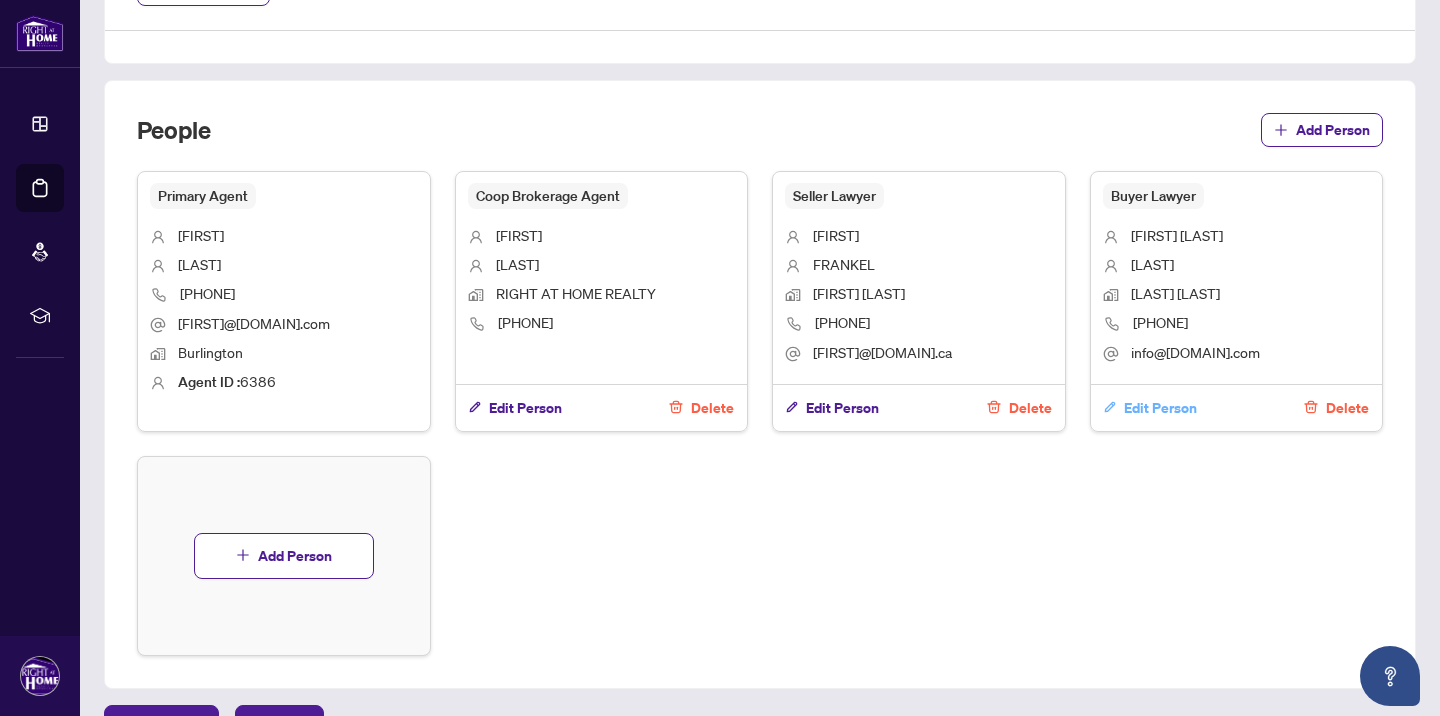 click on "Edit Person" at bounding box center (1160, 408) 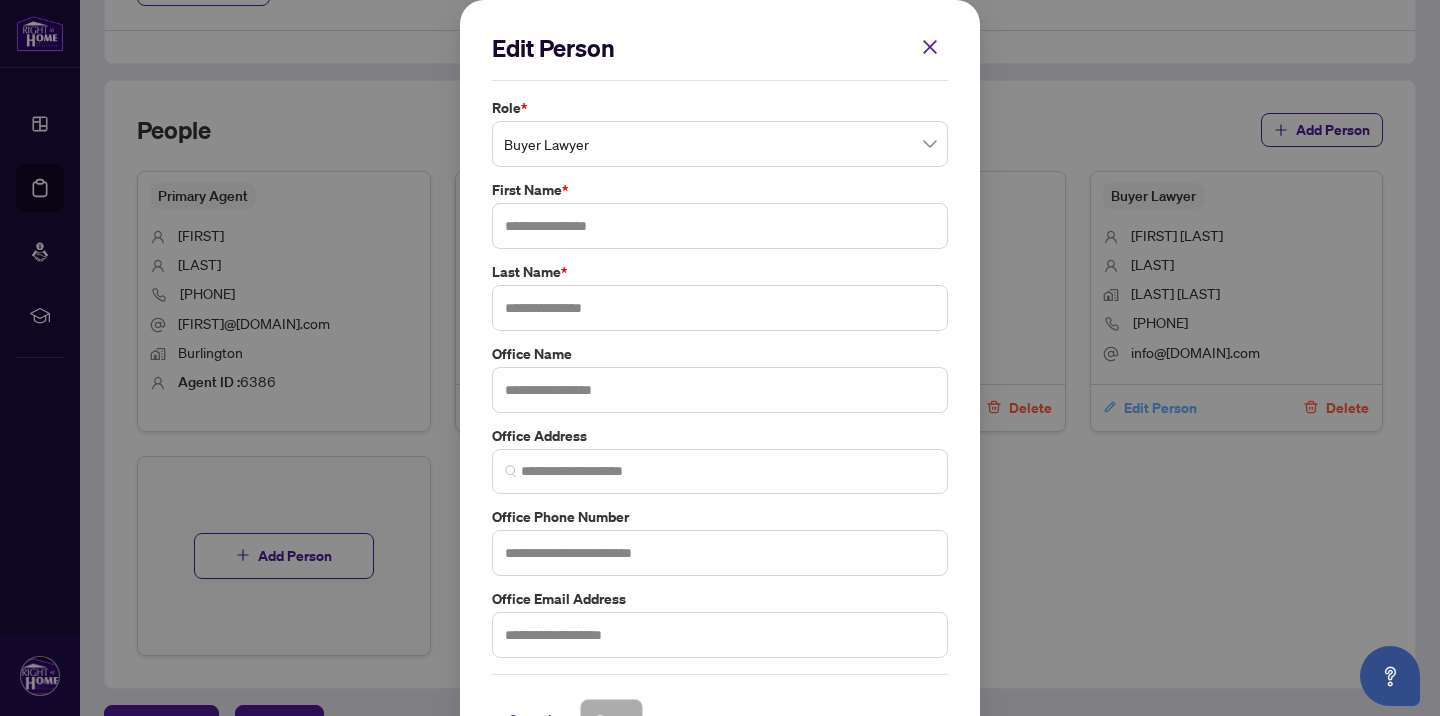 type on "**********" 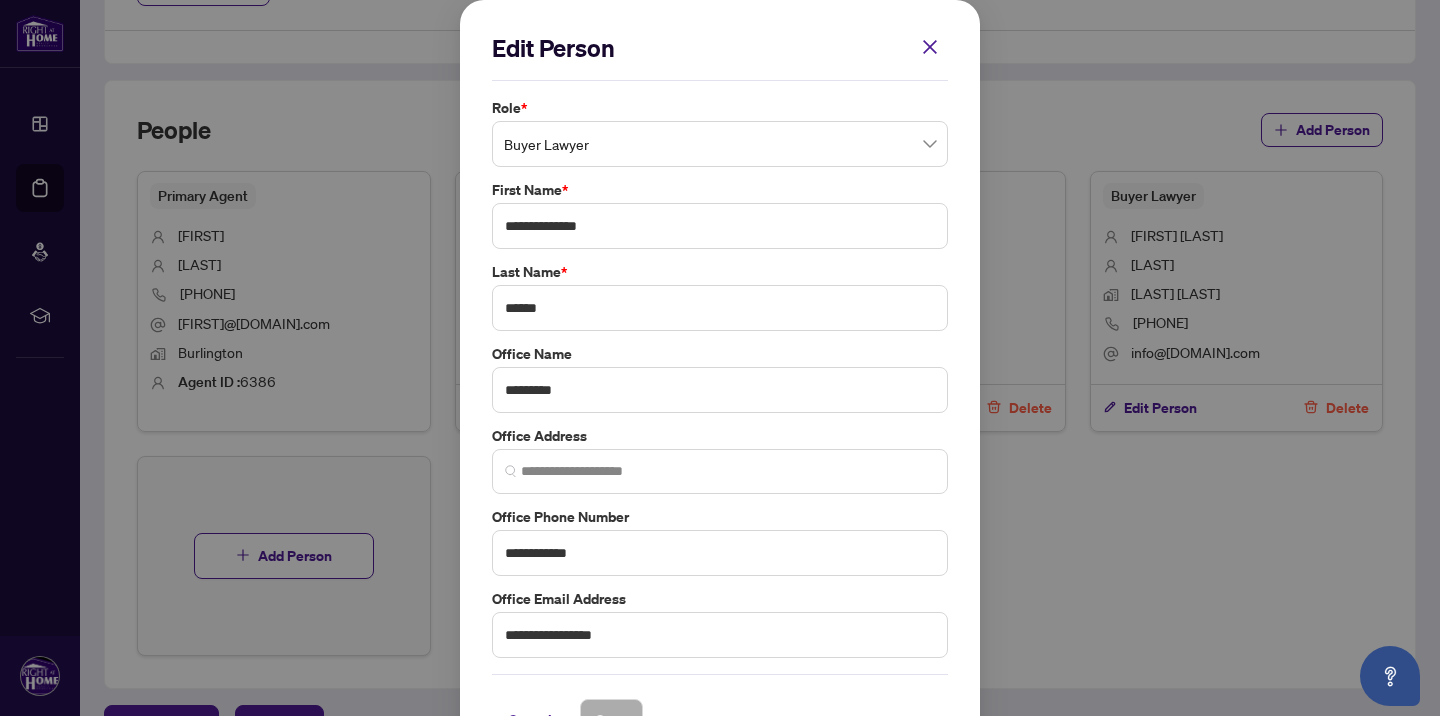 type on "**********" 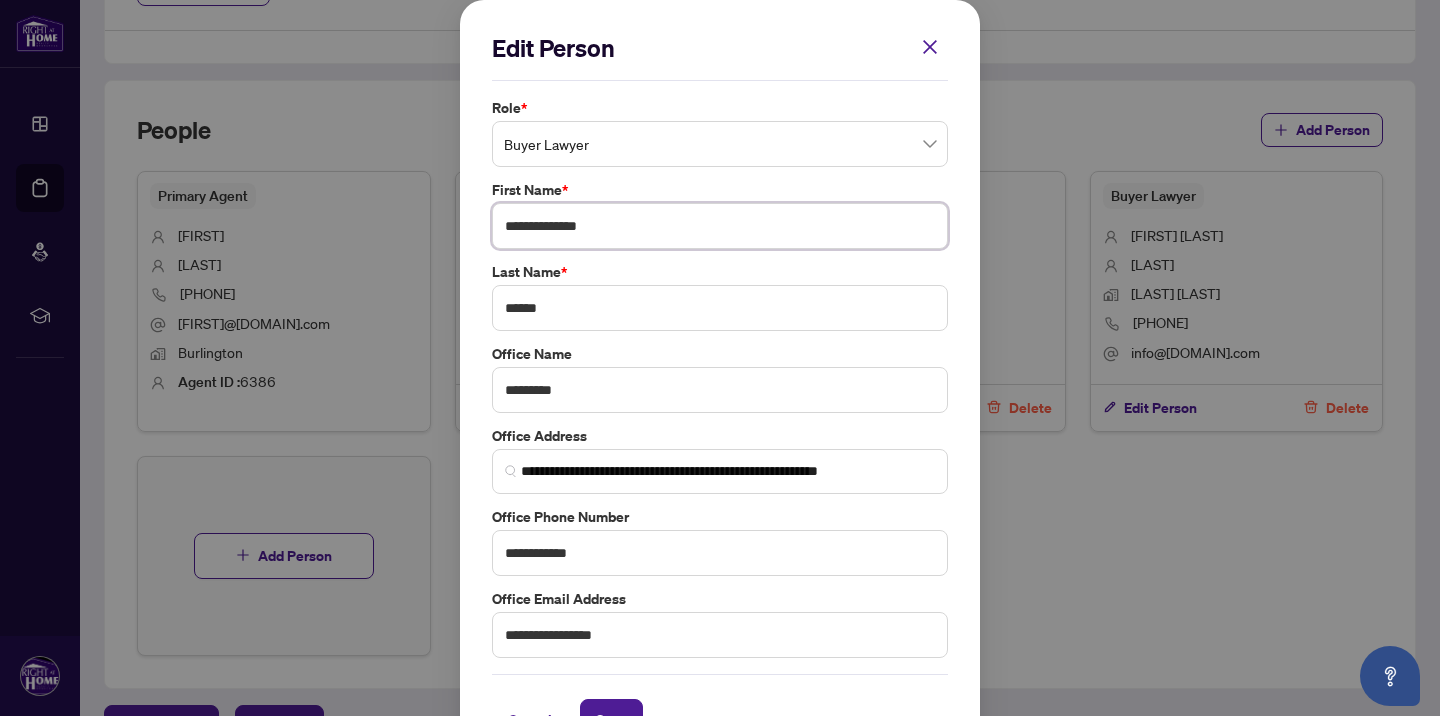 click on "**********" at bounding box center (720, 226) 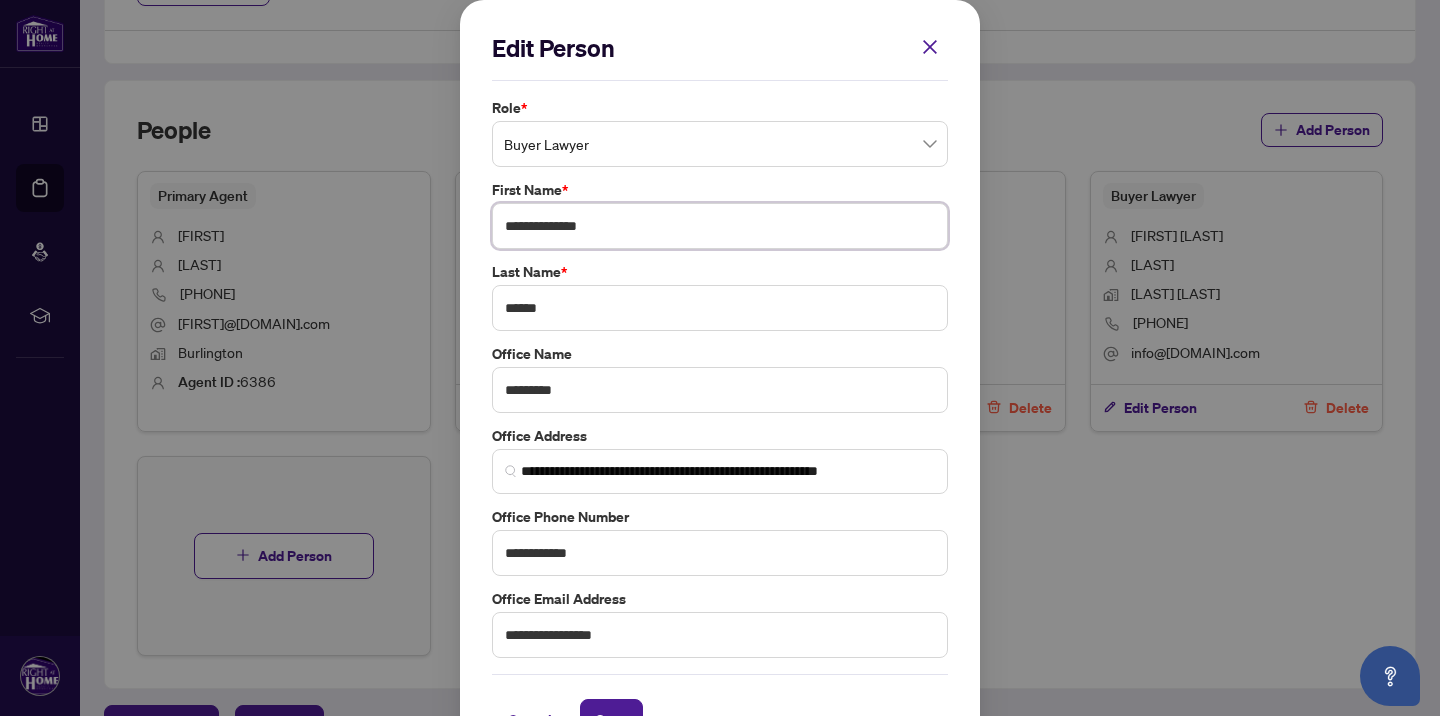 paste on "**********" 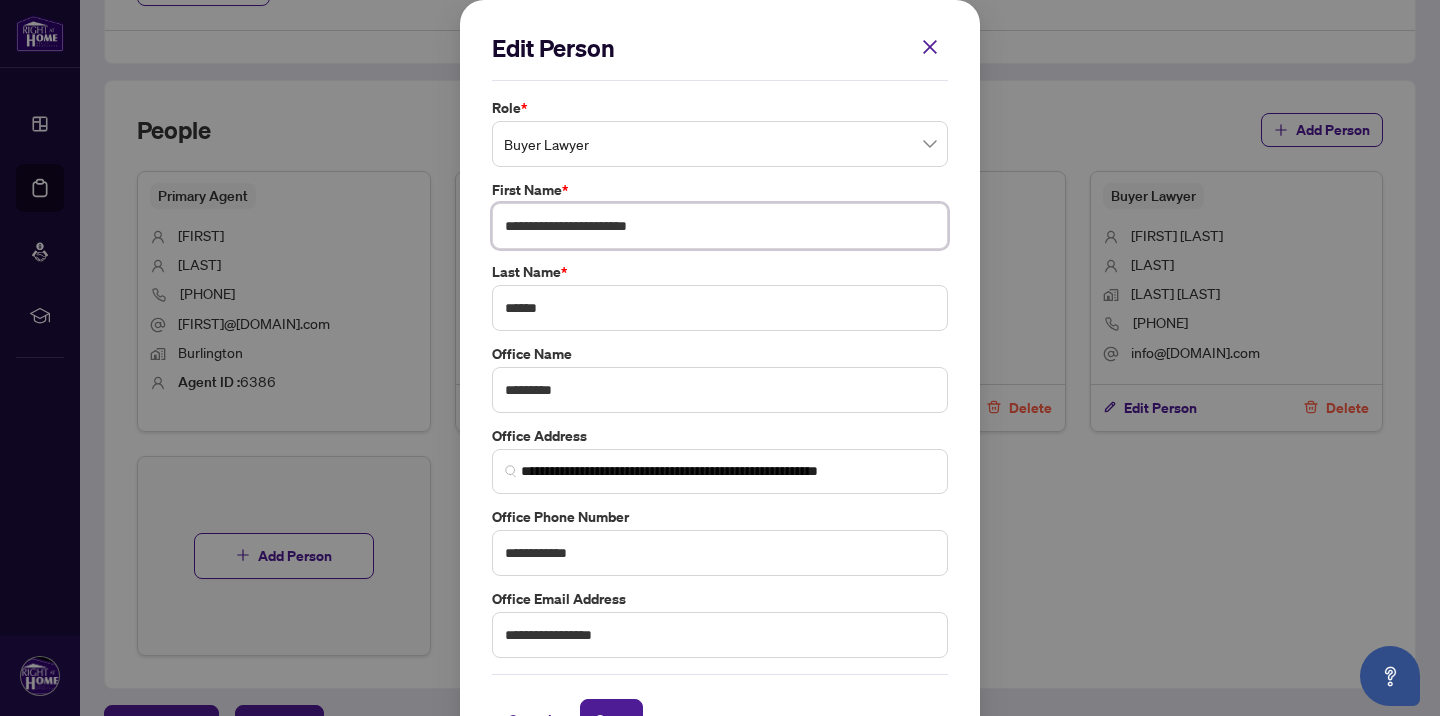 click on "**********" at bounding box center (720, 226) 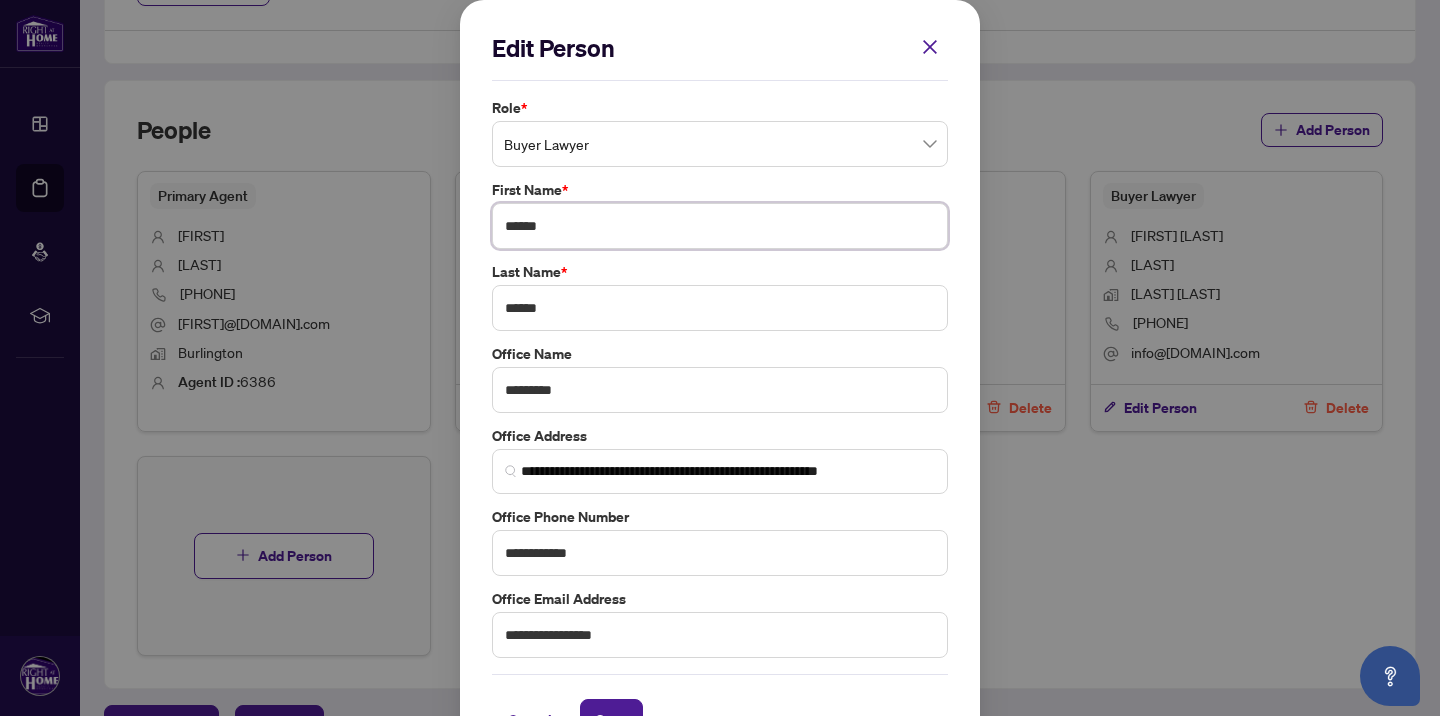 type on "*****" 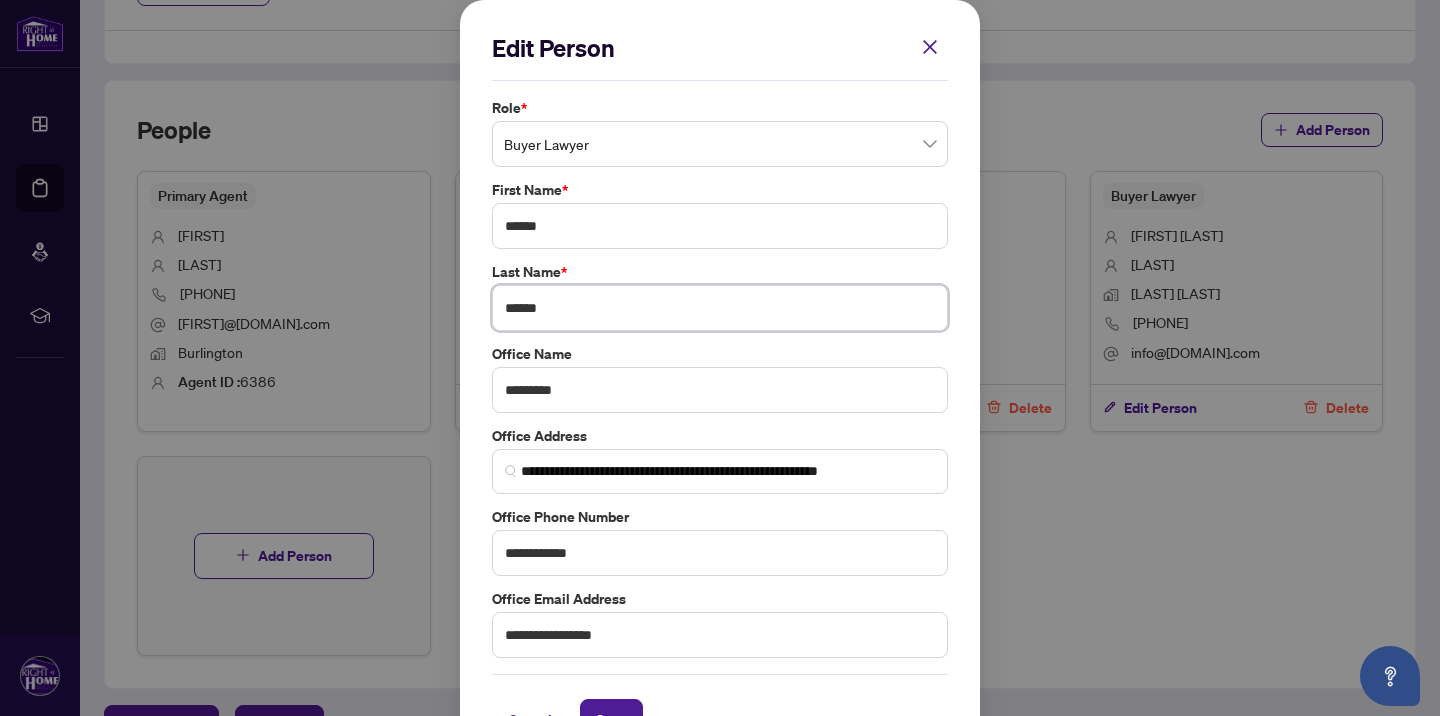 paste on "**********" 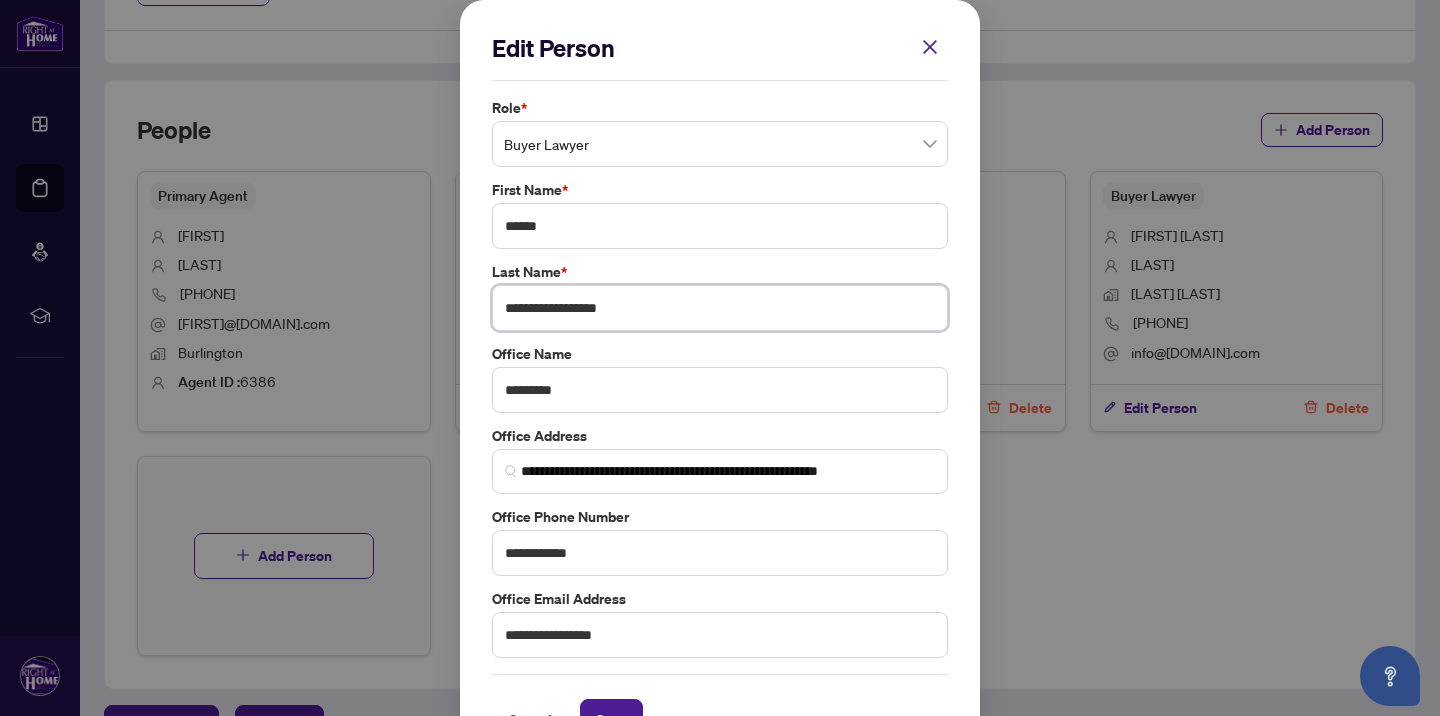 type on "**********" 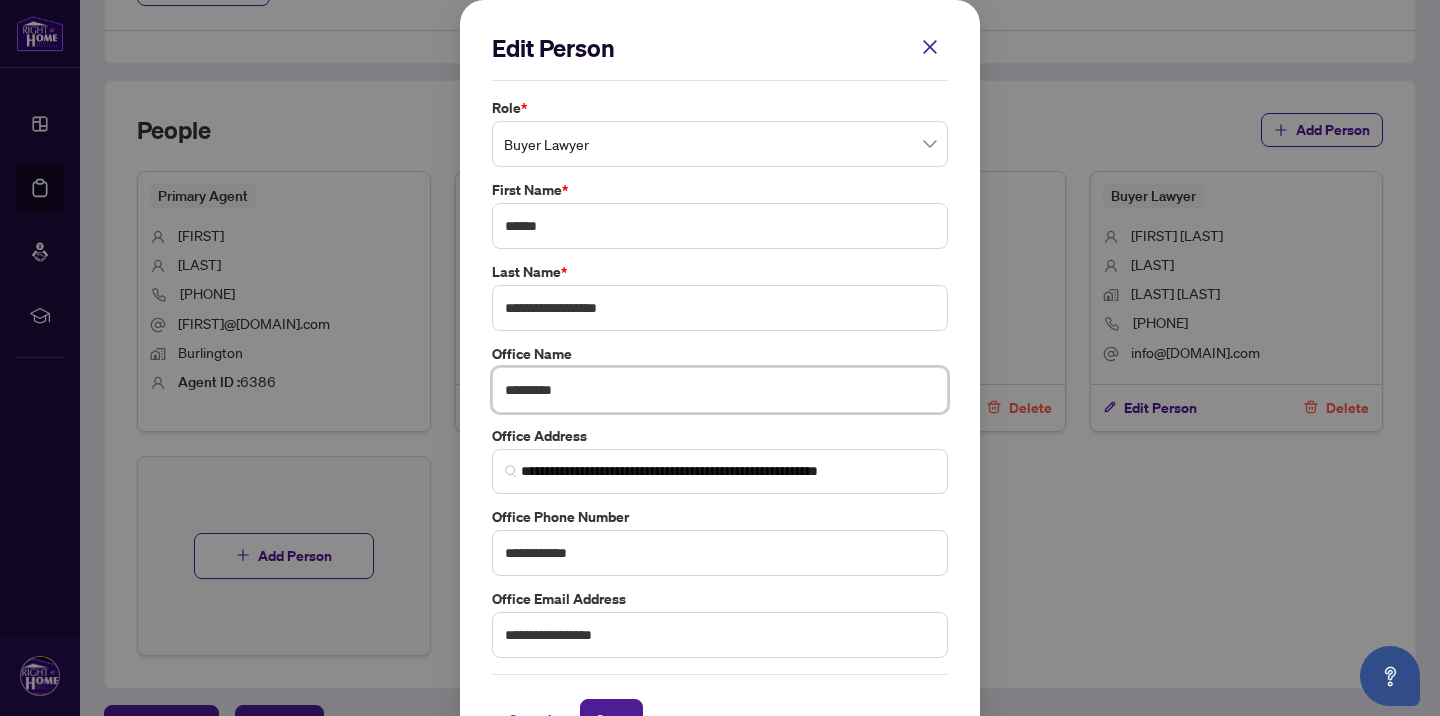 click on "*********" at bounding box center [720, 390] 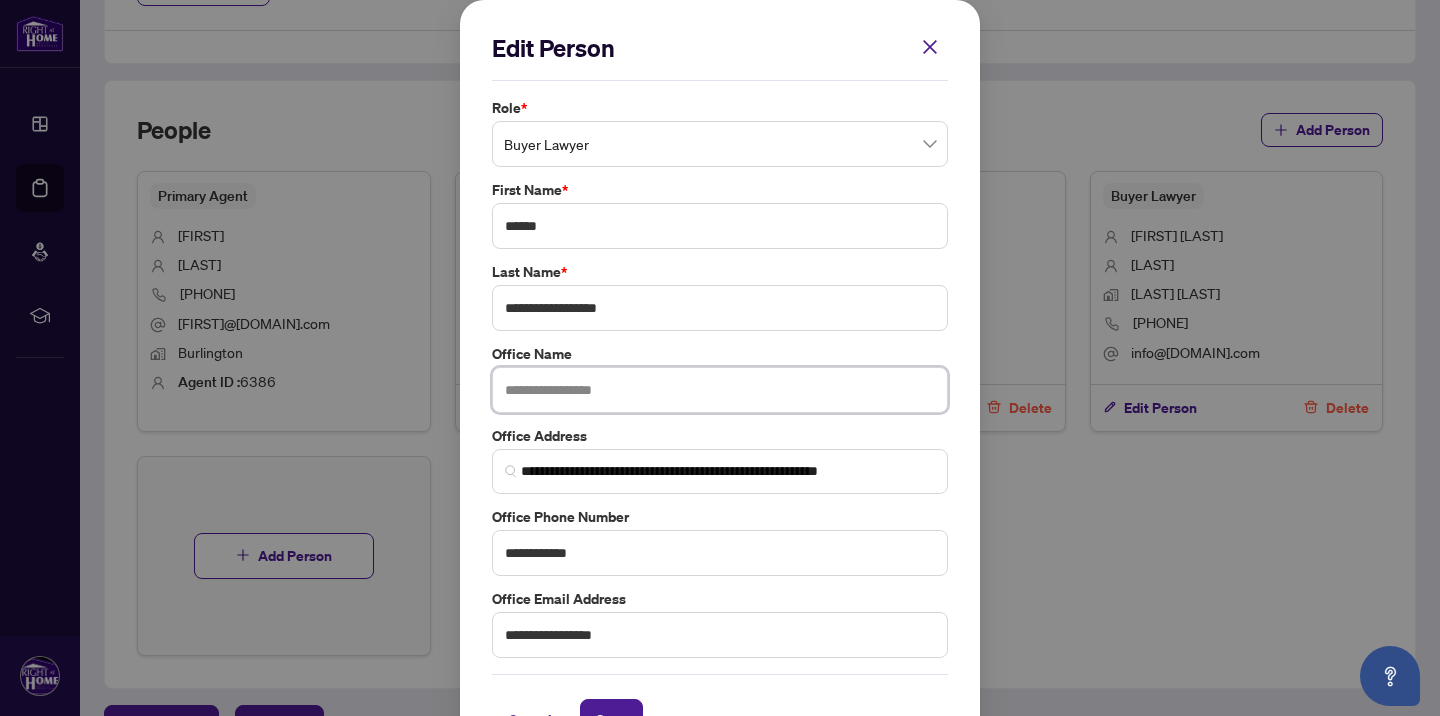 paste on "**********" 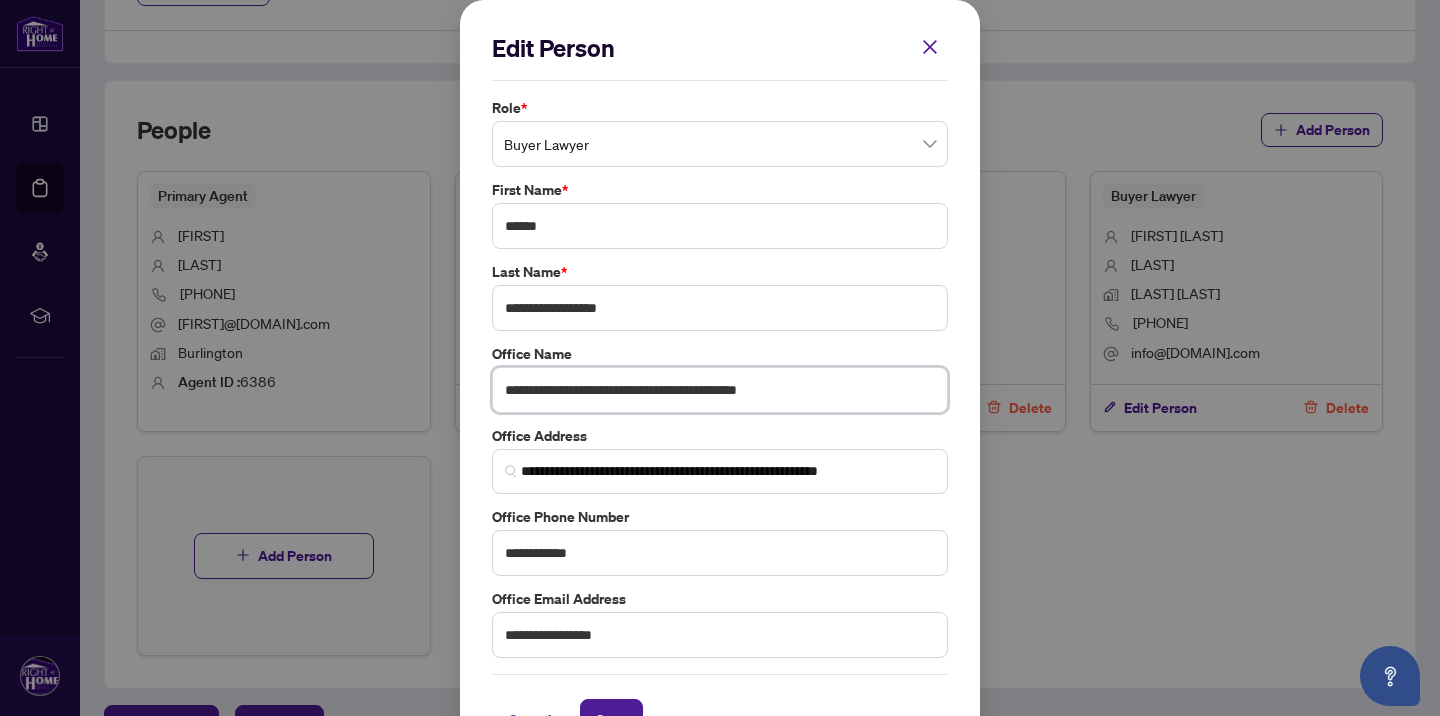 type on "**********" 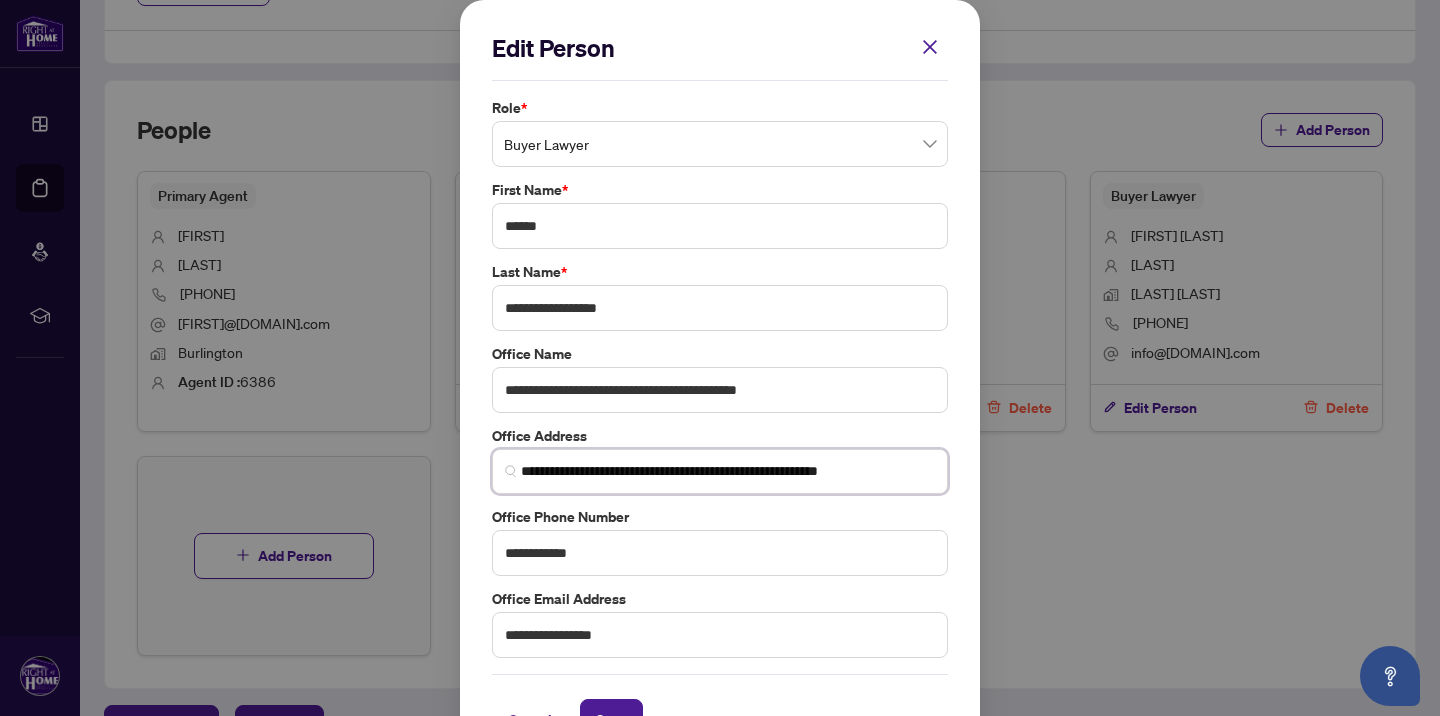 click on "**********" at bounding box center (728, 471) 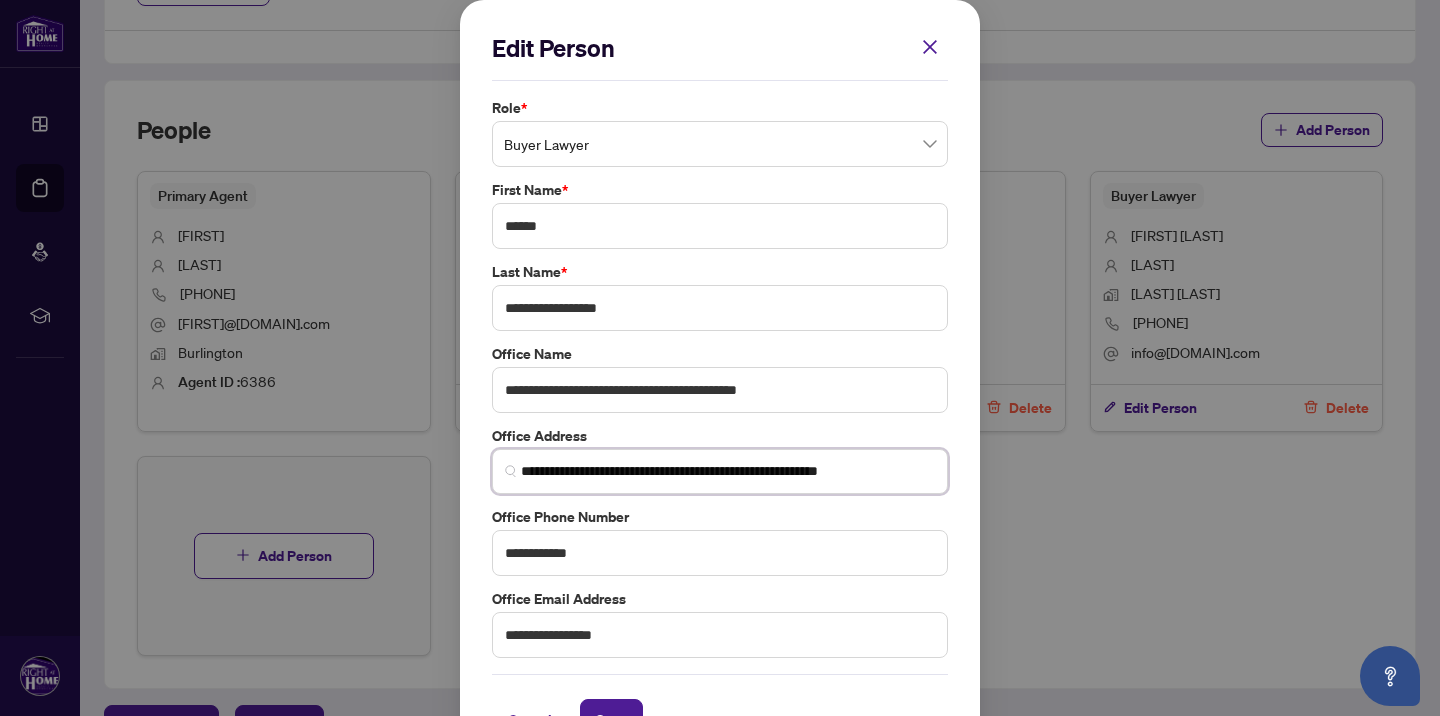 paste 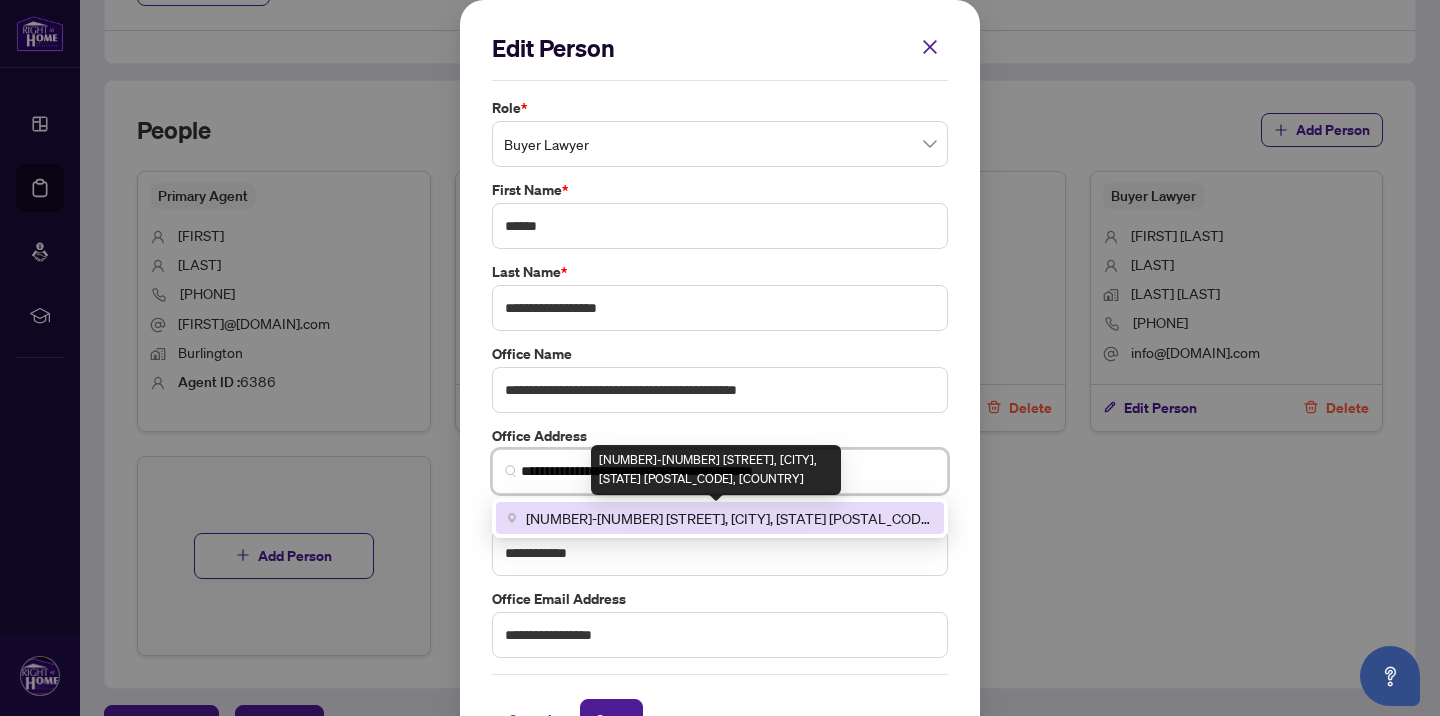 click on "[NUMBER]-[NUMBER] [STREET], [CITY], [STATE] [POSTAL_CODE], [COUNTRY]" at bounding box center (729, 518) 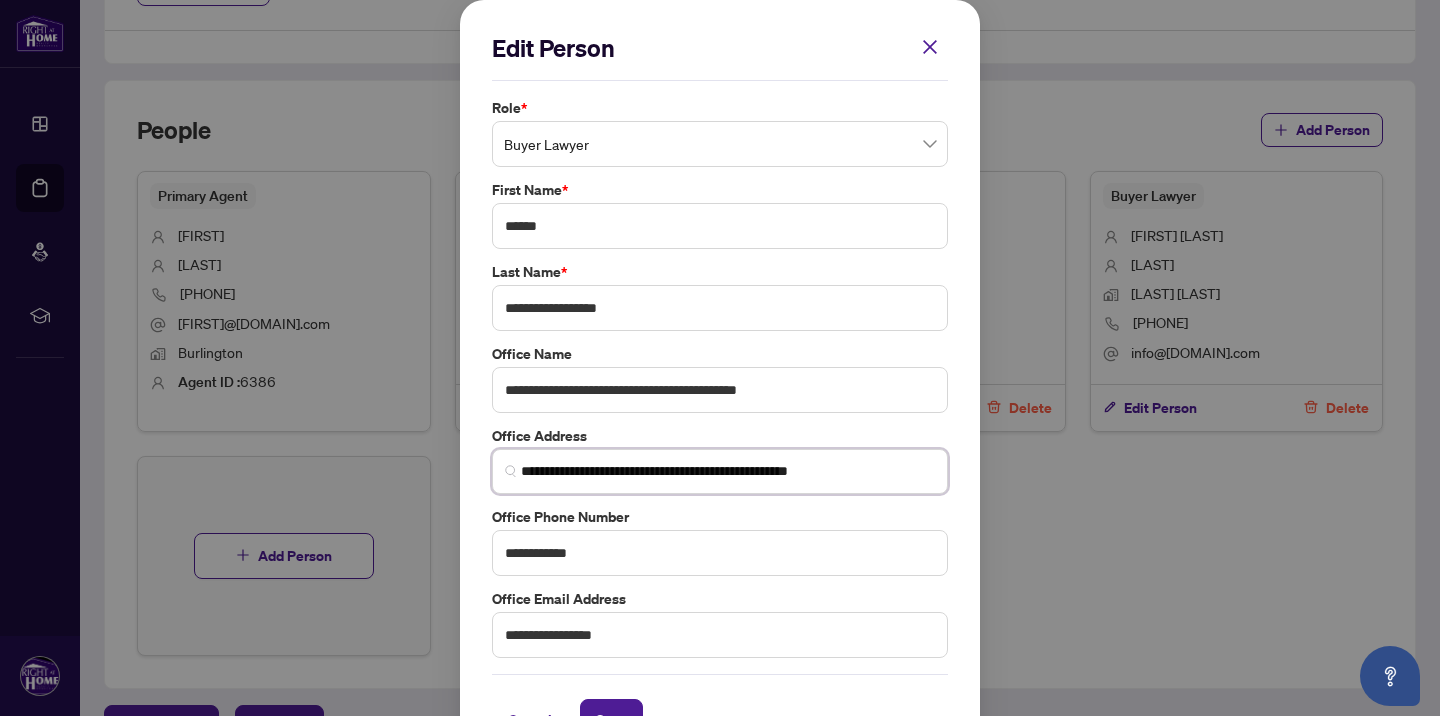 type on "**********" 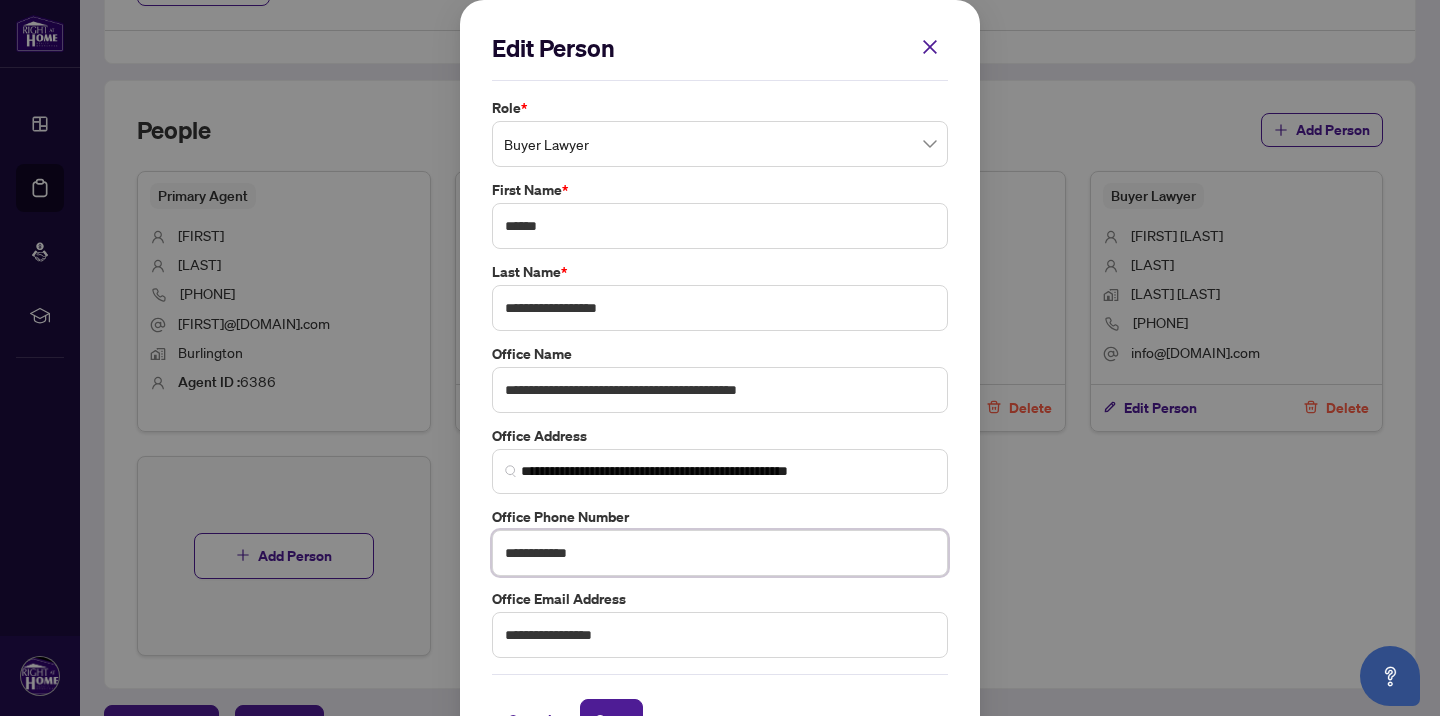 click on "**********" at bounding box center (720, 553) 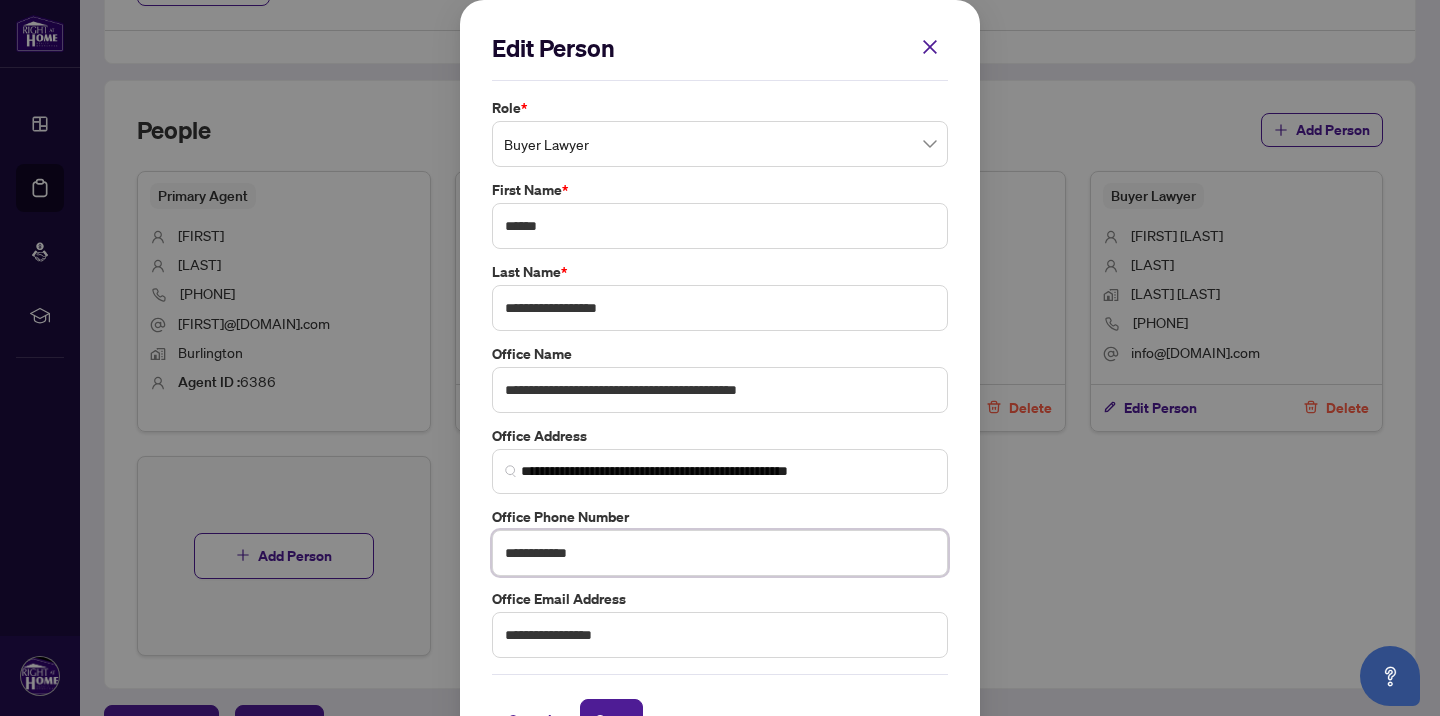 click on "**********" at bounding box center (720, 553) 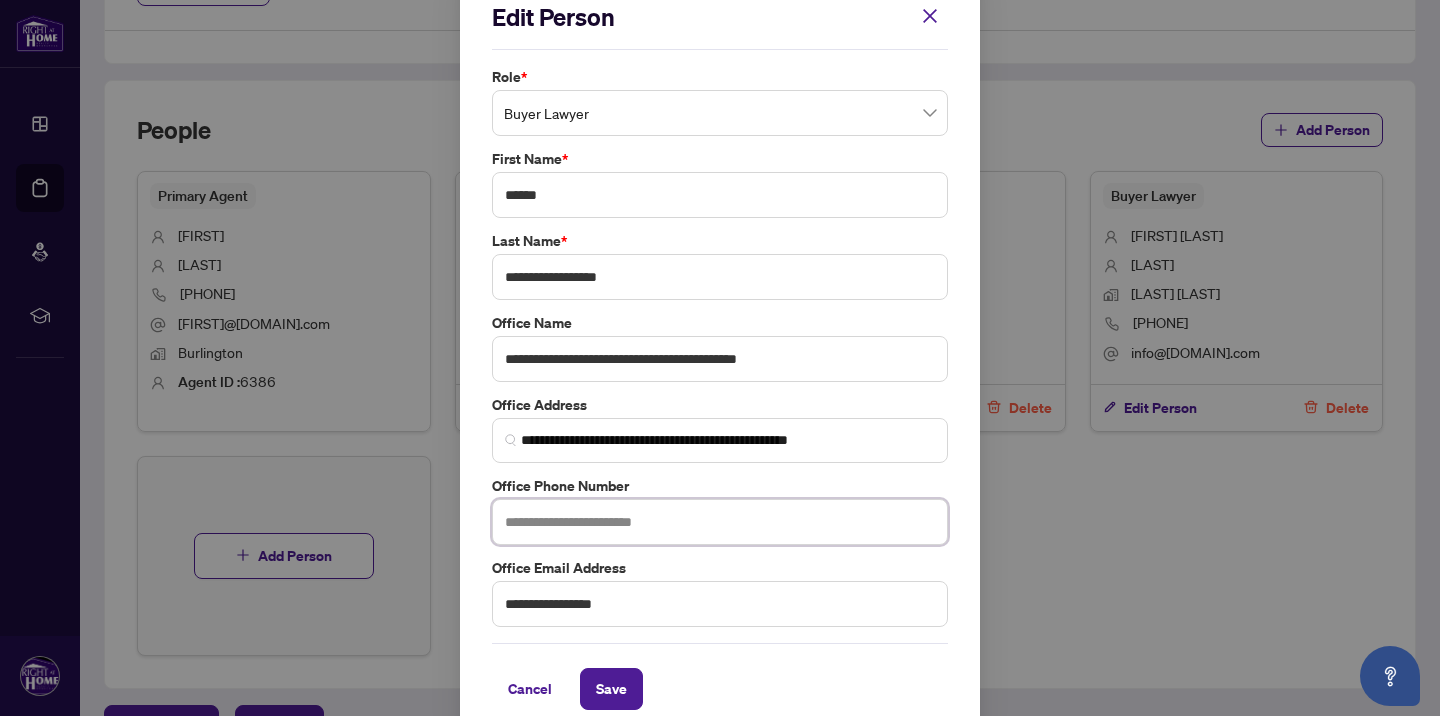 scroll, scrollTop: 57, scrollLeft: 0, axis: vertical 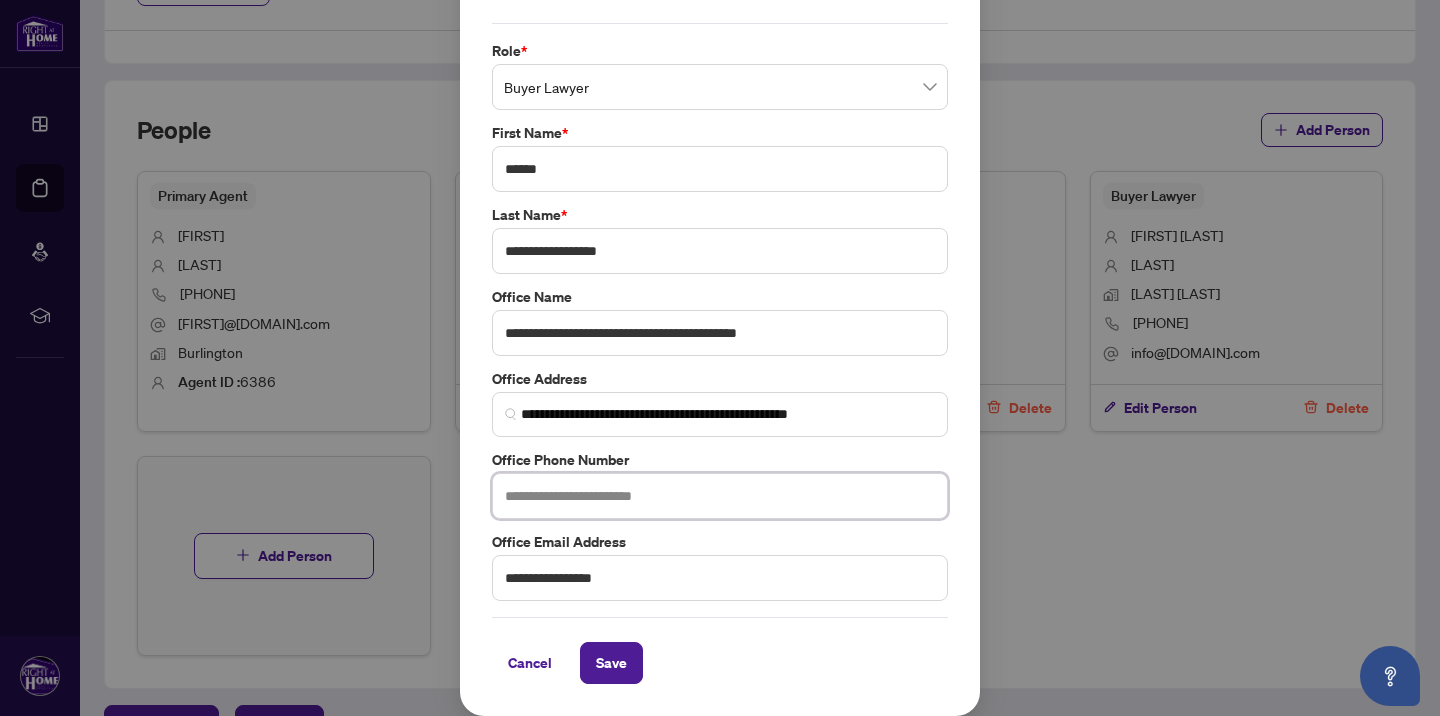 type 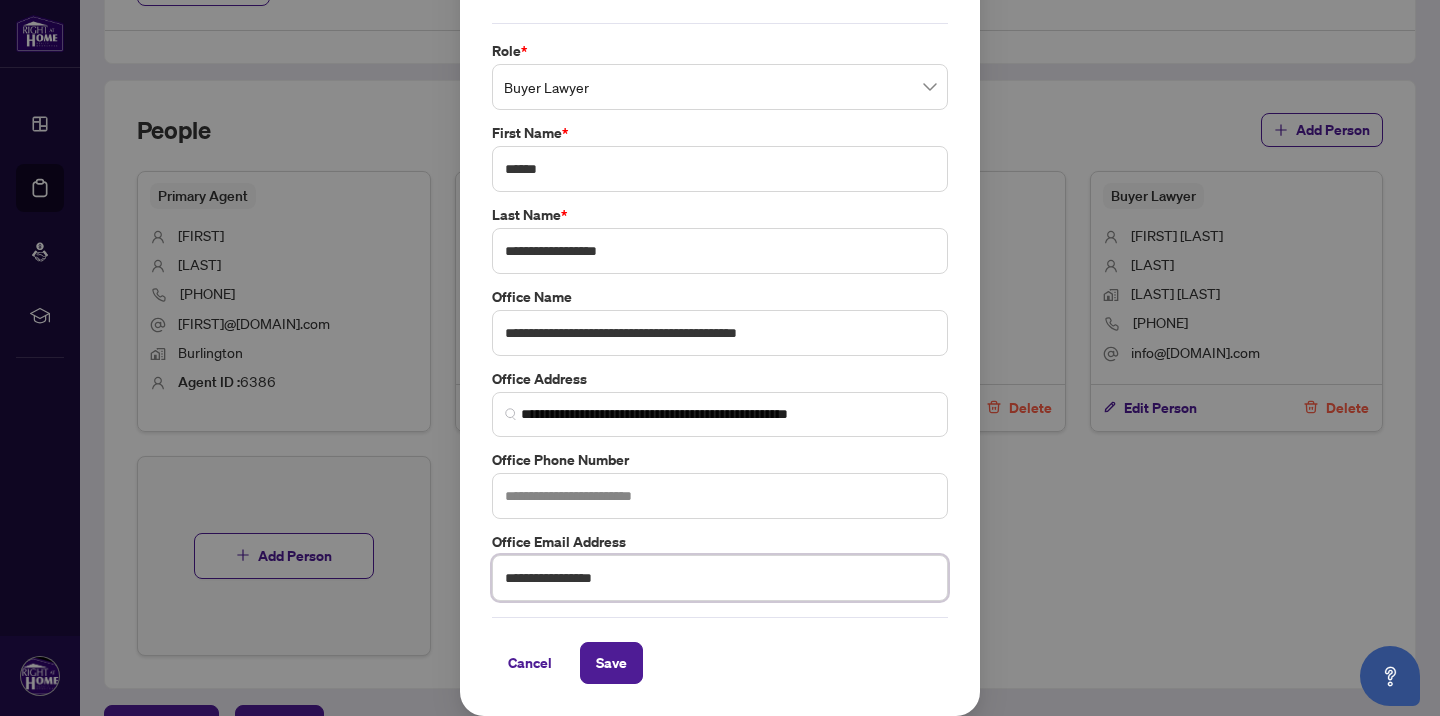click on "**********" at bounding box center [720, 578] 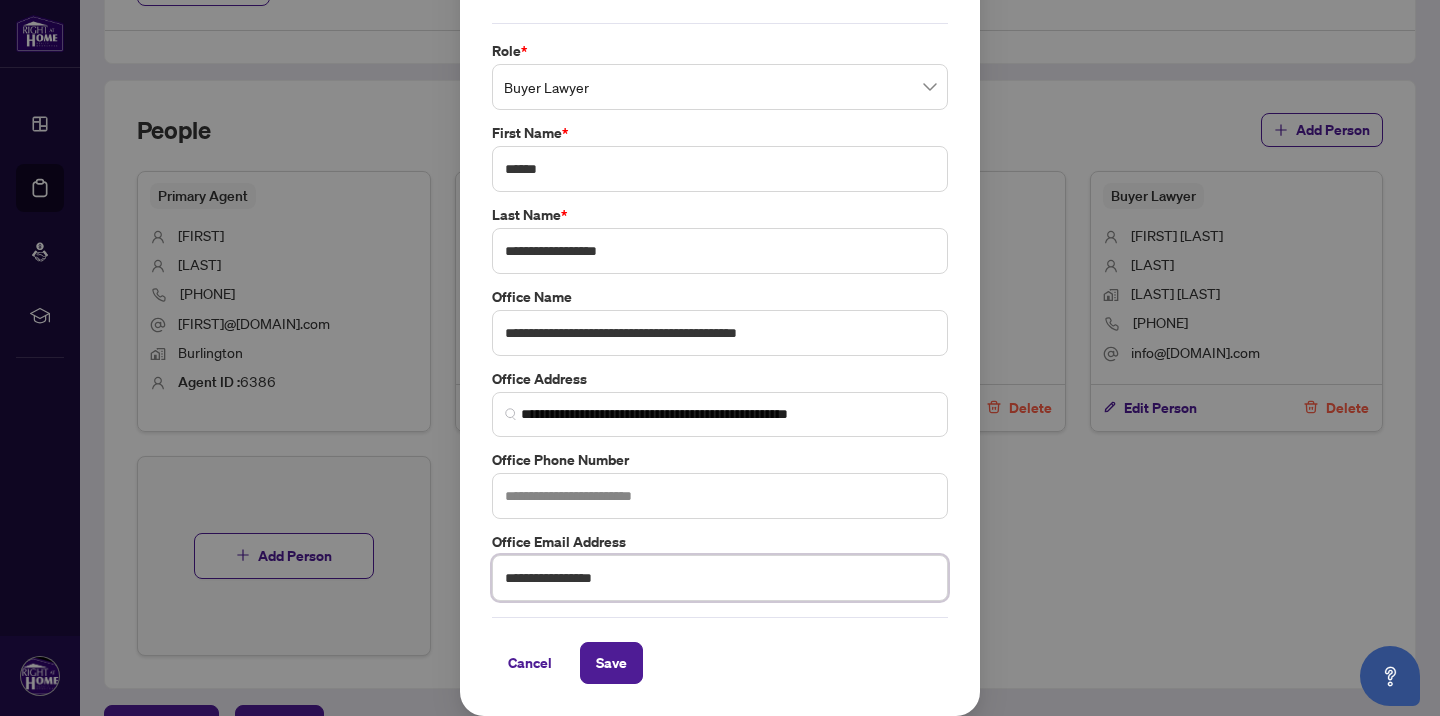 click on "**********" at bounding box center (720, 578) 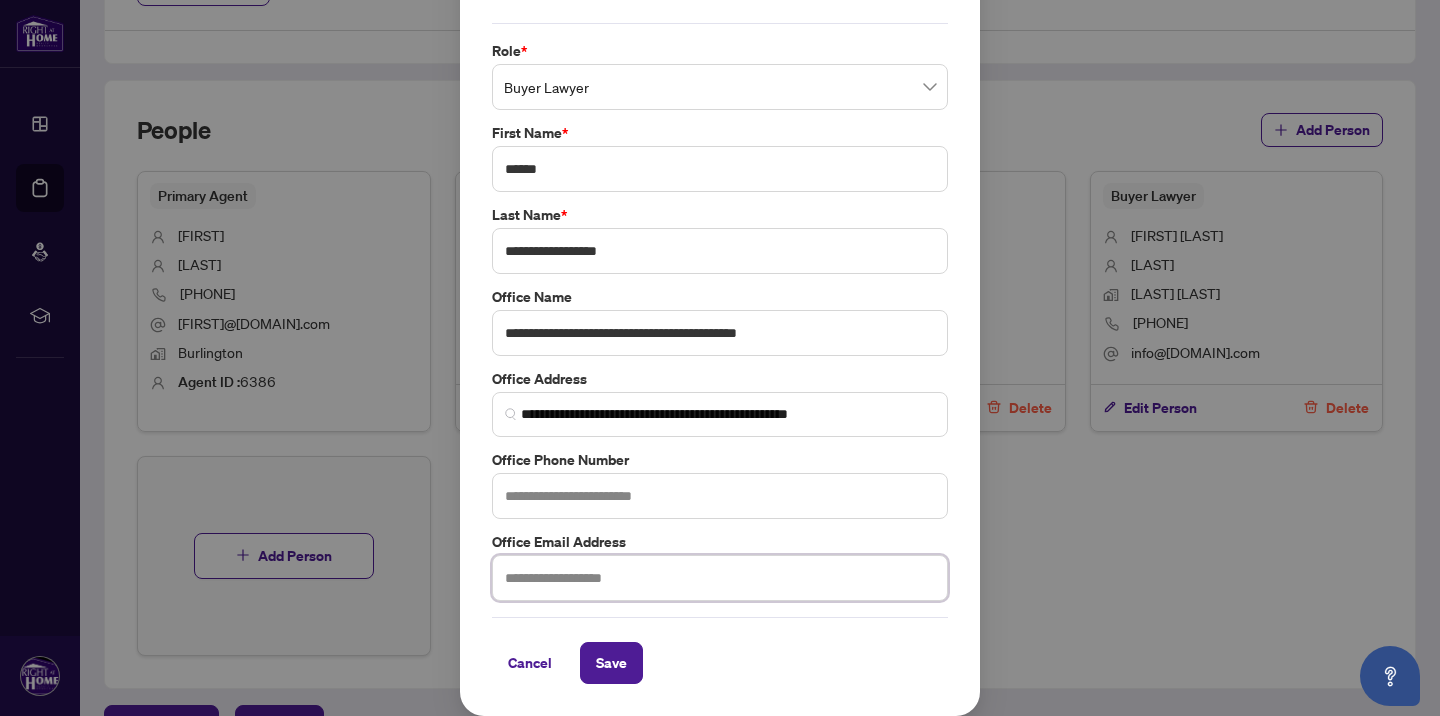 paste on "**********" 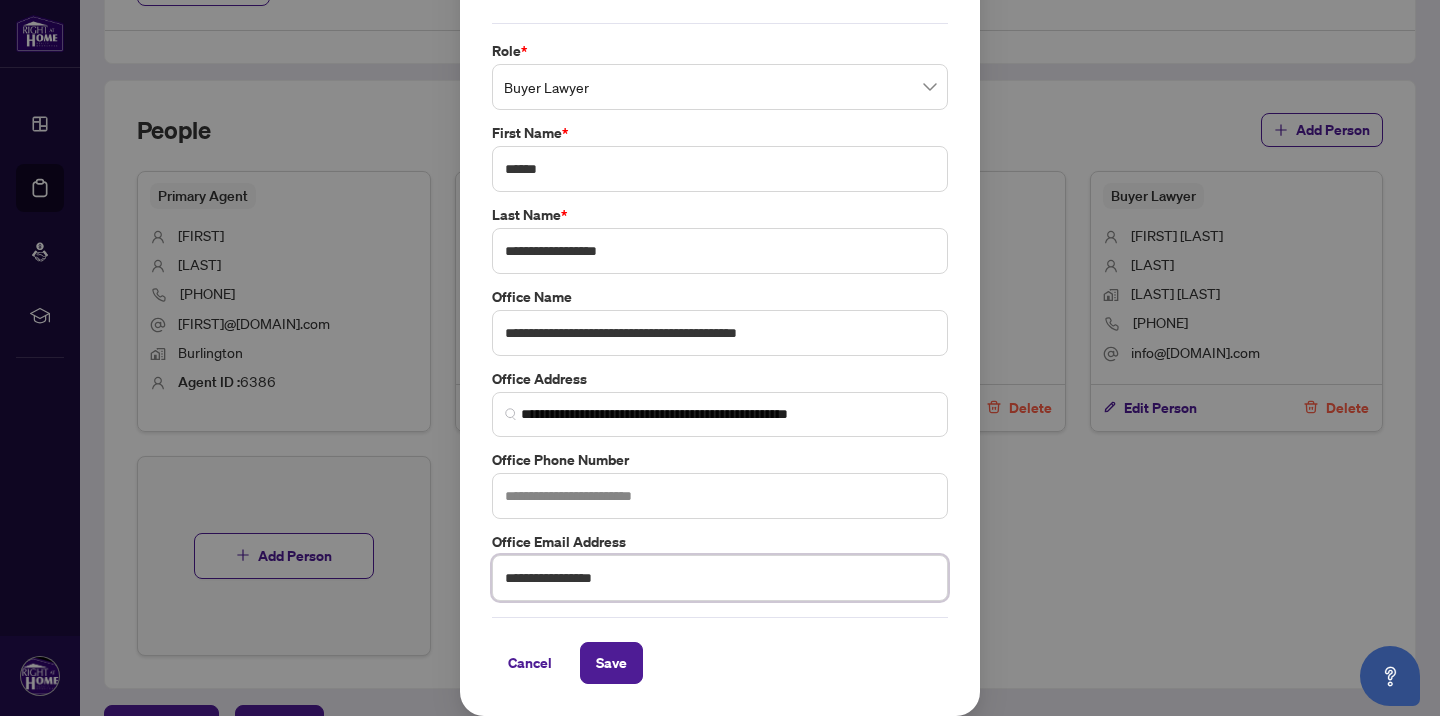 type on "**********" 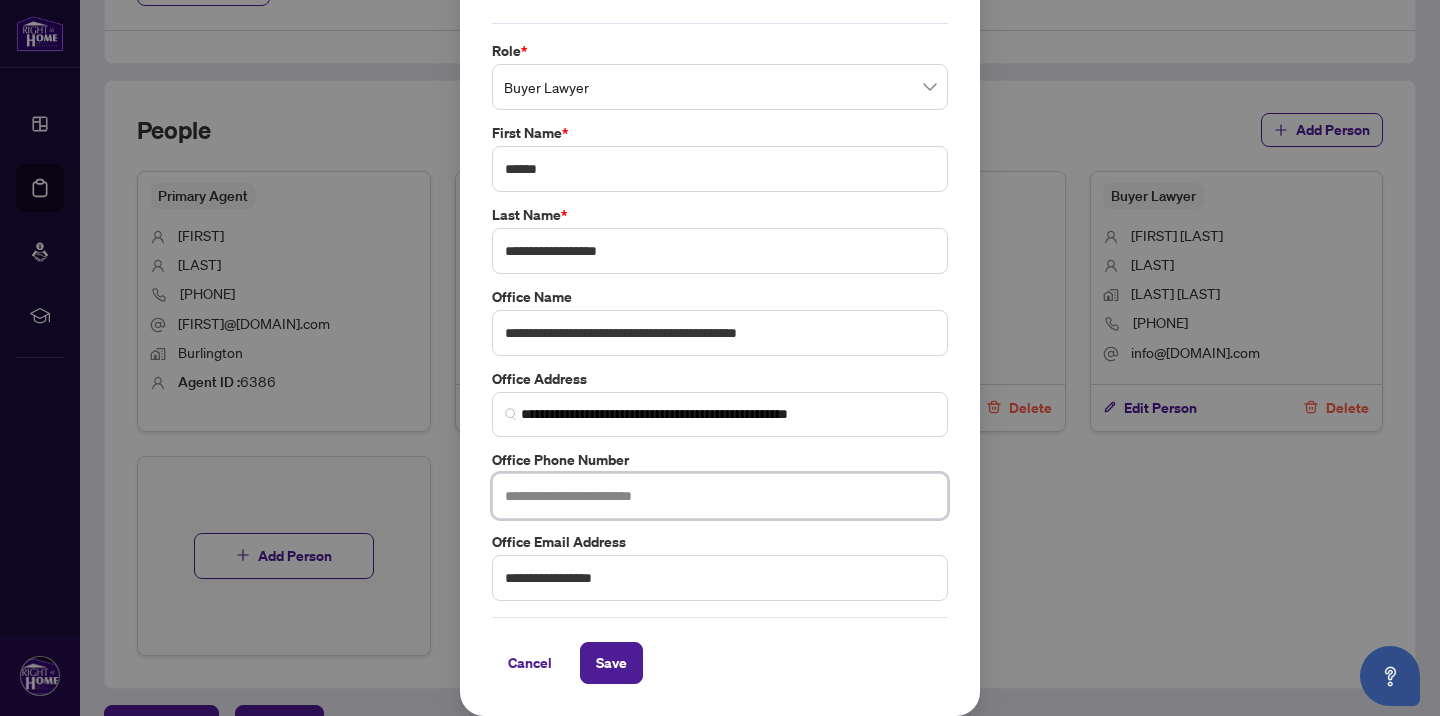 click at bounding box center (720, 496) 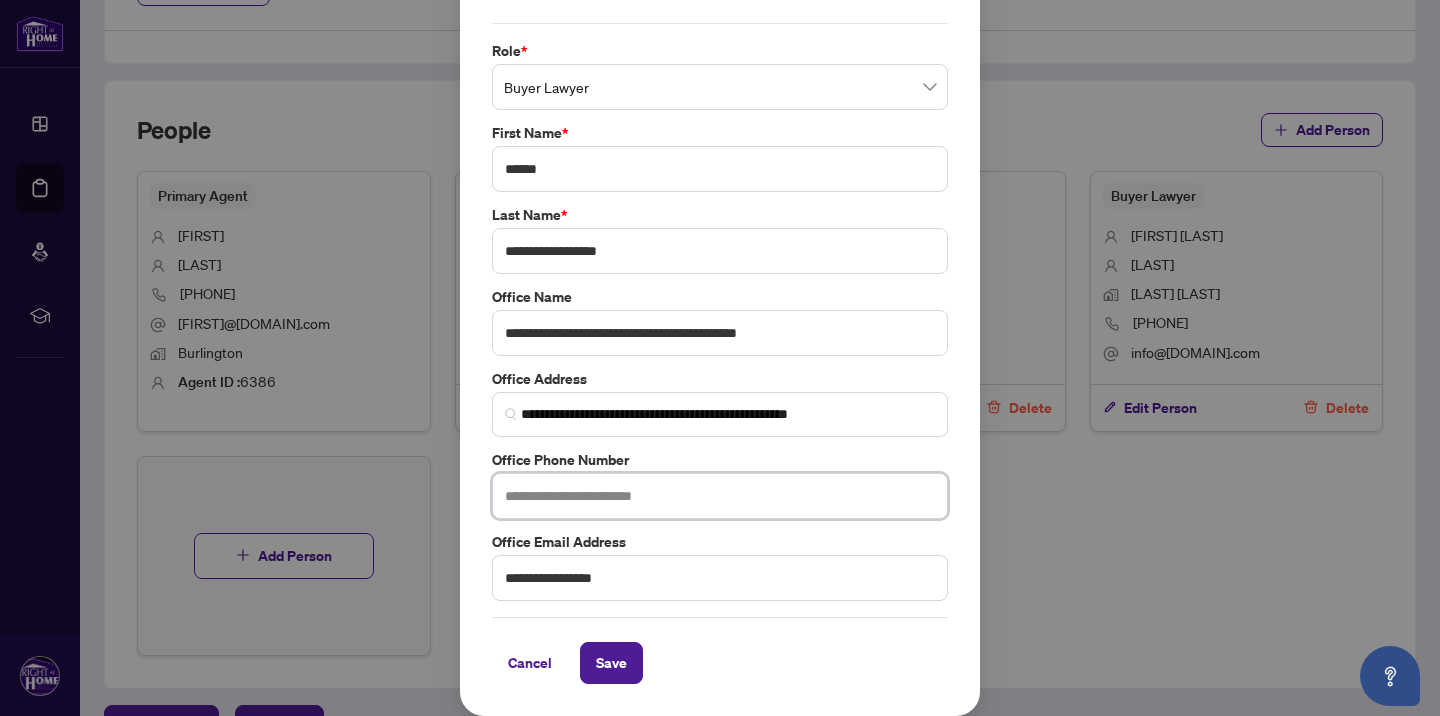 paste on "**********" 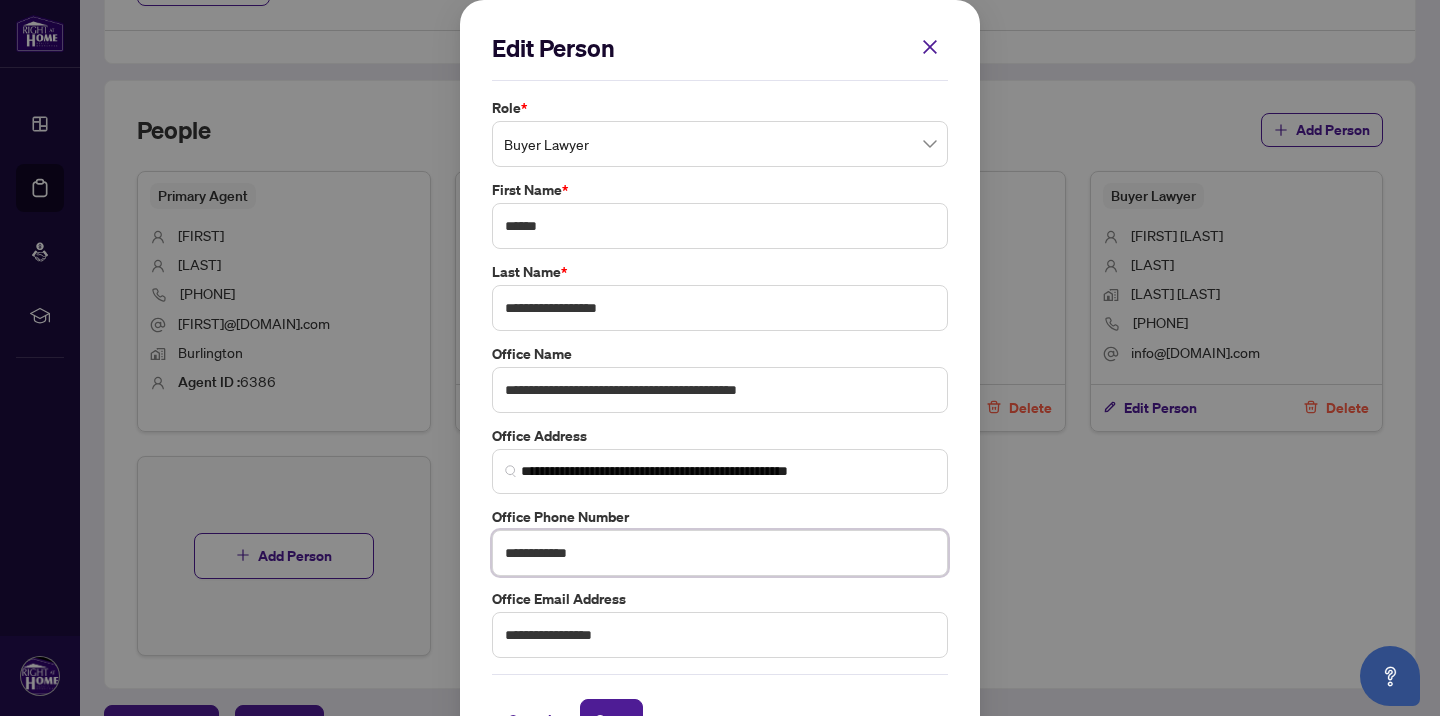 scroll, scrollTop: 57, scrollLeft: 0, axis: vertical 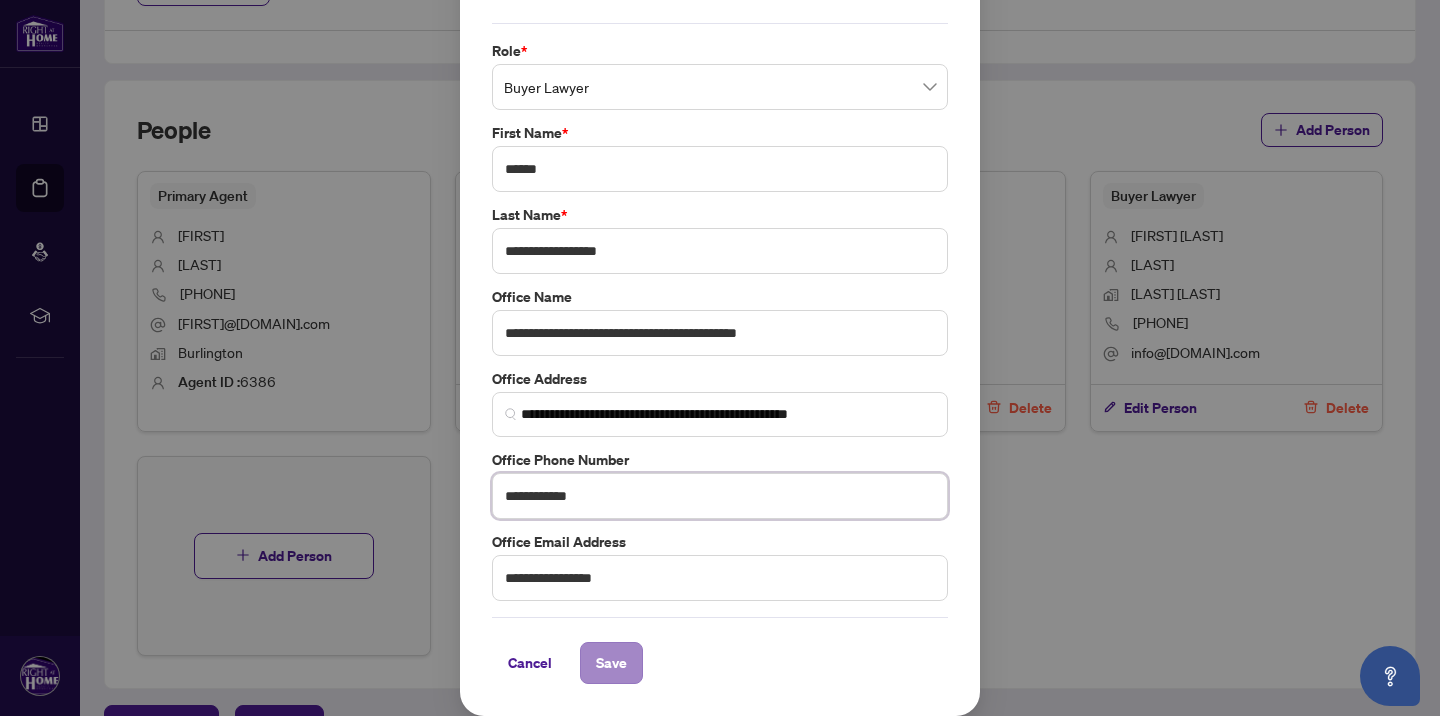 type on "**********" 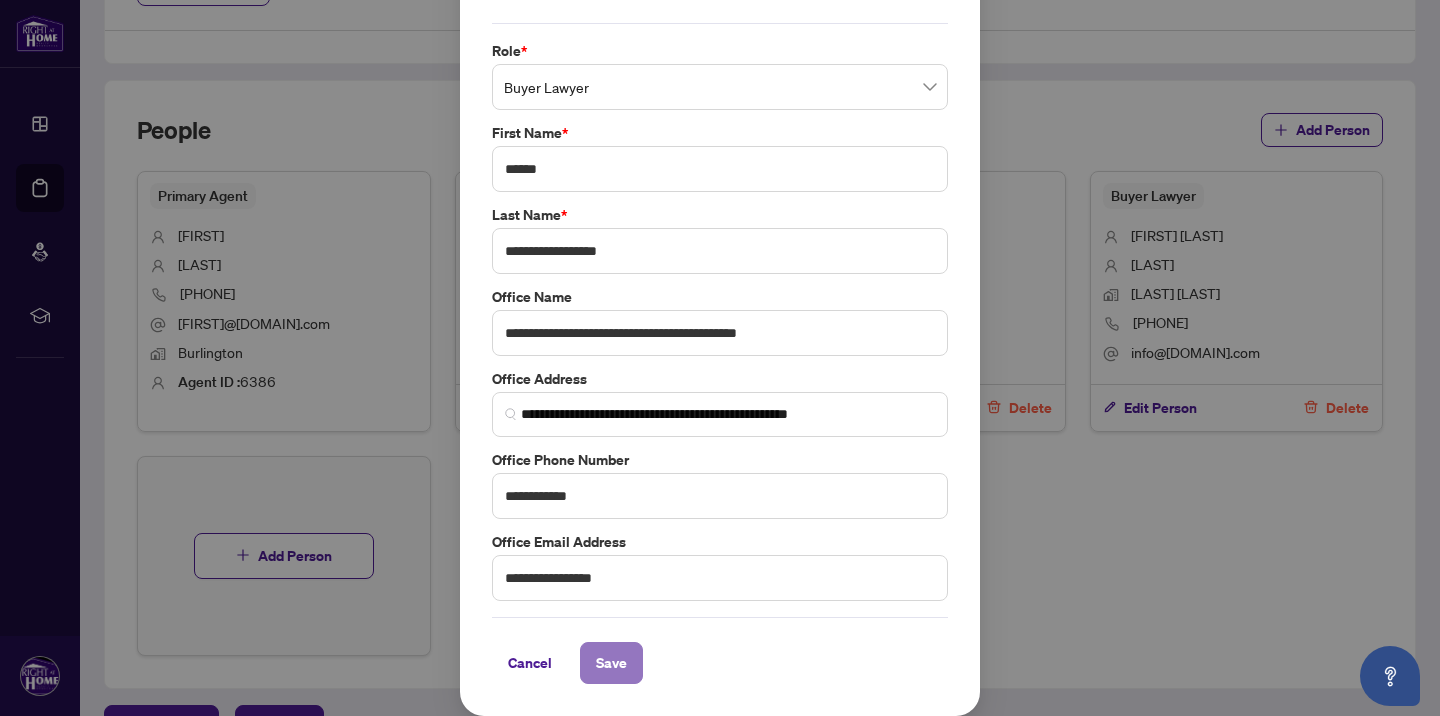click on "Save" at bounding box center [611, 663] 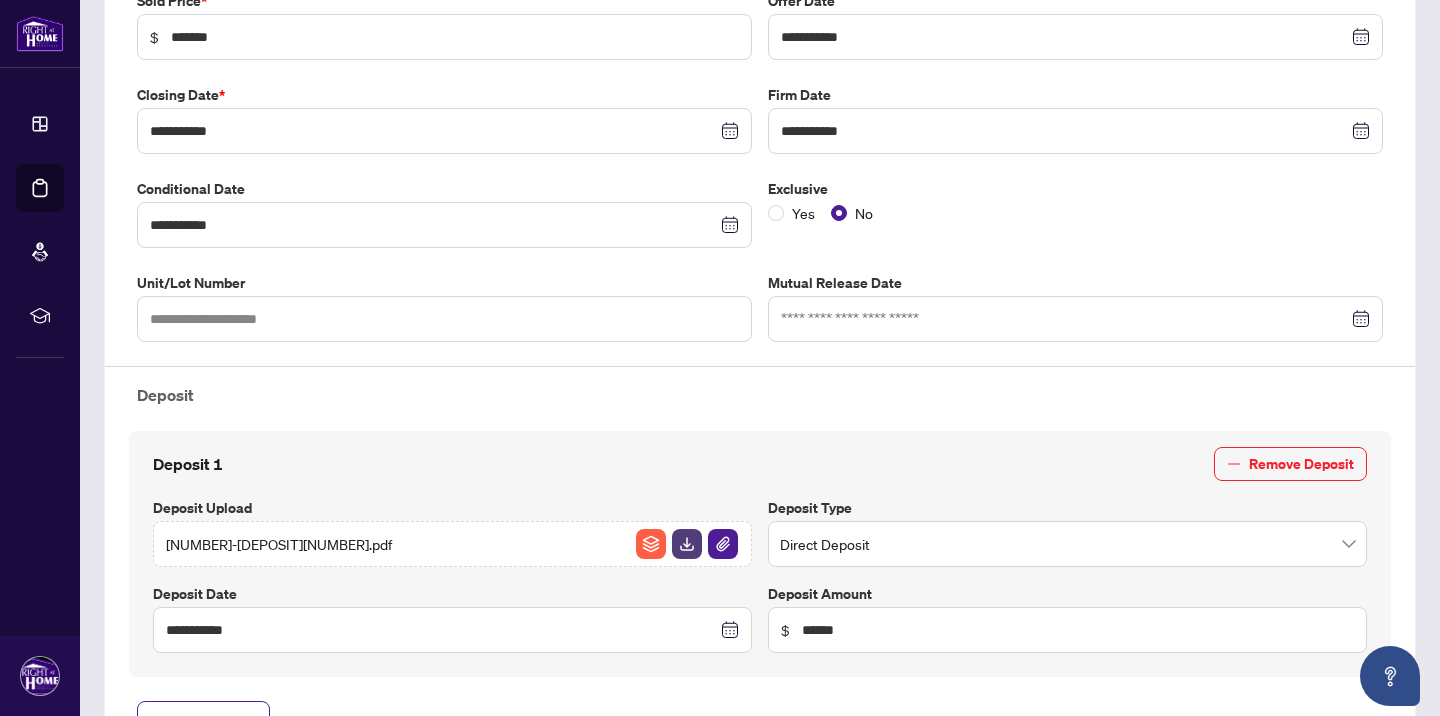scroll, scrollTop: 0, scrollLeft: 0, axis: both 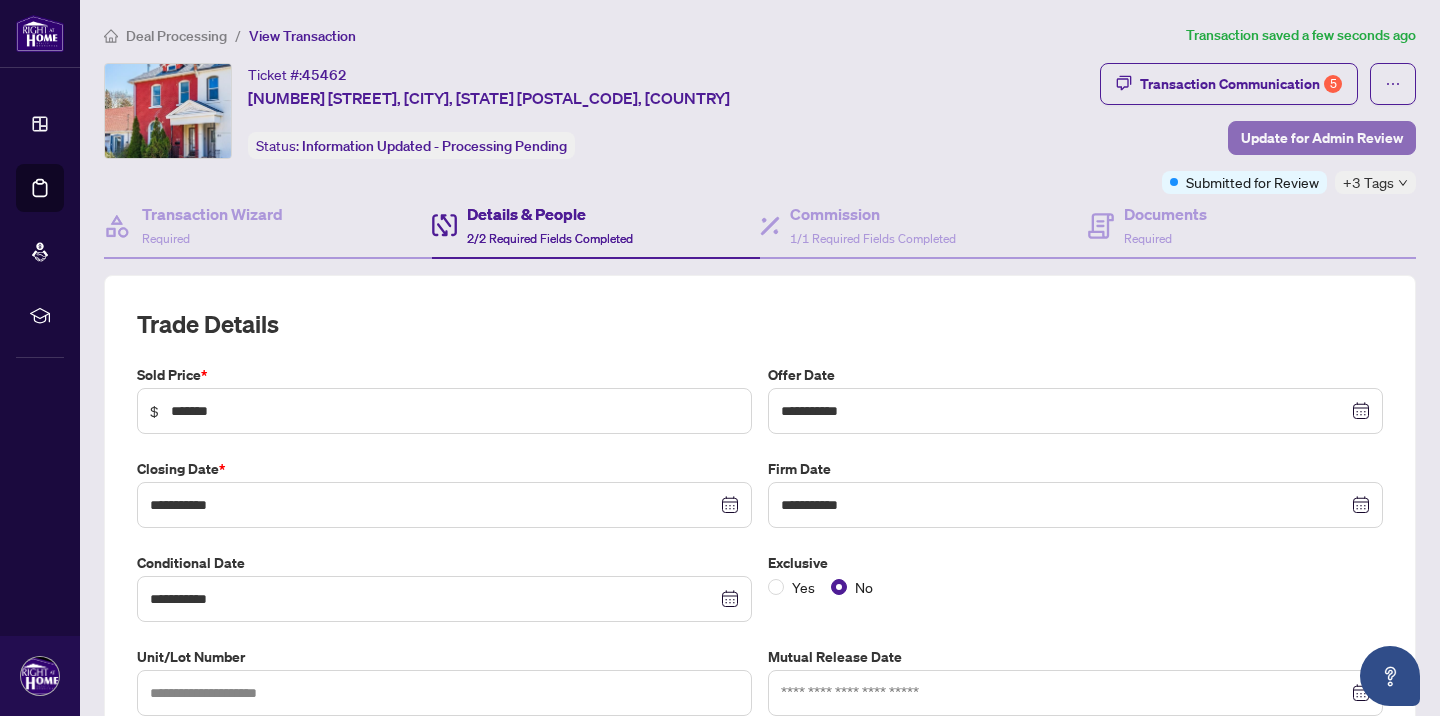 click on "Update for Admin Review" at bounding box center [1322, 138] 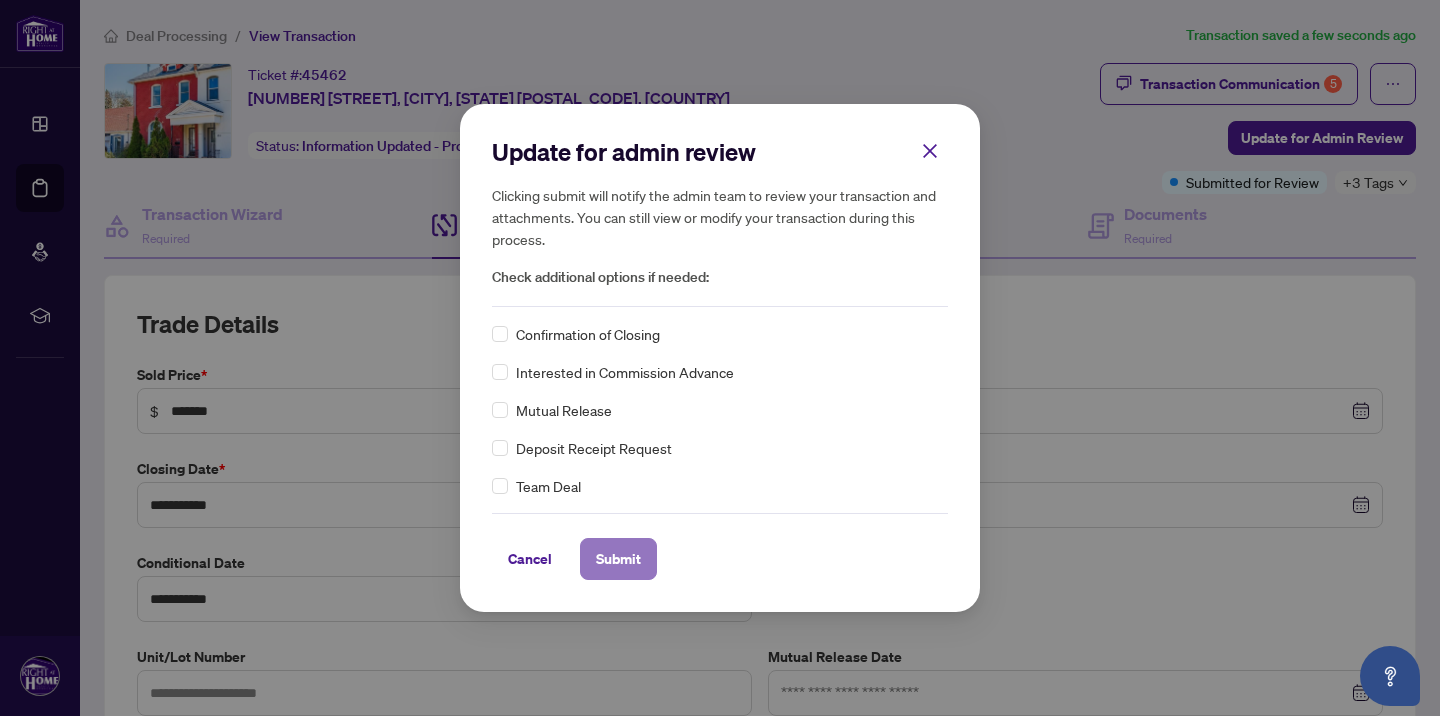 click on "Submit" at bounding box center (618, 559) 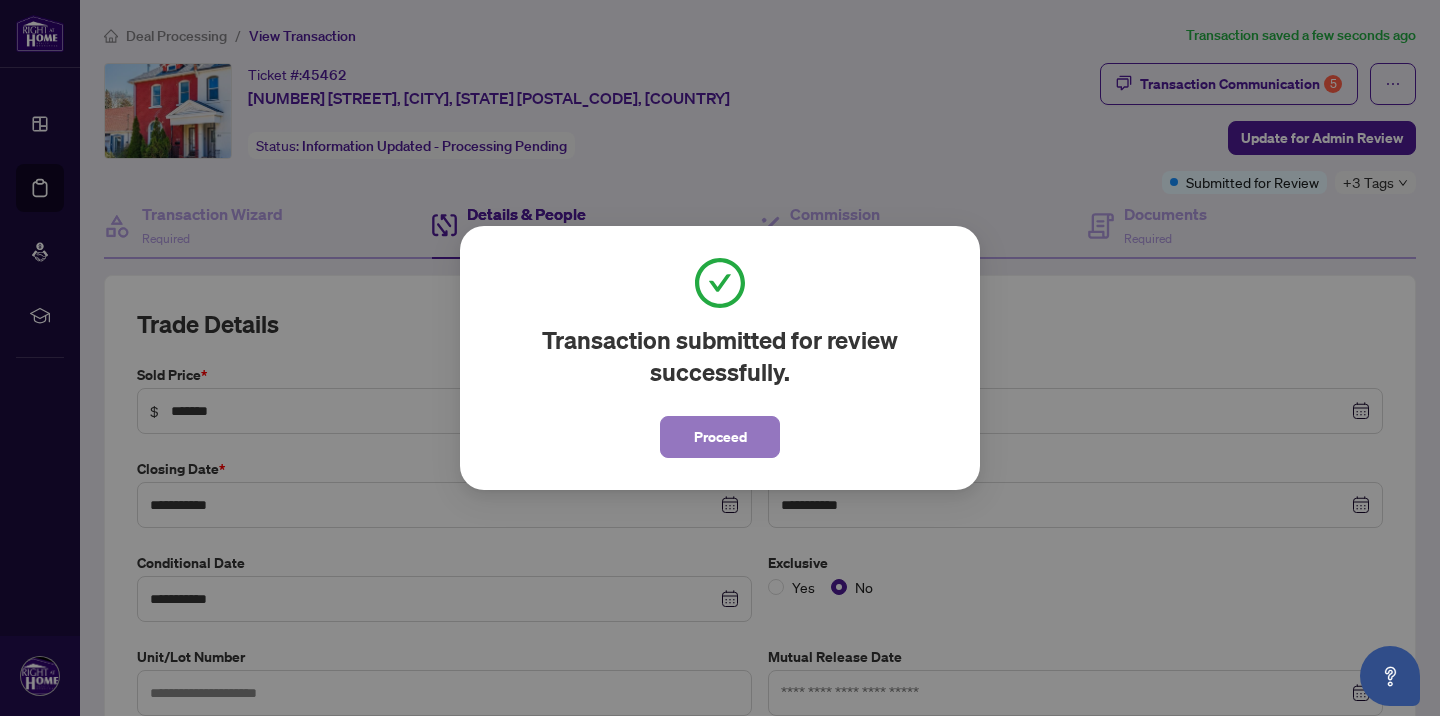 click on "Proceed" at bounding box center (720, 437) 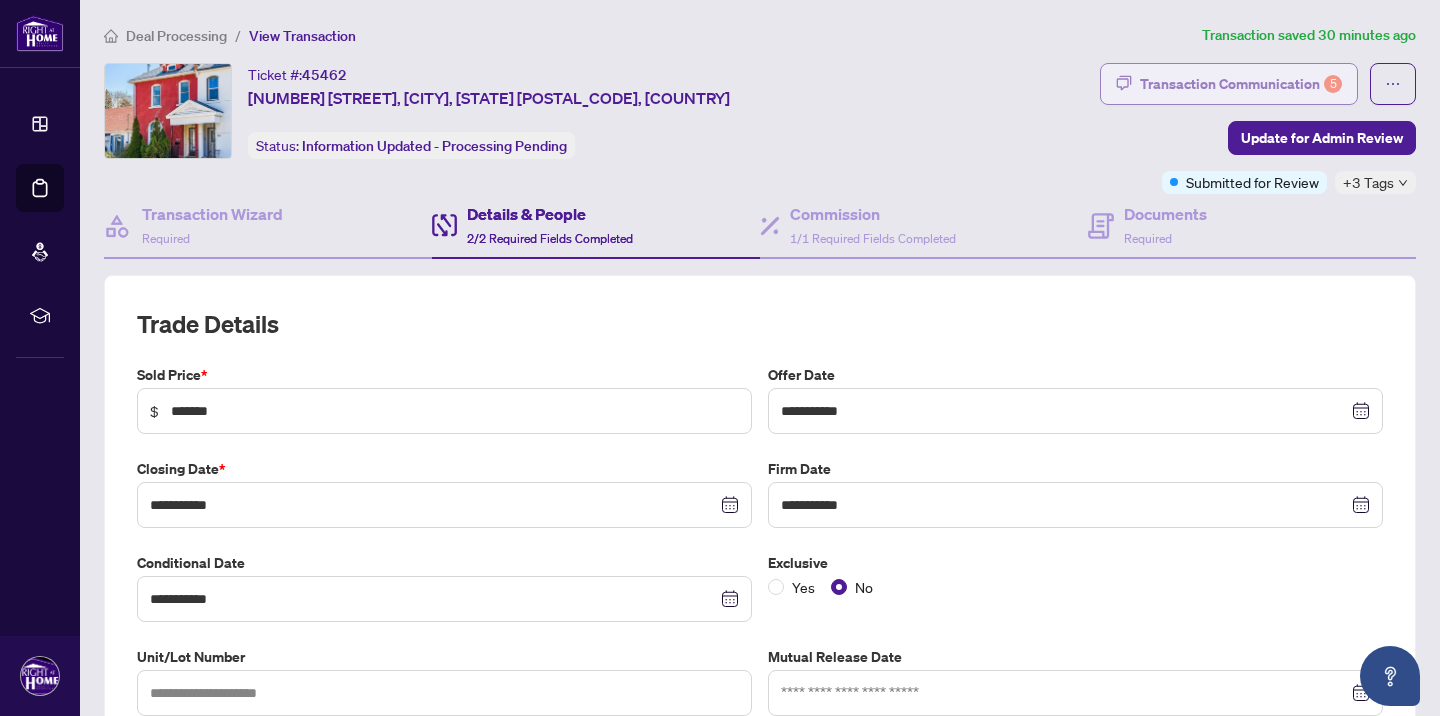 click on "Transaction Communication 5" at bounding box center [1241, 84] 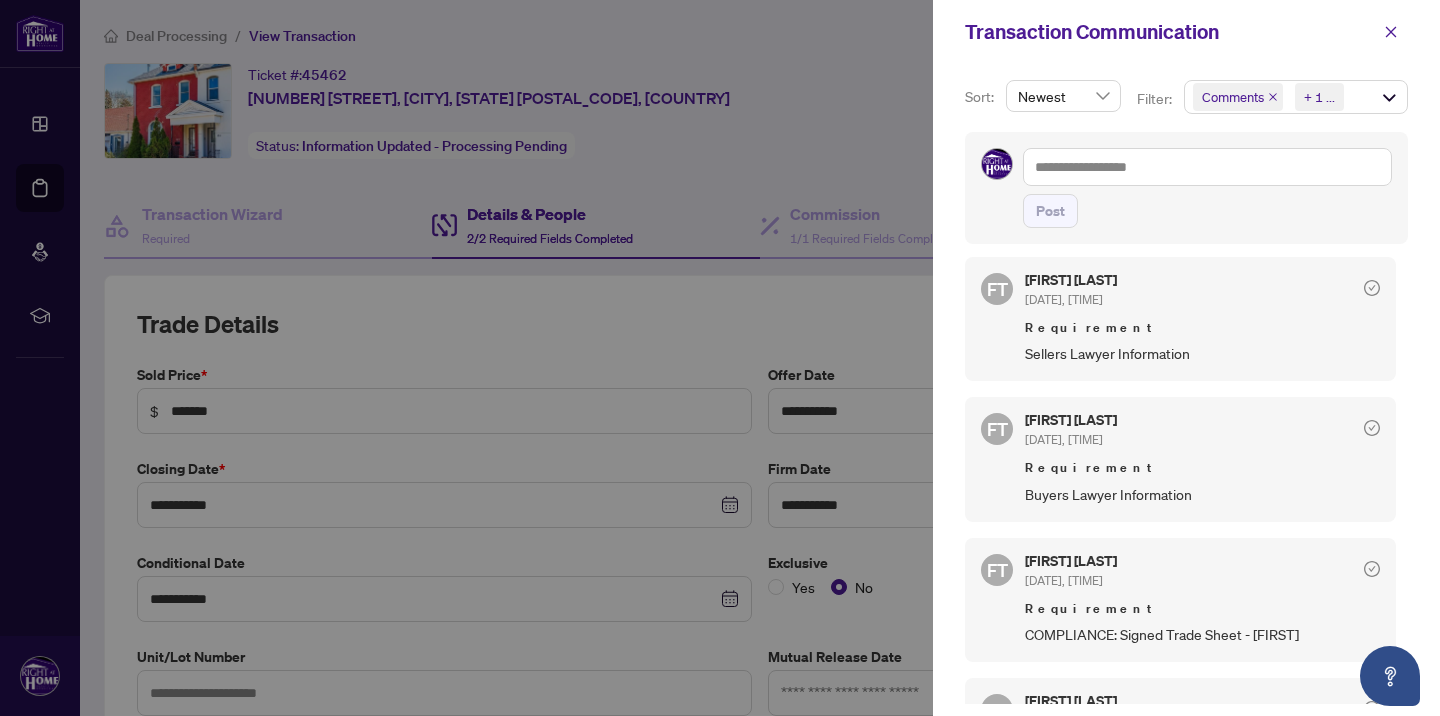 scroll, scrollTop: 0, scrollLeft: 0, axis: both 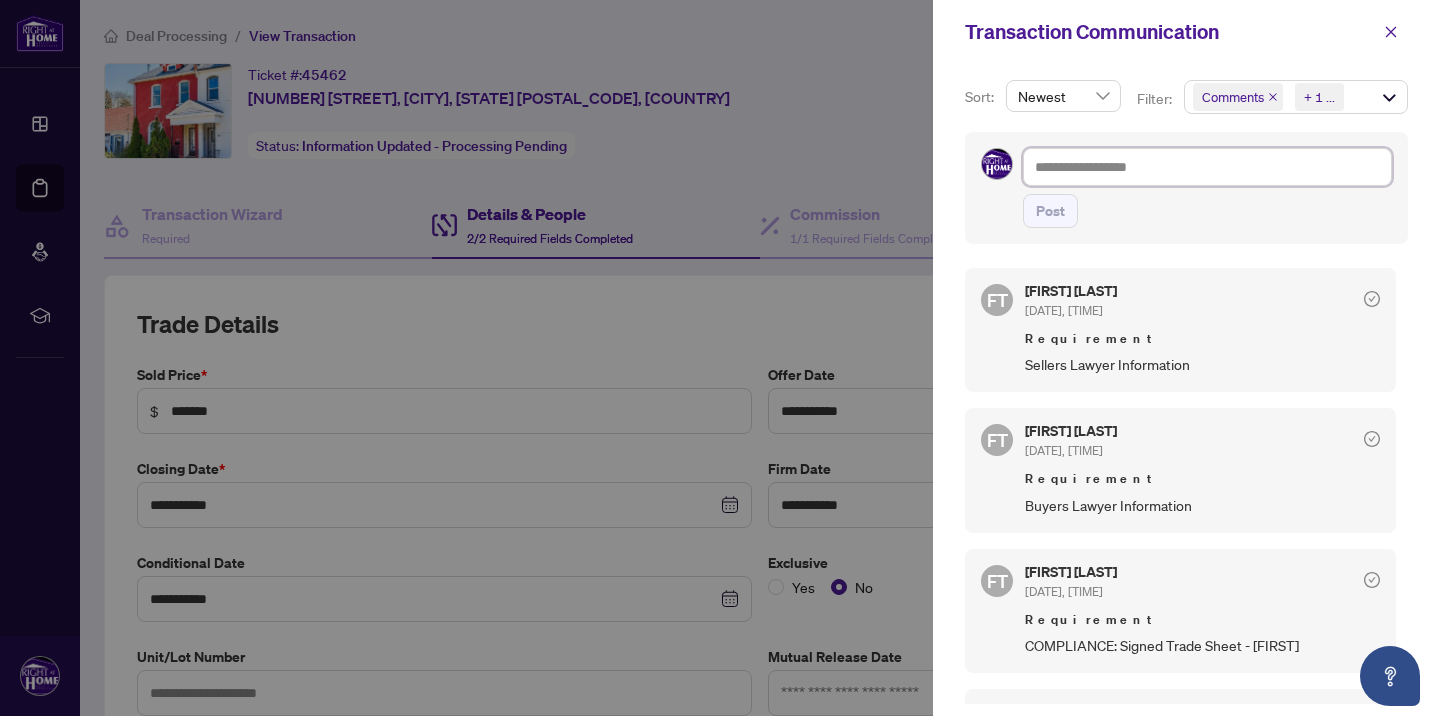 click at bounding box center (1207, 167) 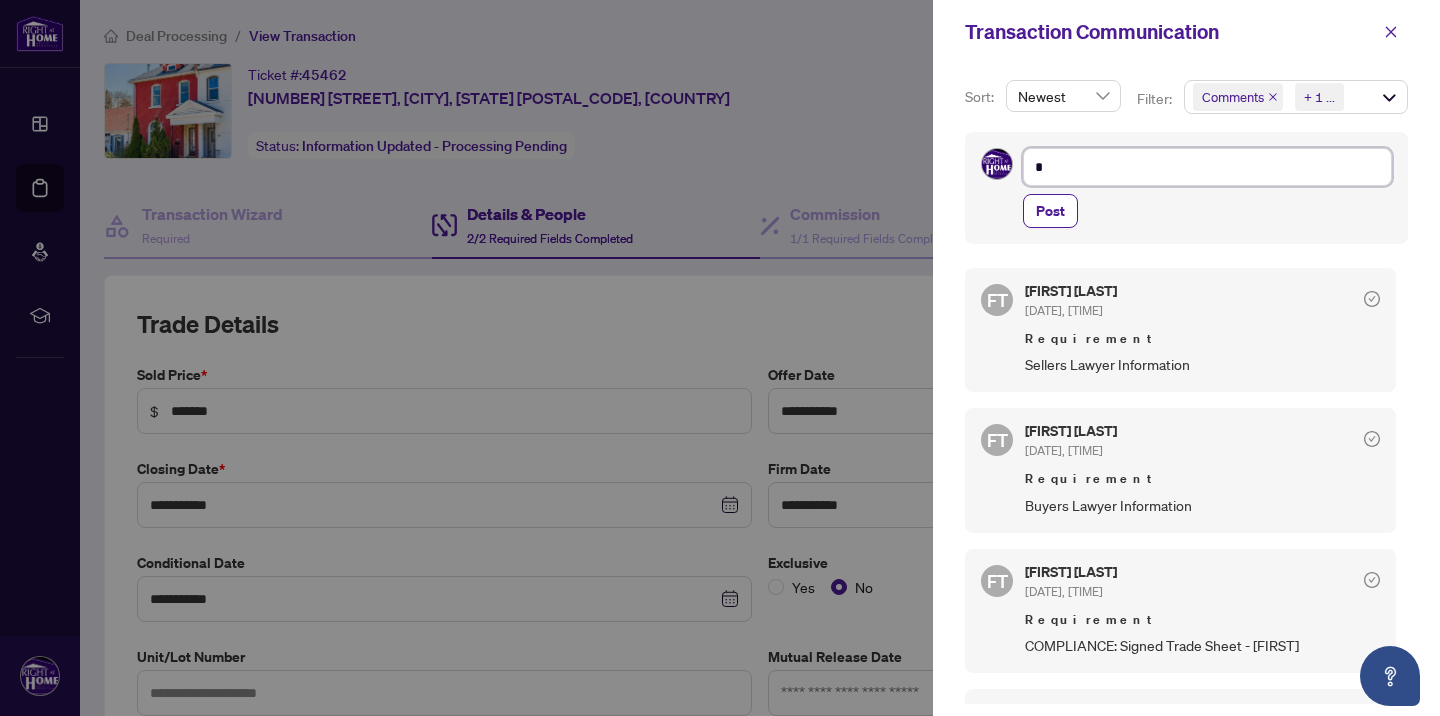 type on "**" 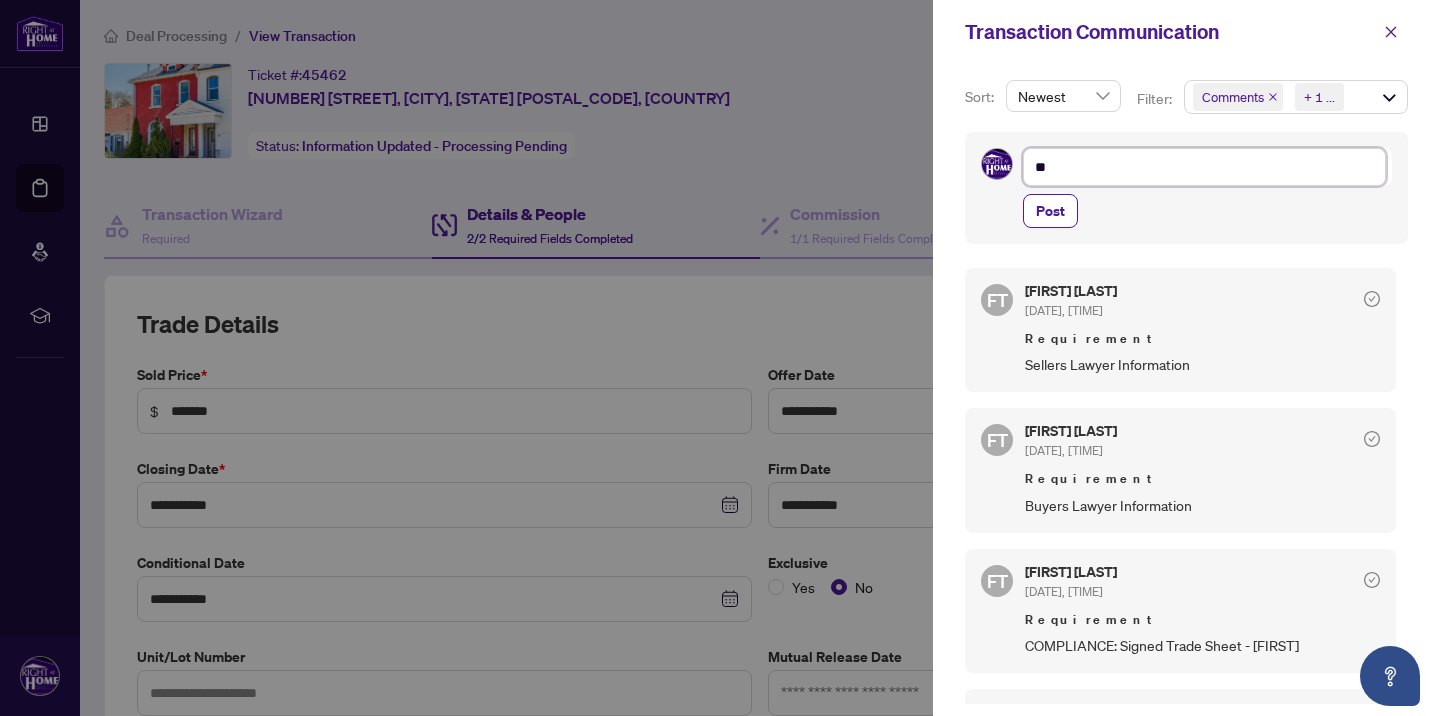 type on "***" 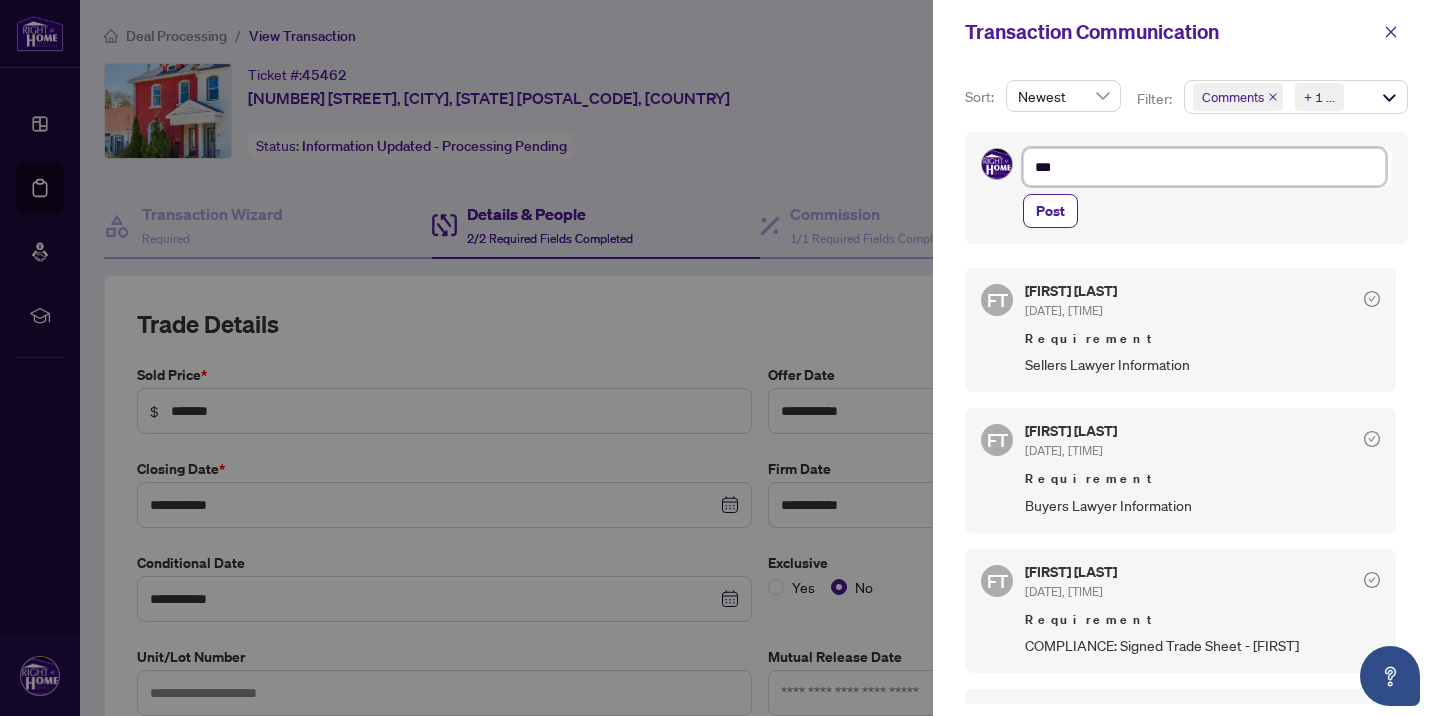 type on "****" 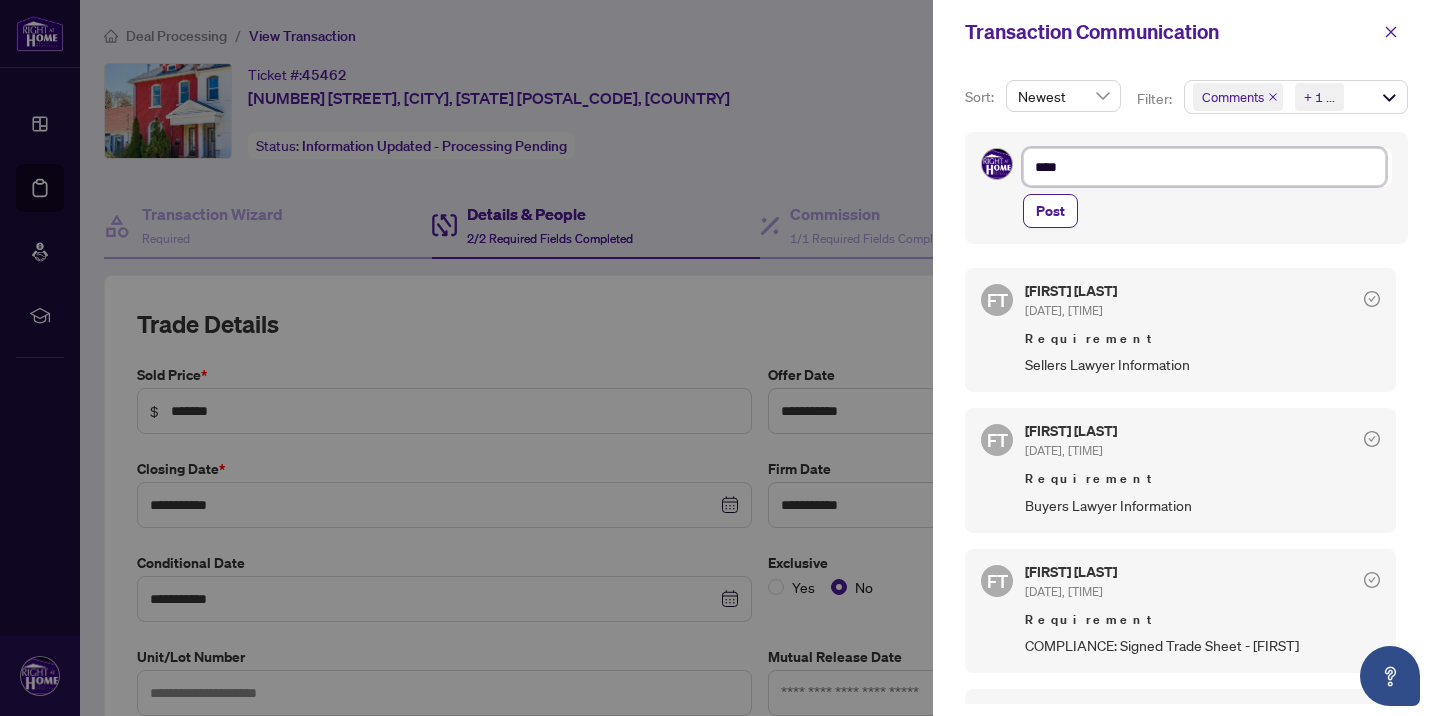 type on "*****" 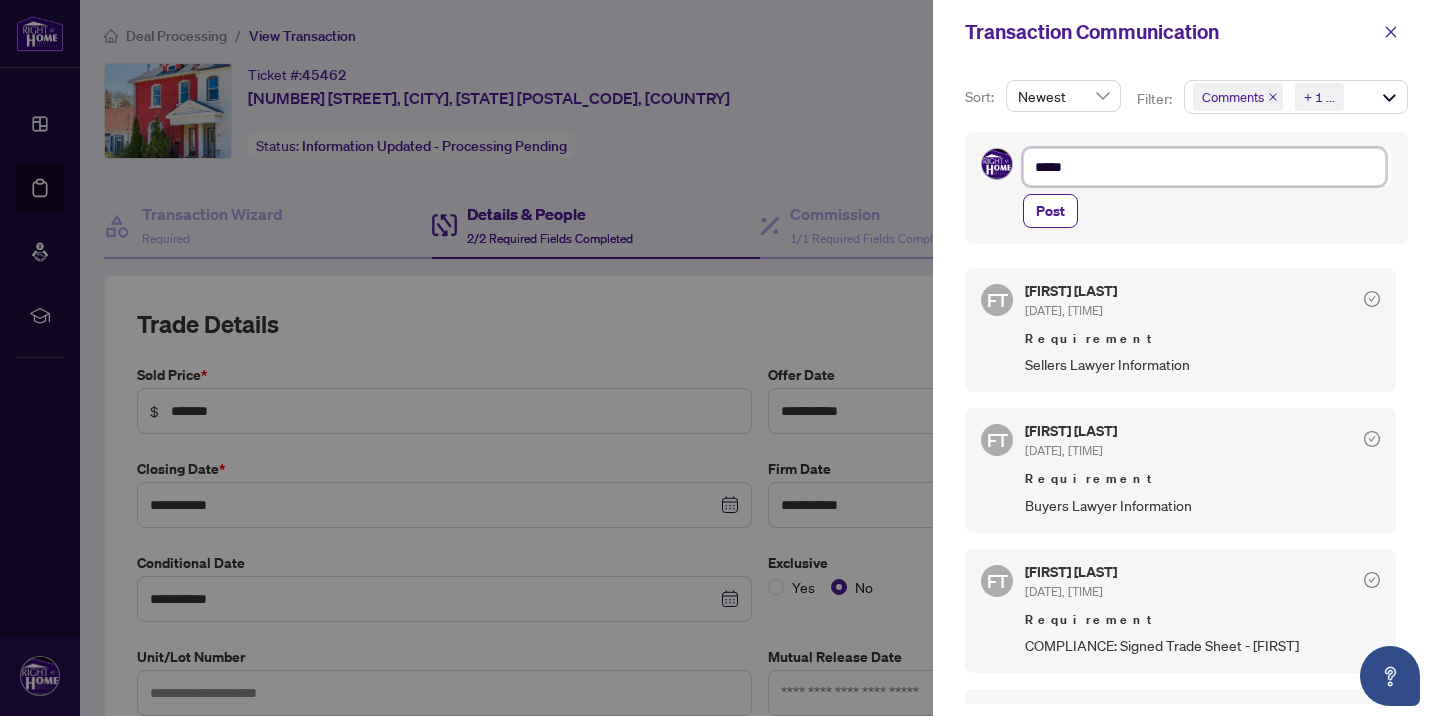 type on "*****" 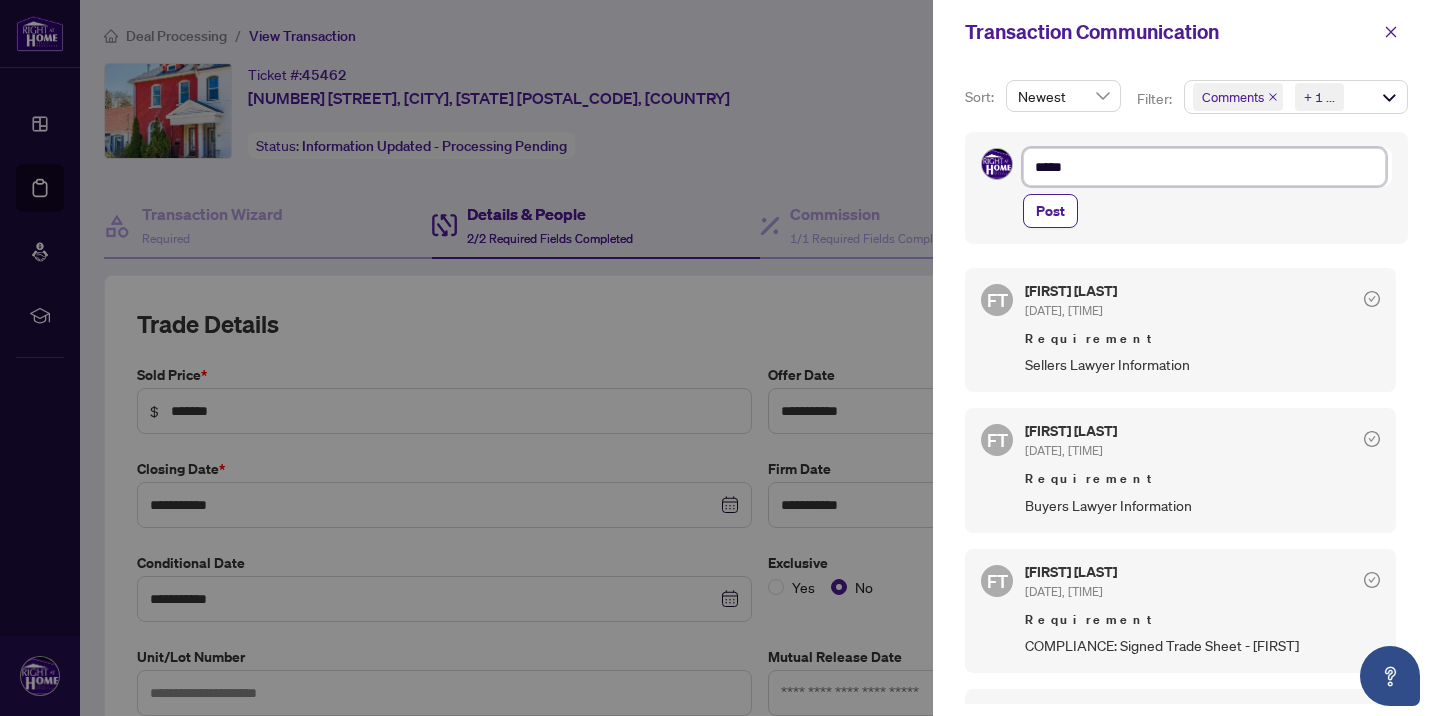 type on "*****" 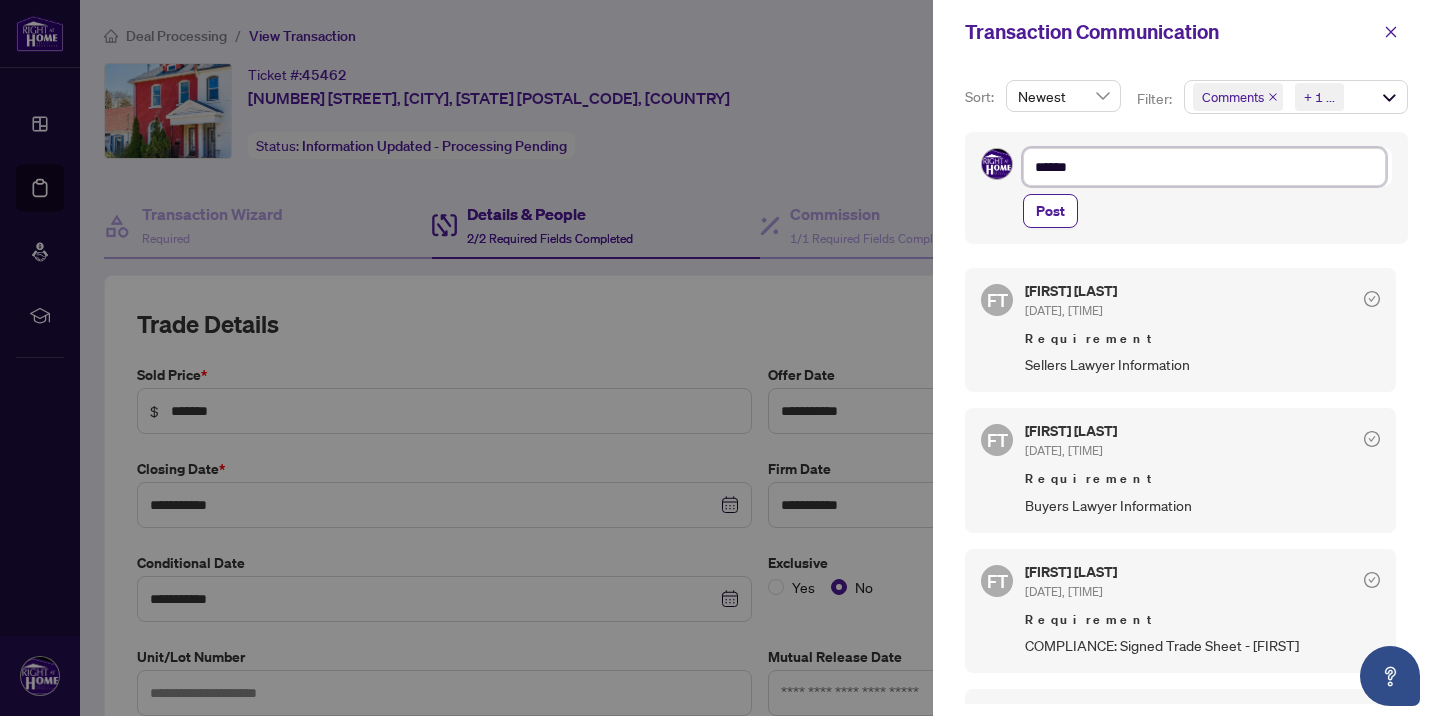 type on "*******" 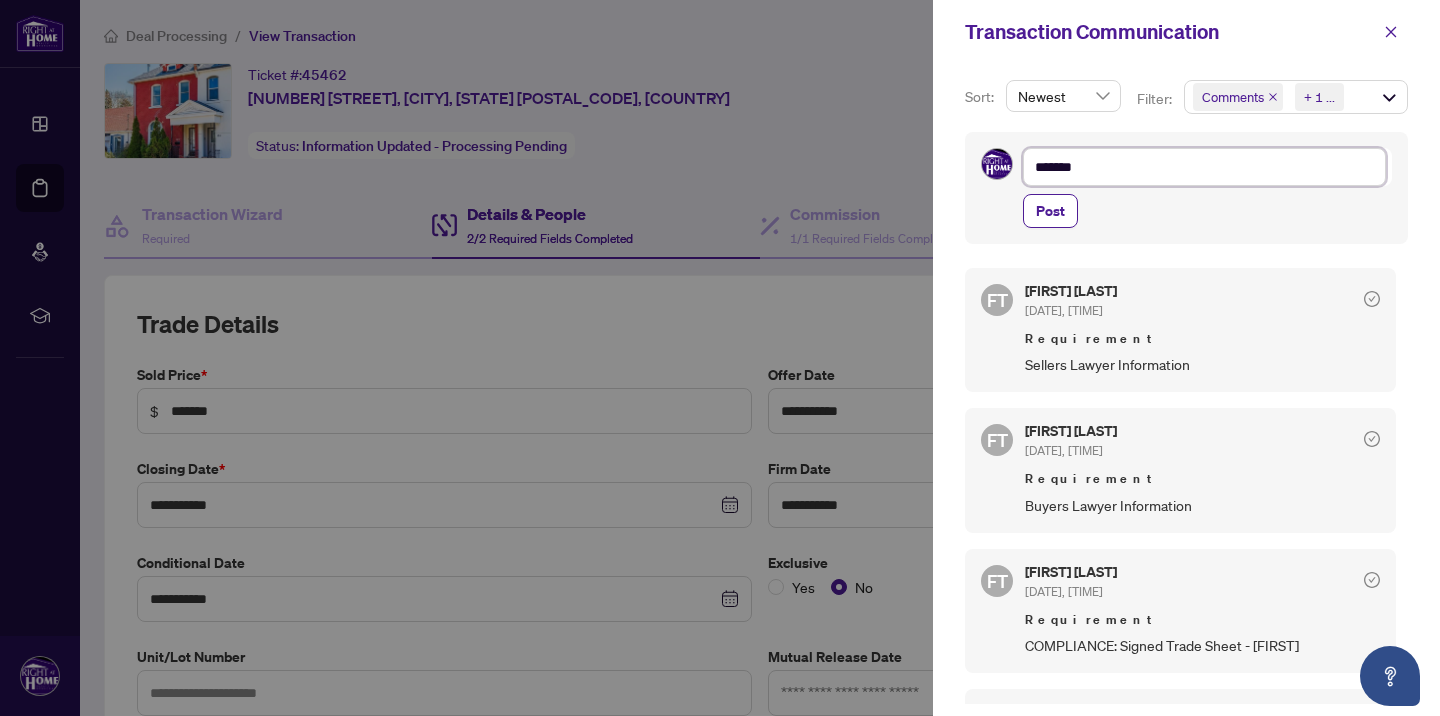 type on "********" 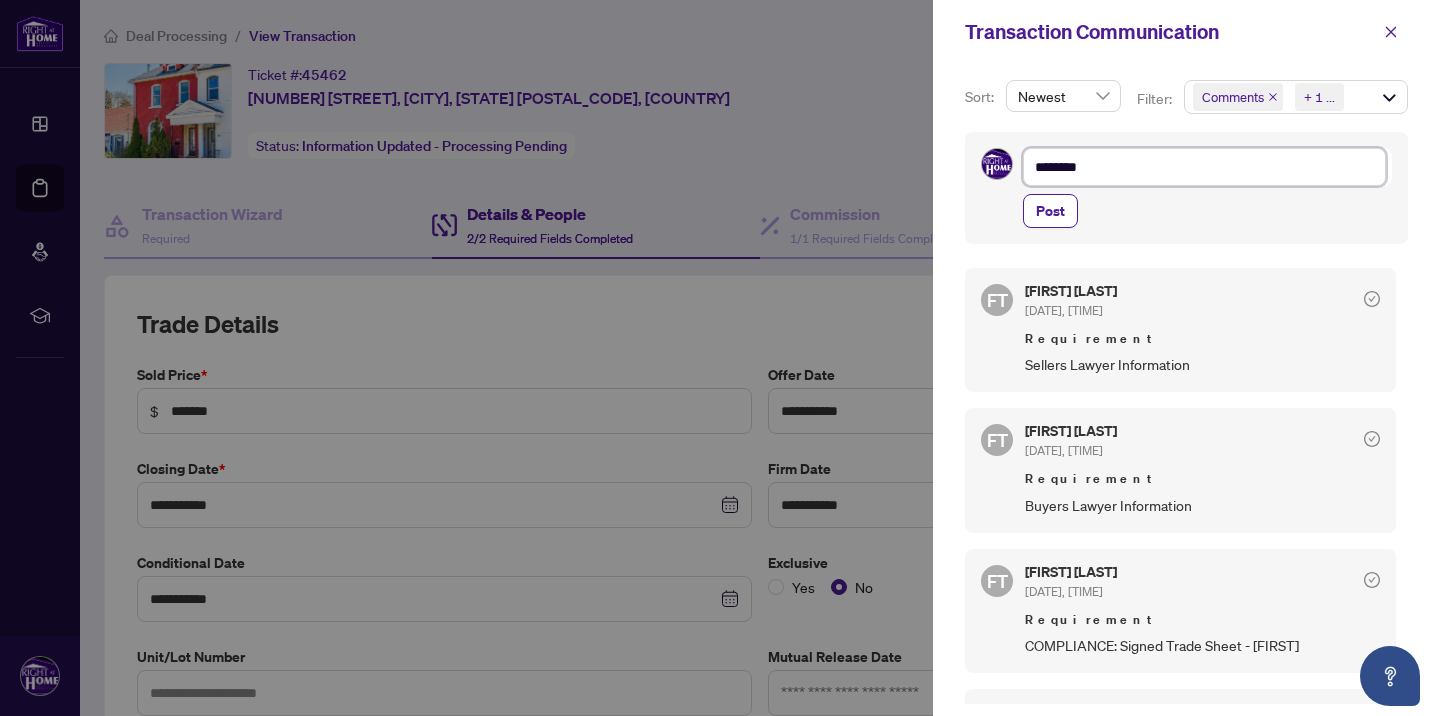 type on "*********" 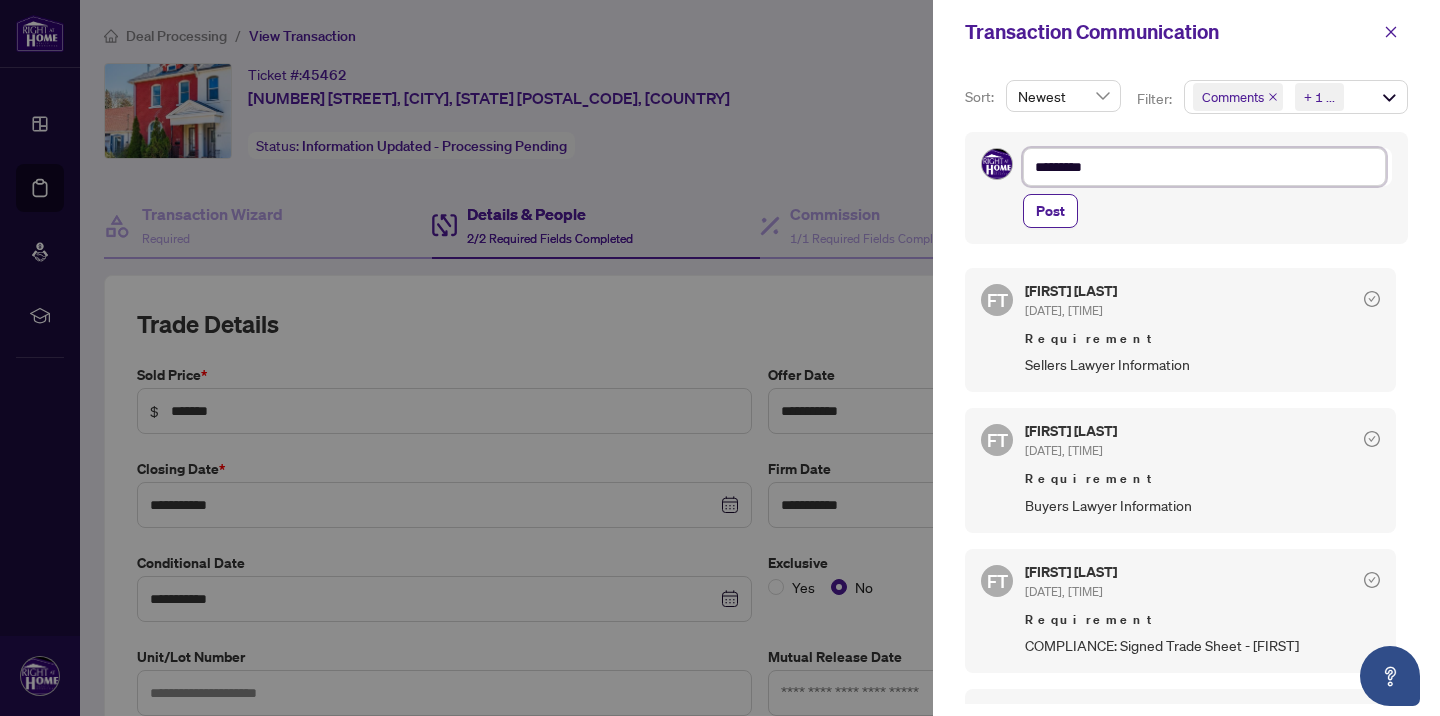 type on "**********" 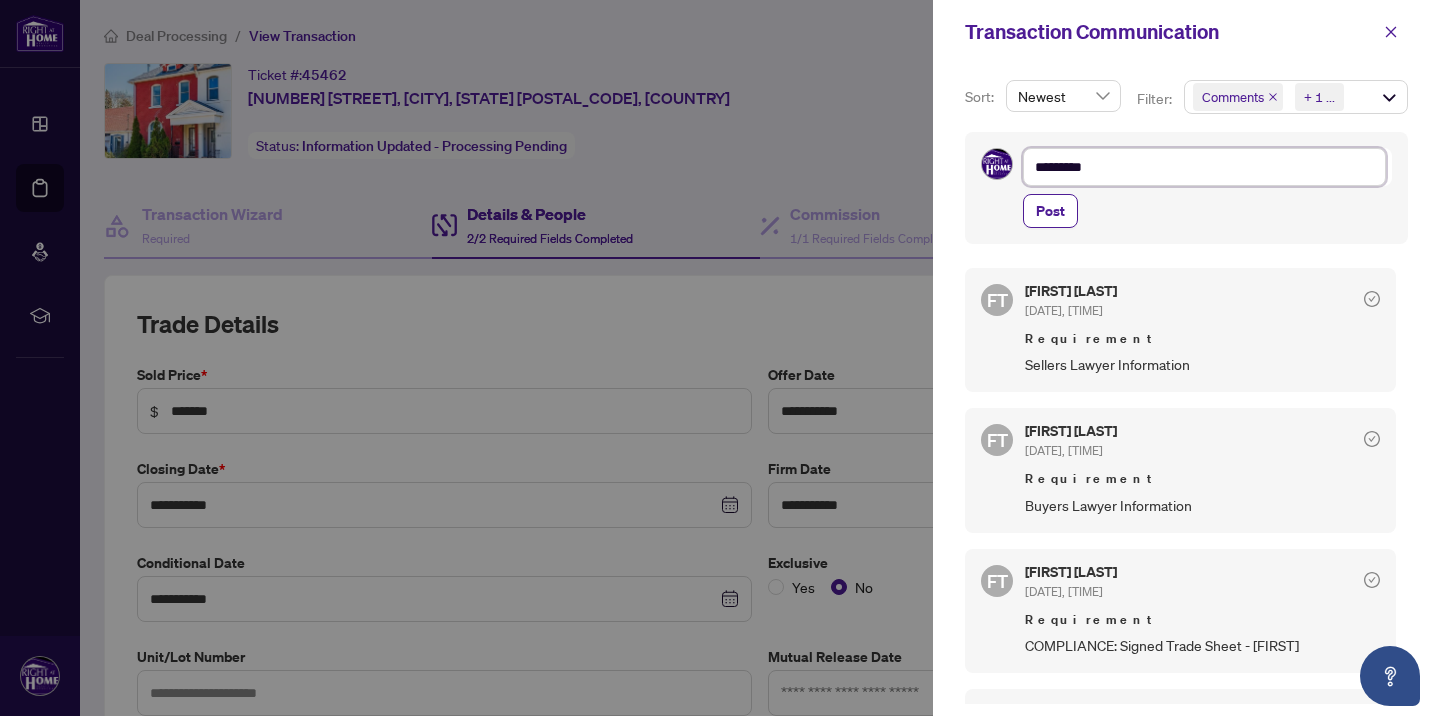 type on "**********" 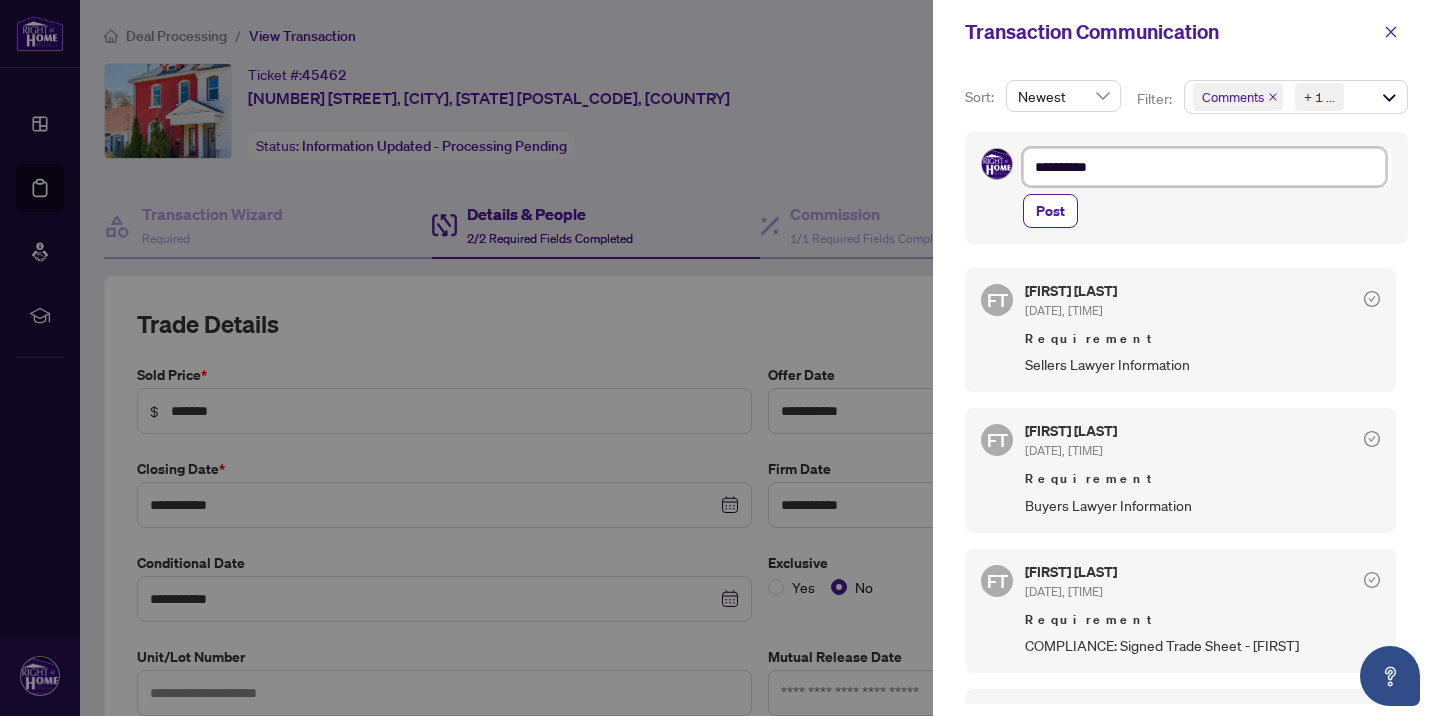 type on "**********" 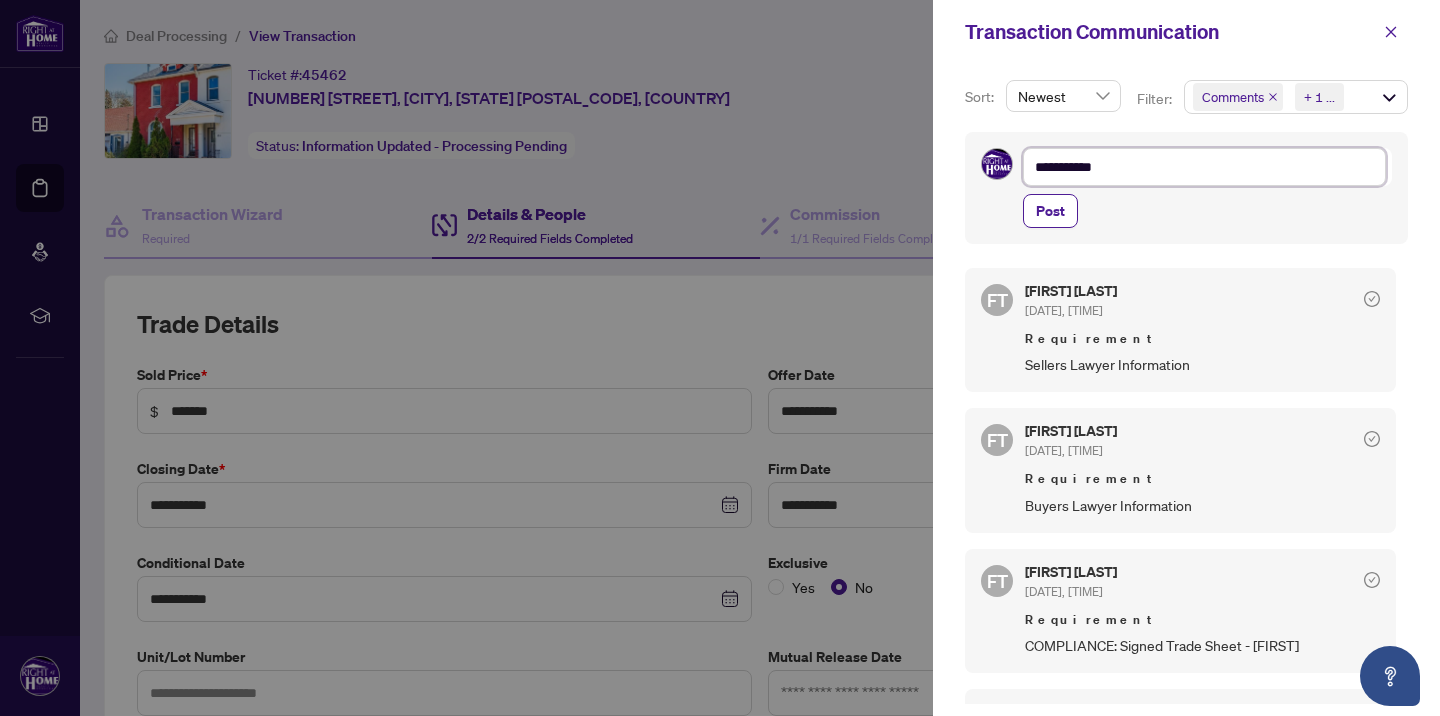 type on "**********" 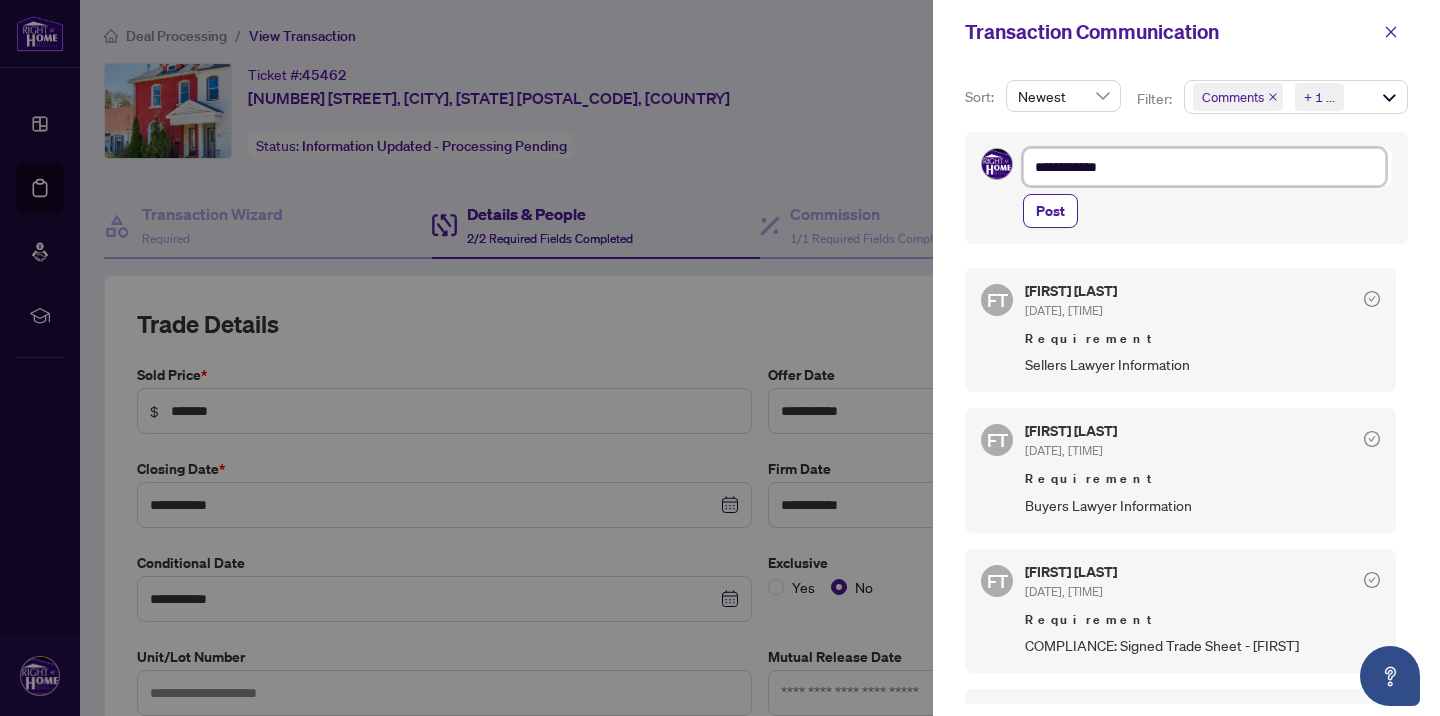 type on "**********" 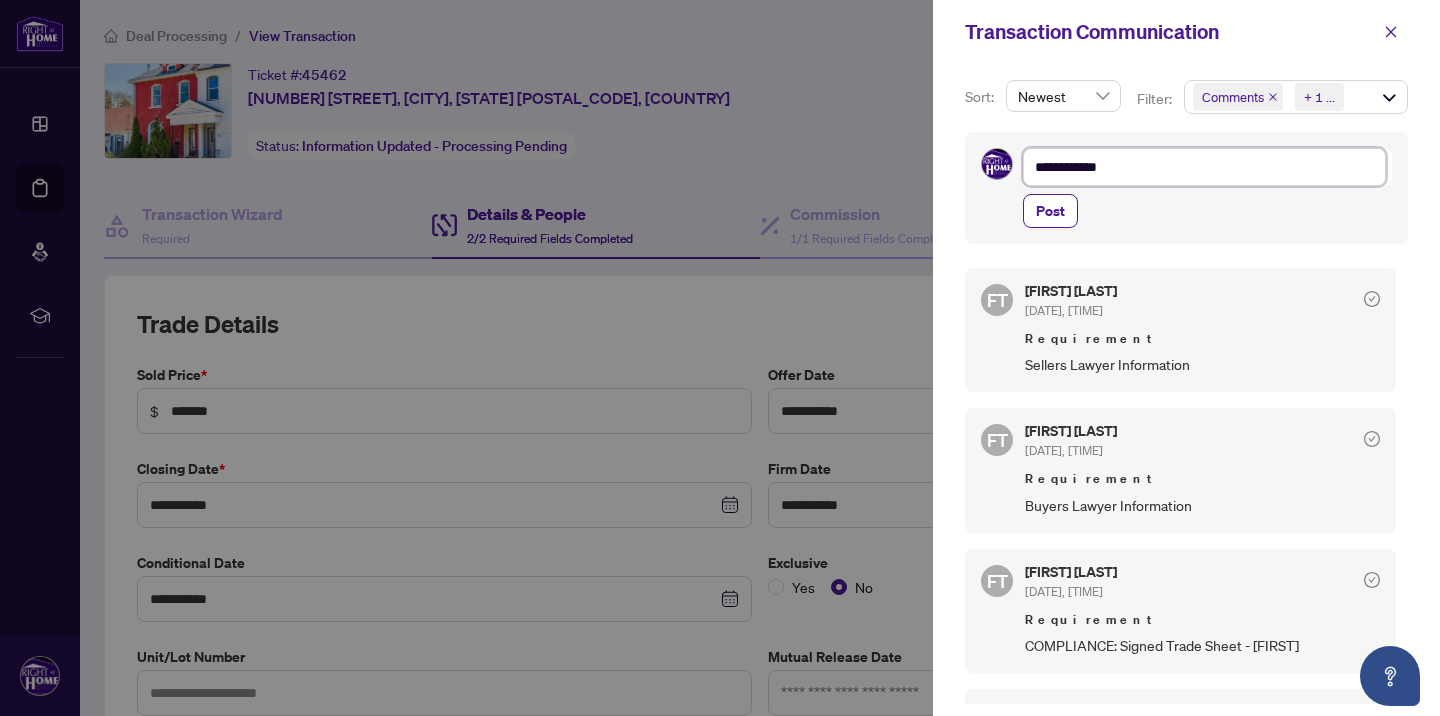 type on "**********" 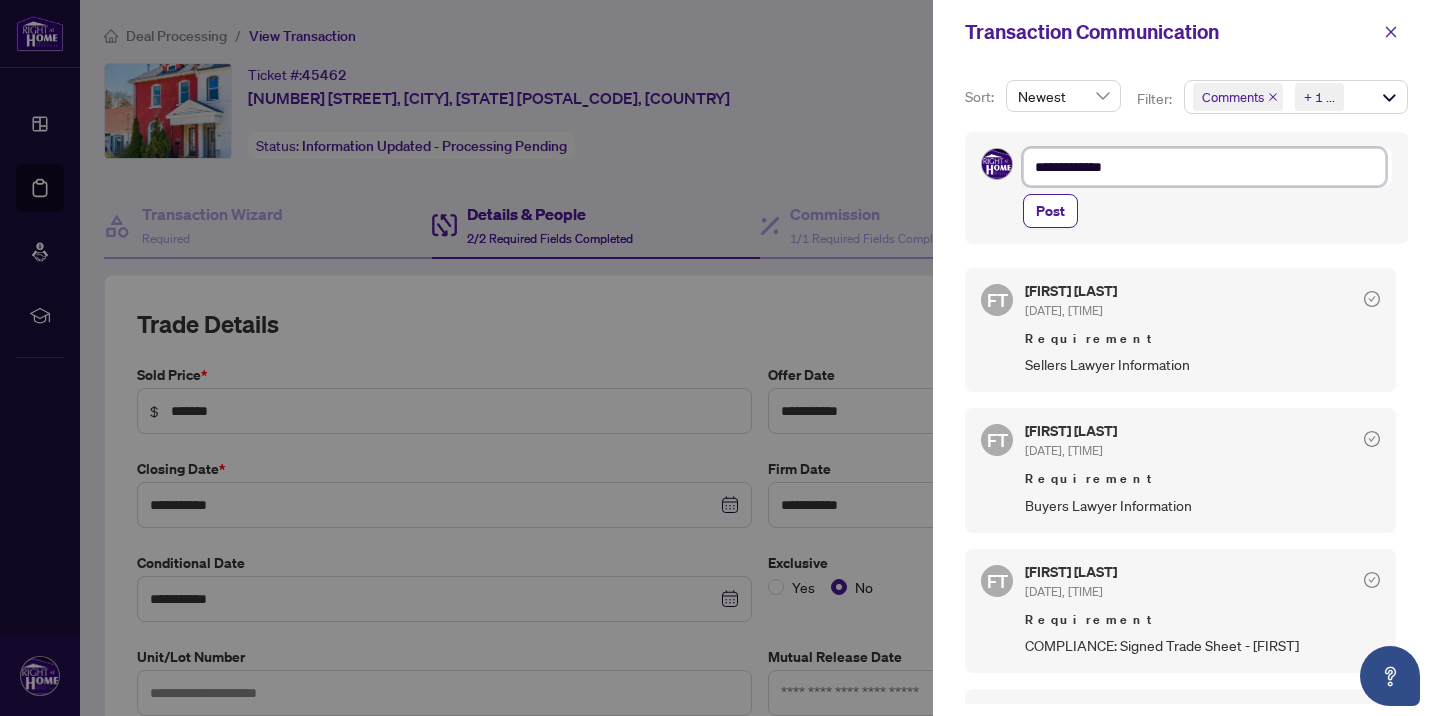 type on "**********" 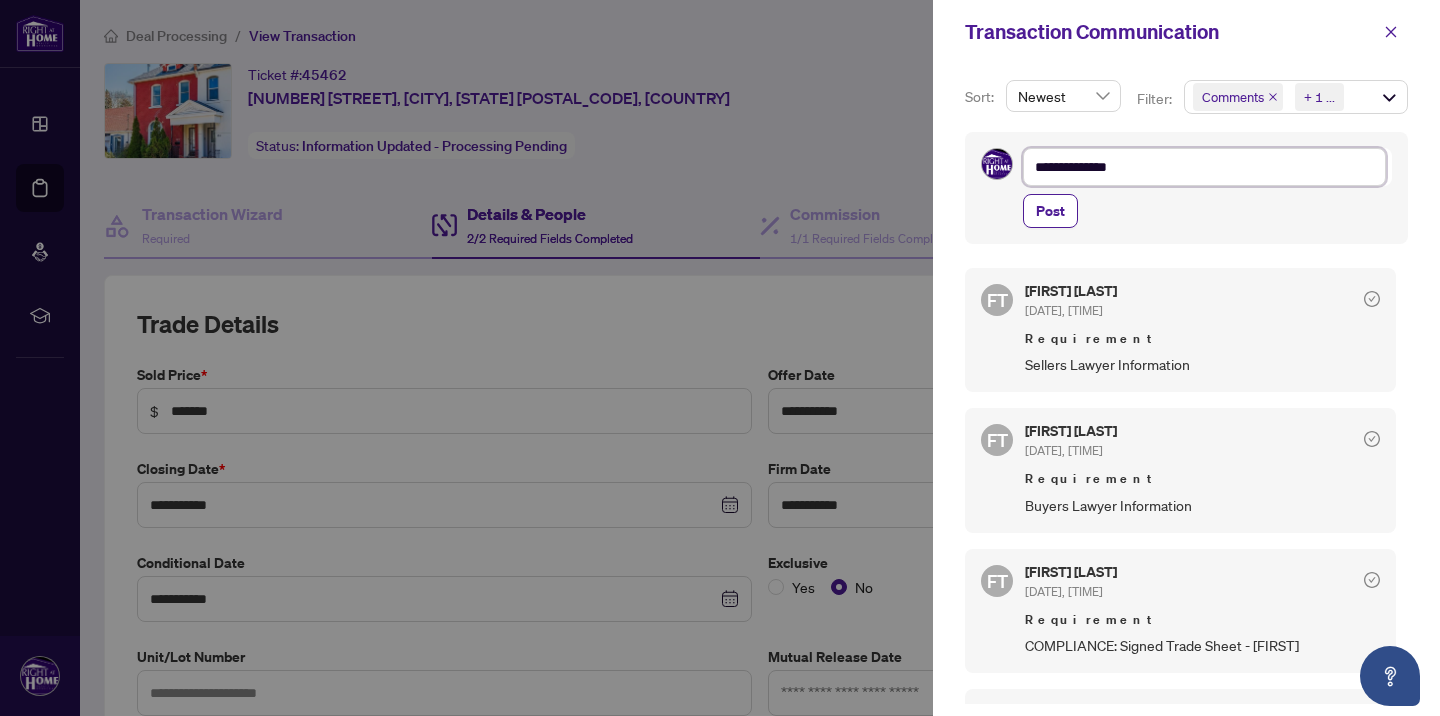 click on "*********" at bounding box center [0, 0] 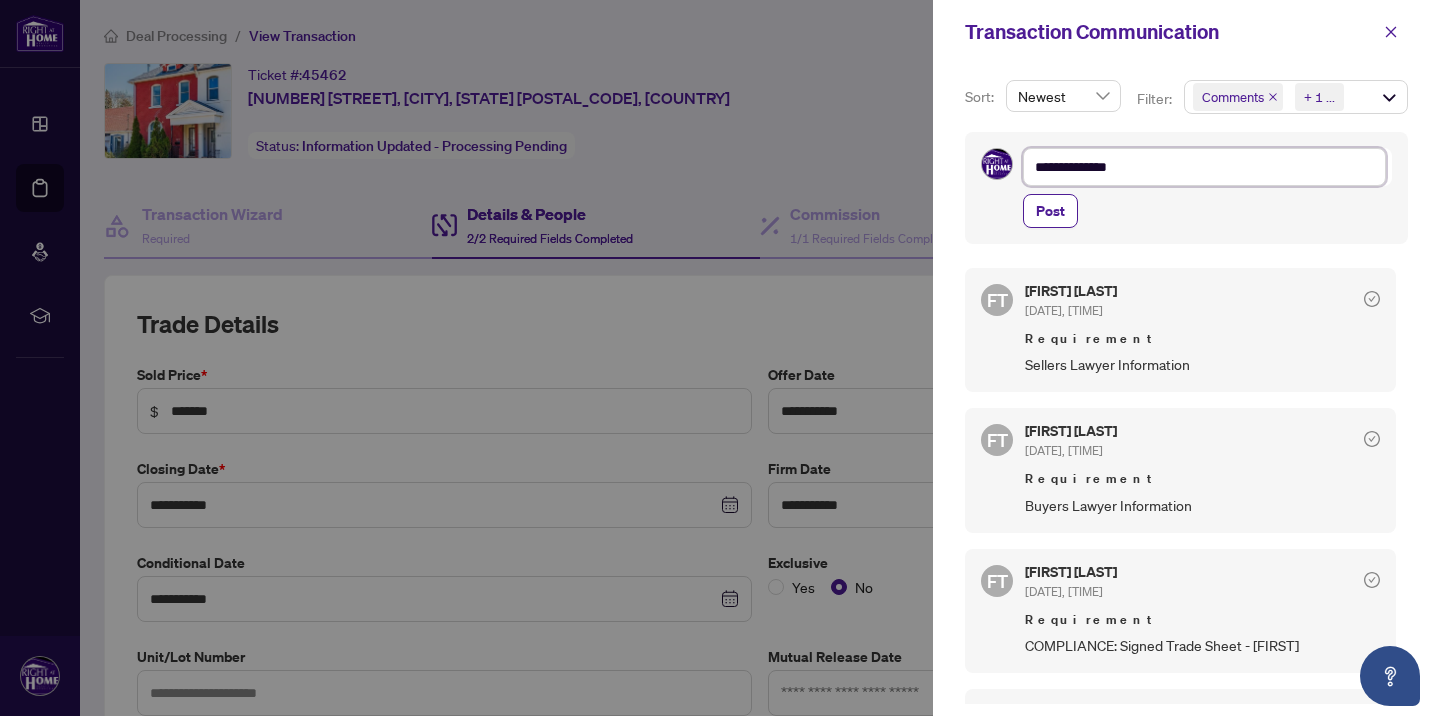 type on "**********" 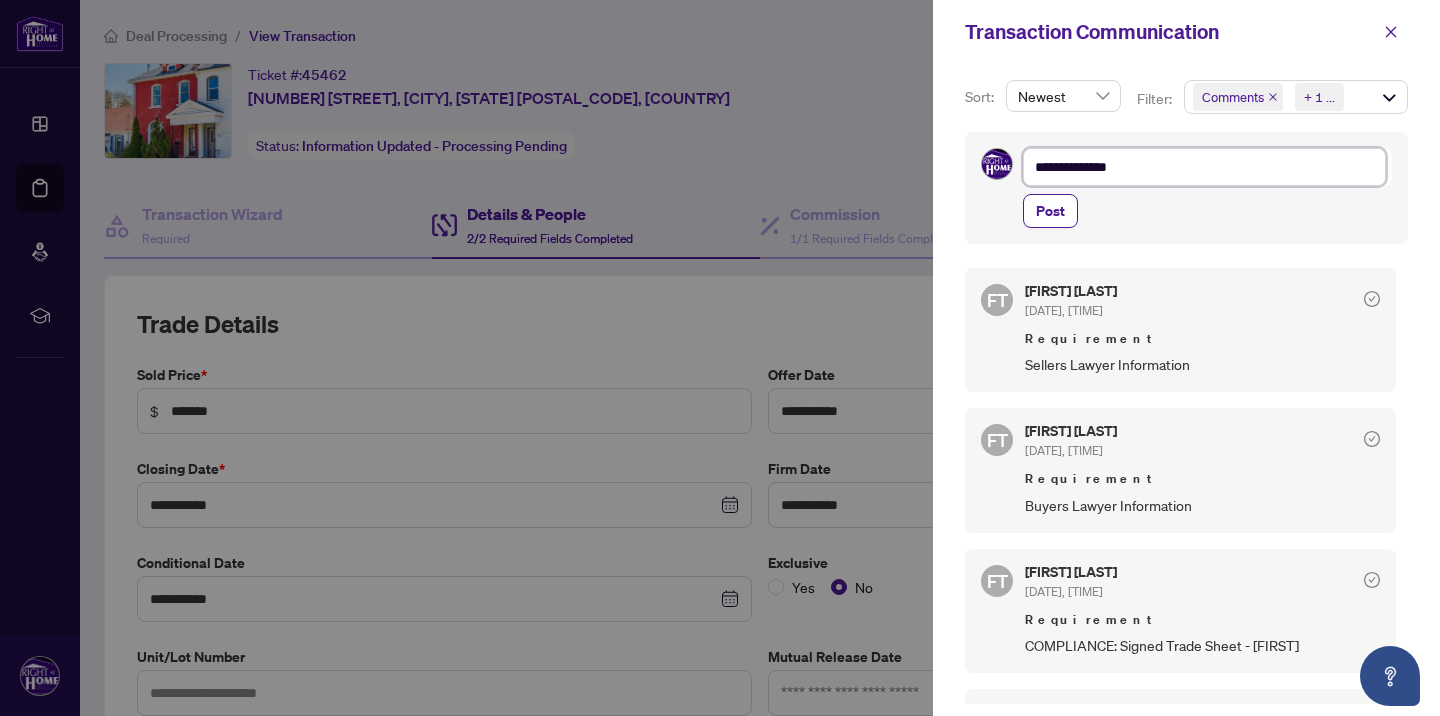 type on "**********" 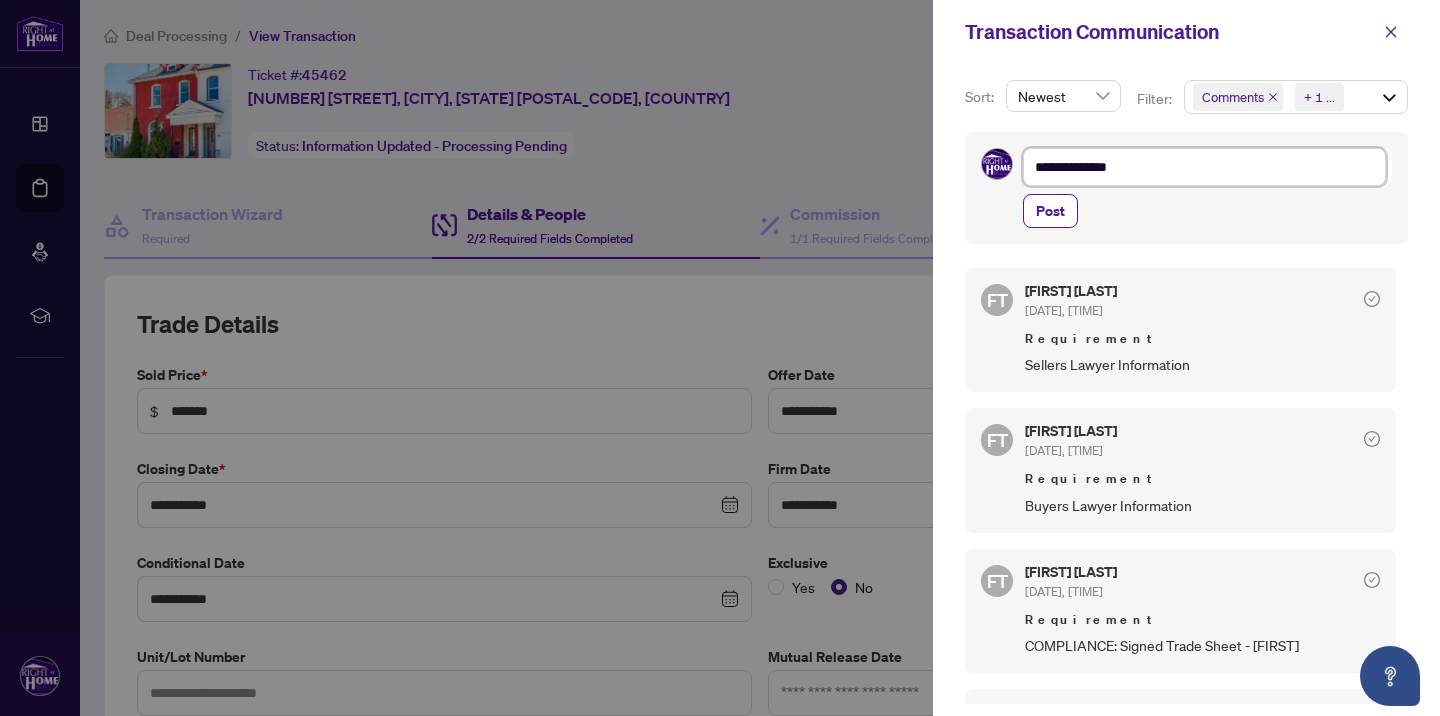 type on "**********" 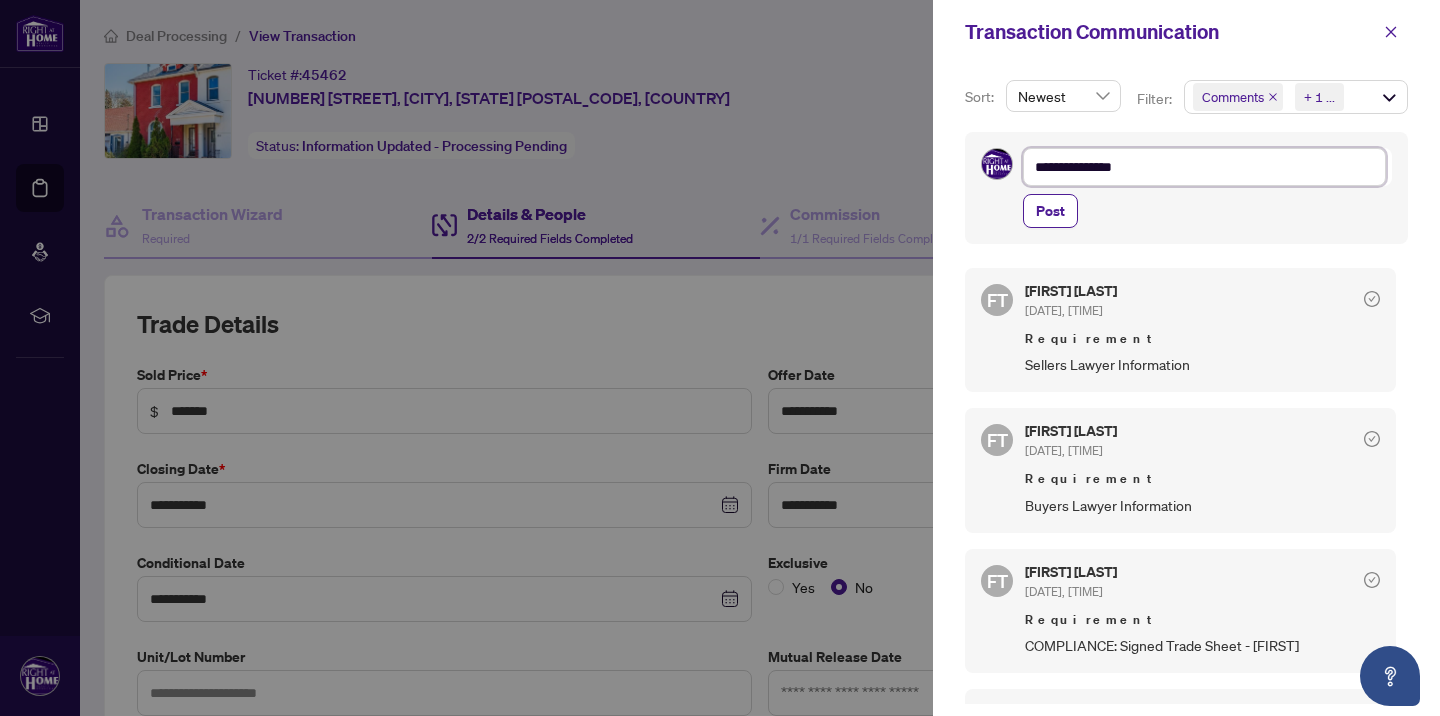 type on "**********" 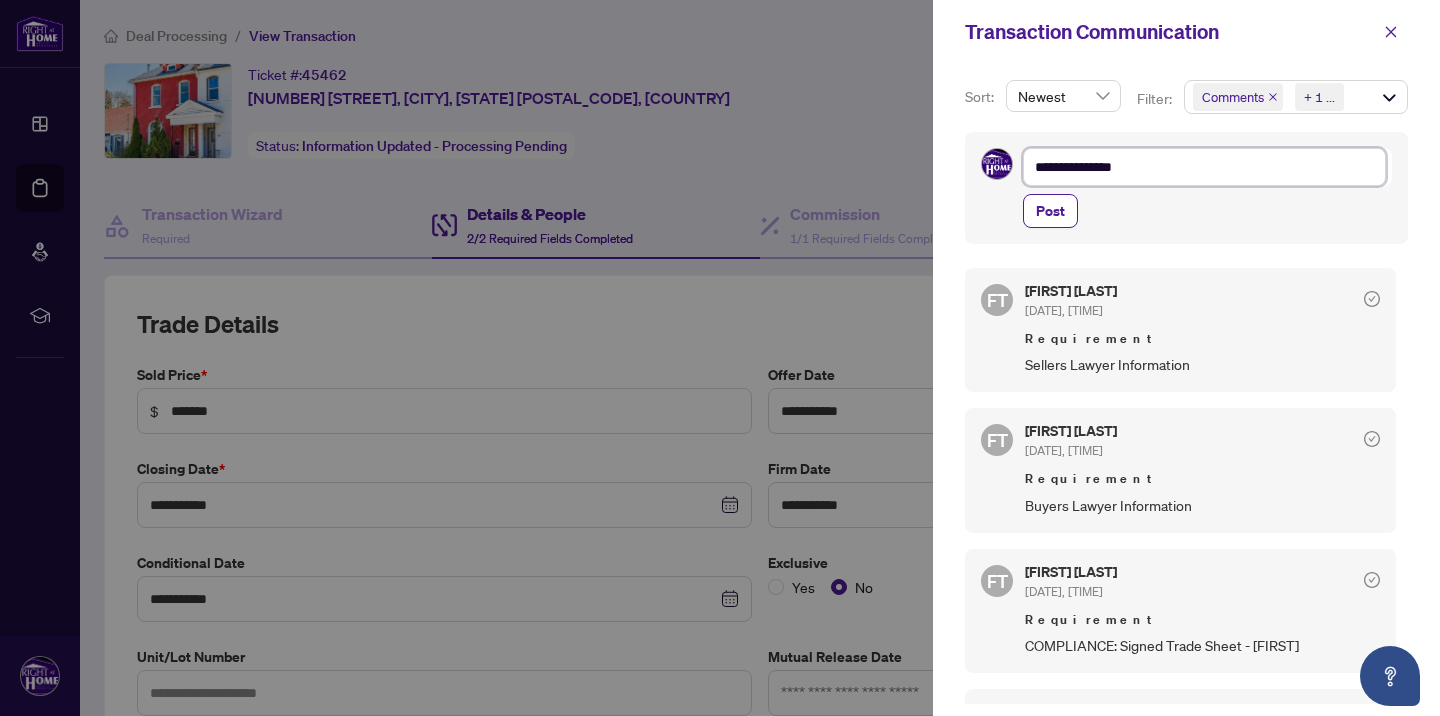 type on "**********" 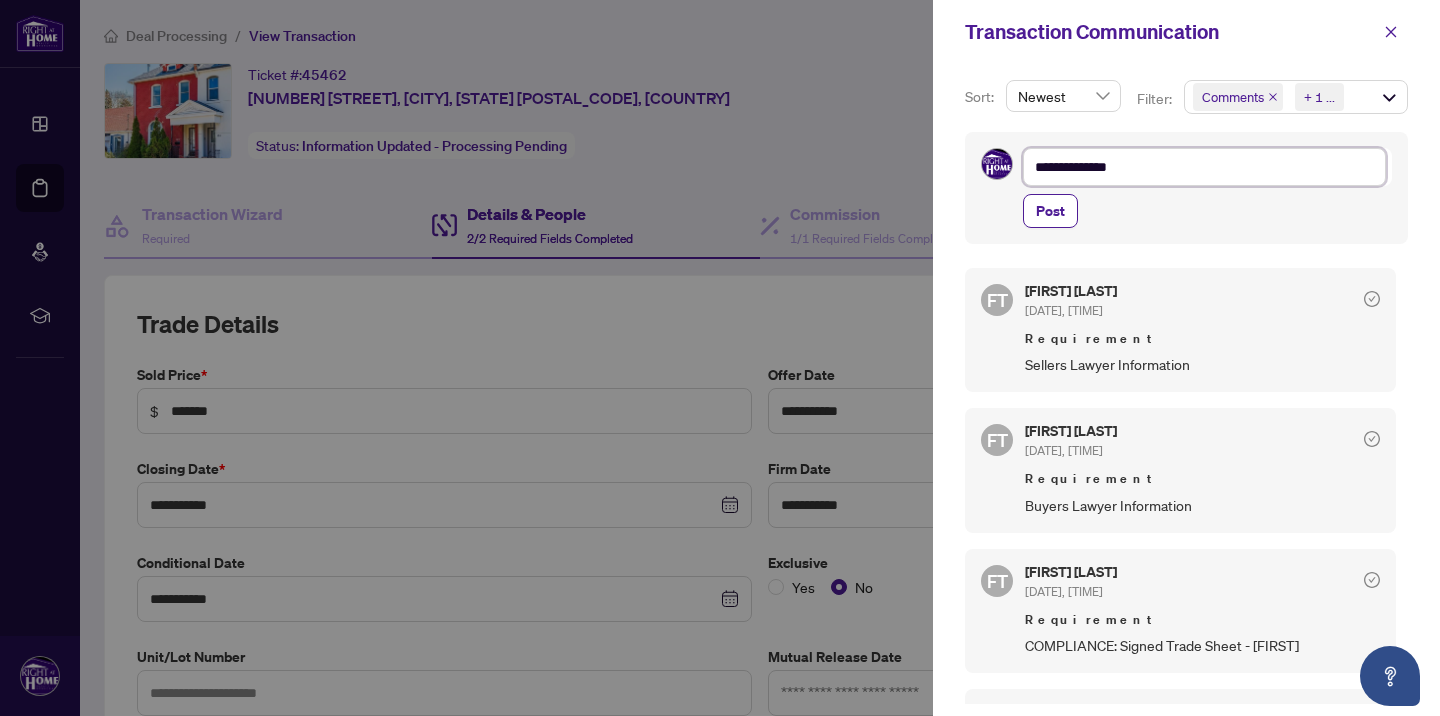 type on "**********" 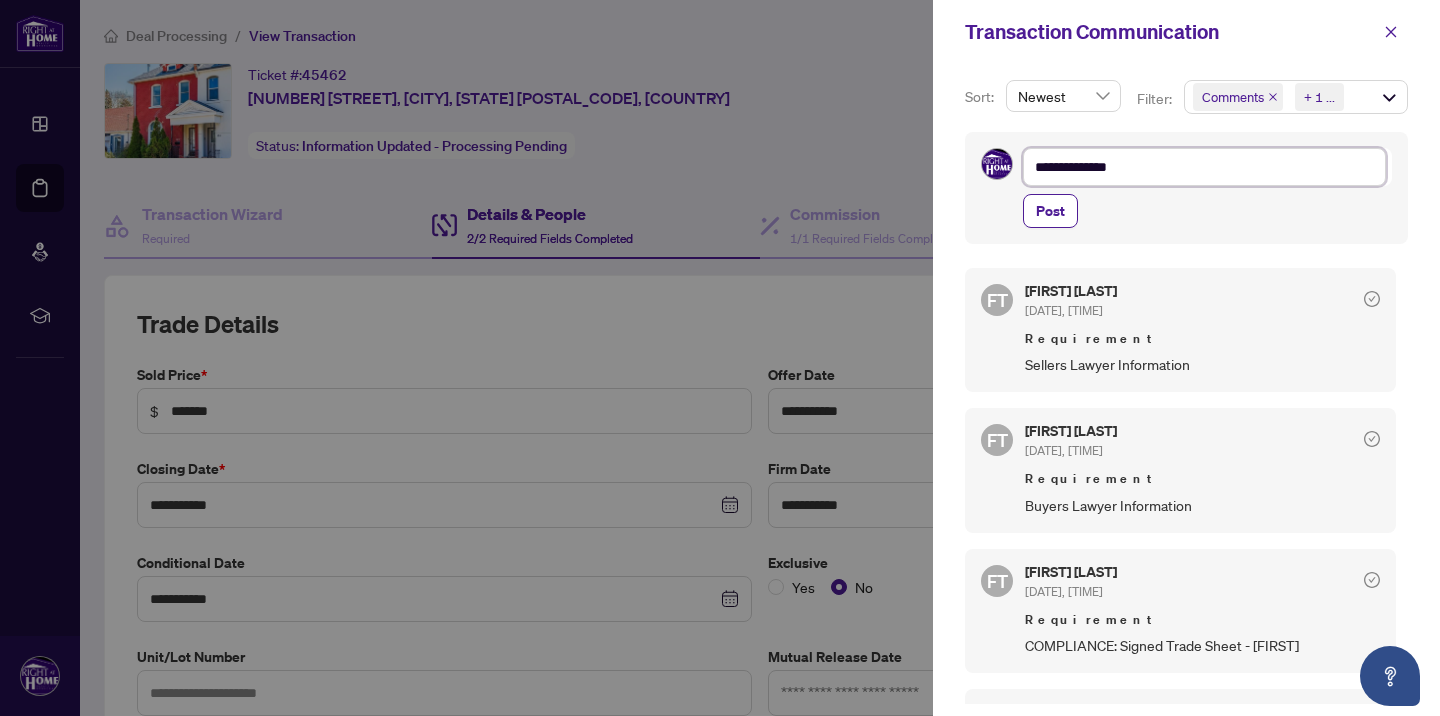 type on "**********" 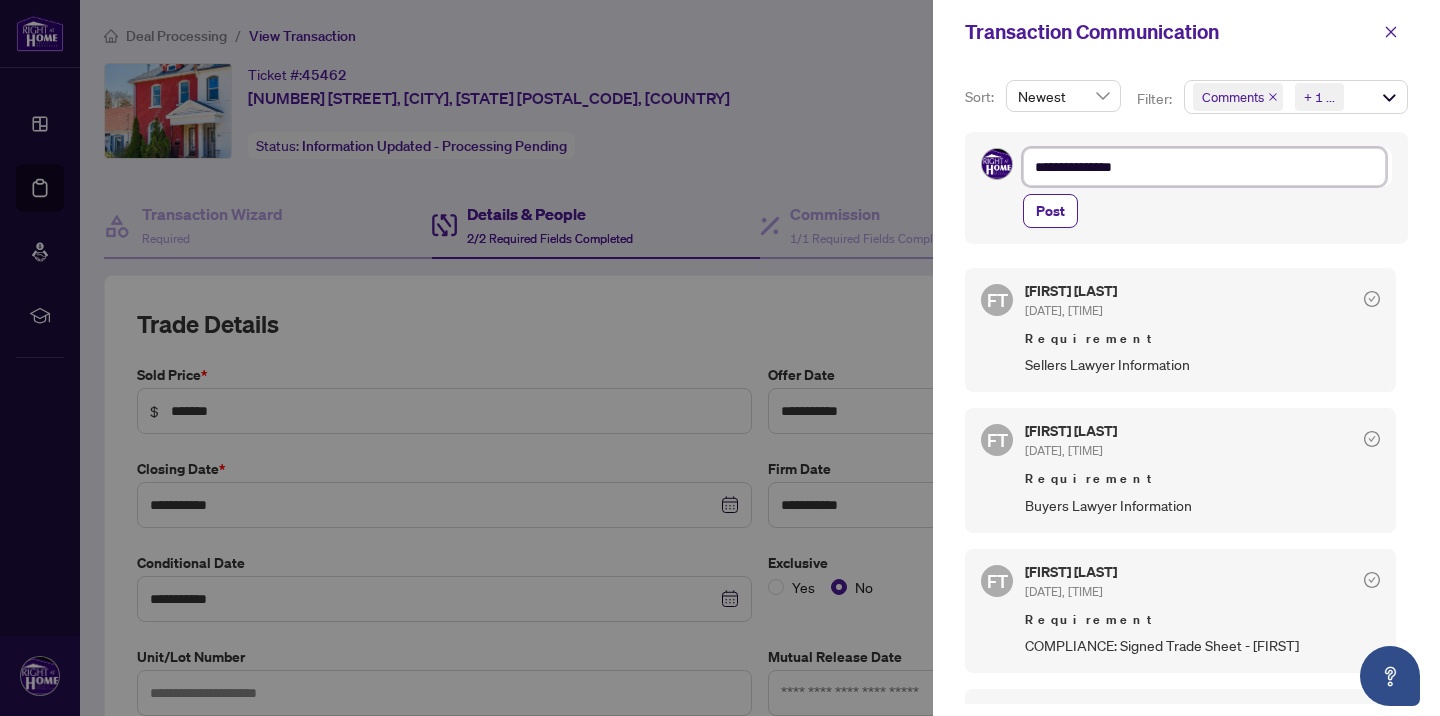 type on "**********" 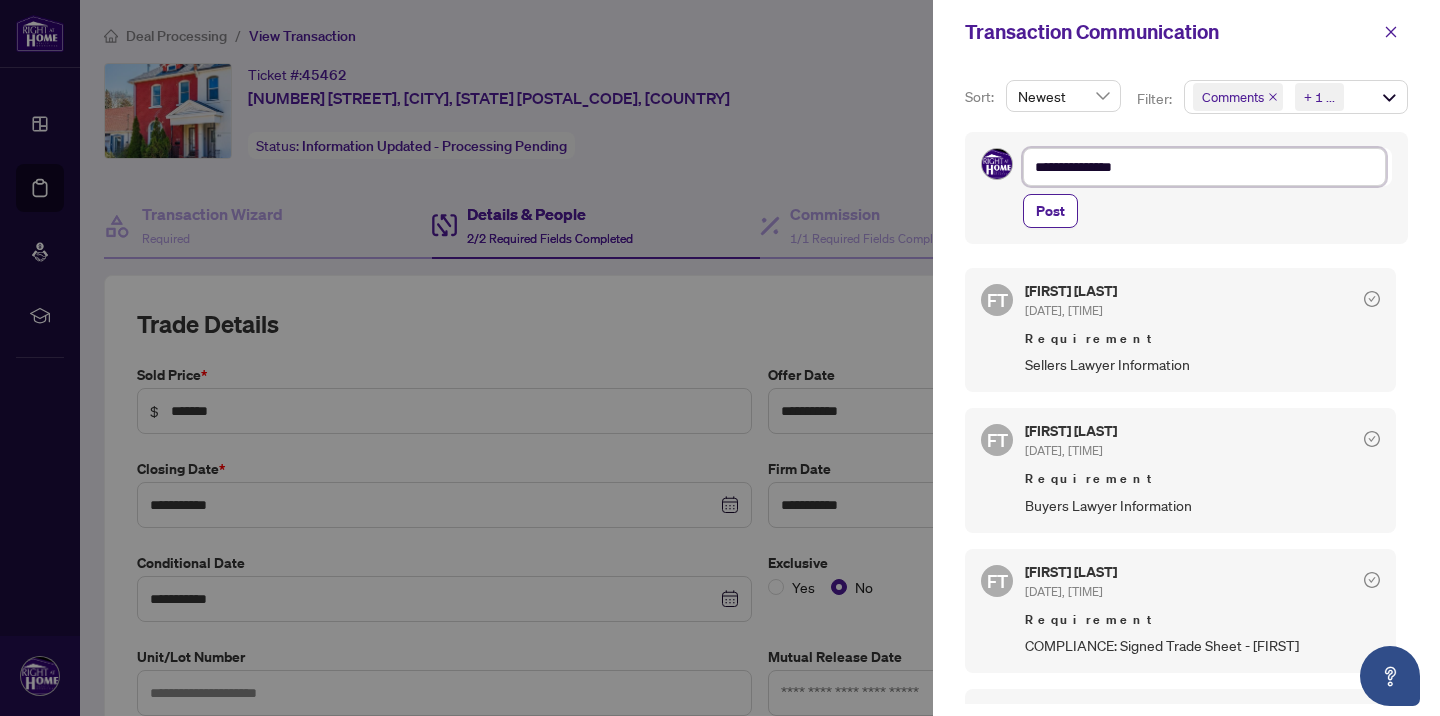type on "**********" 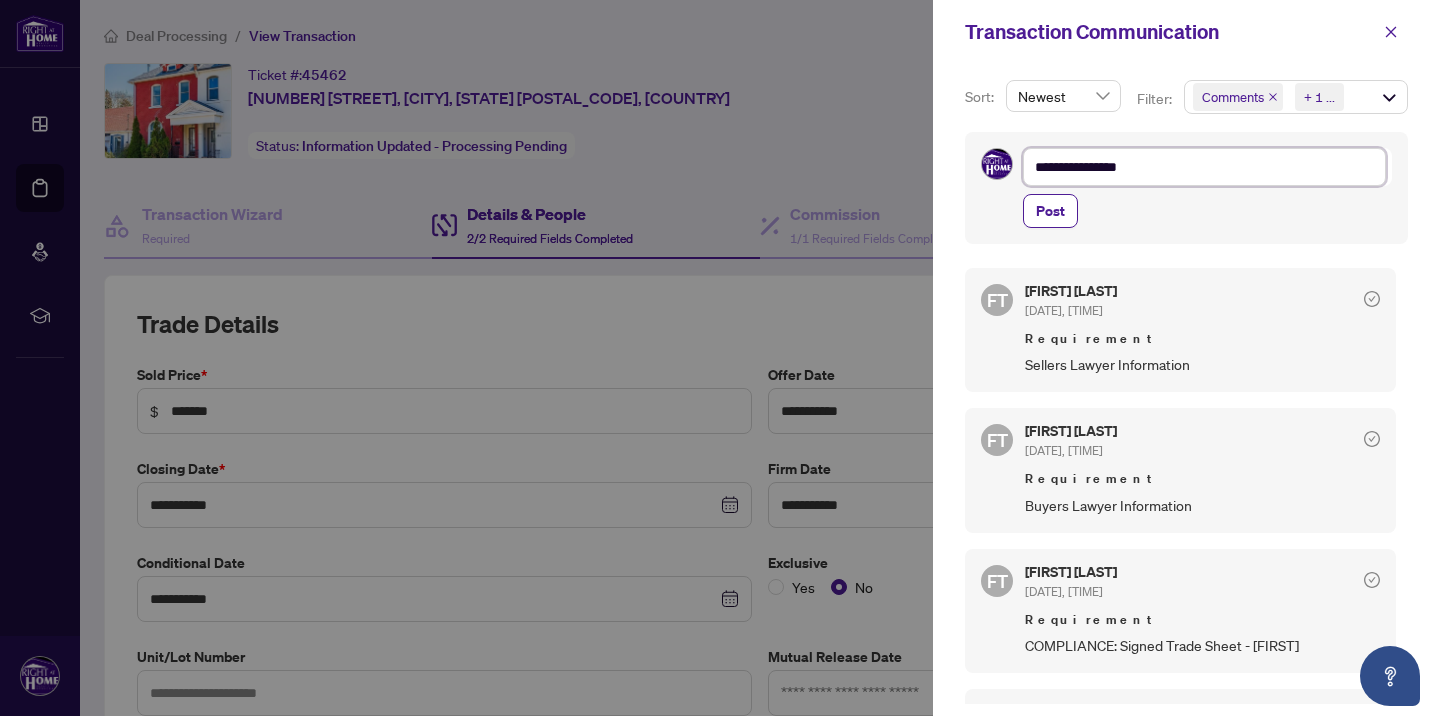 type on "**********" 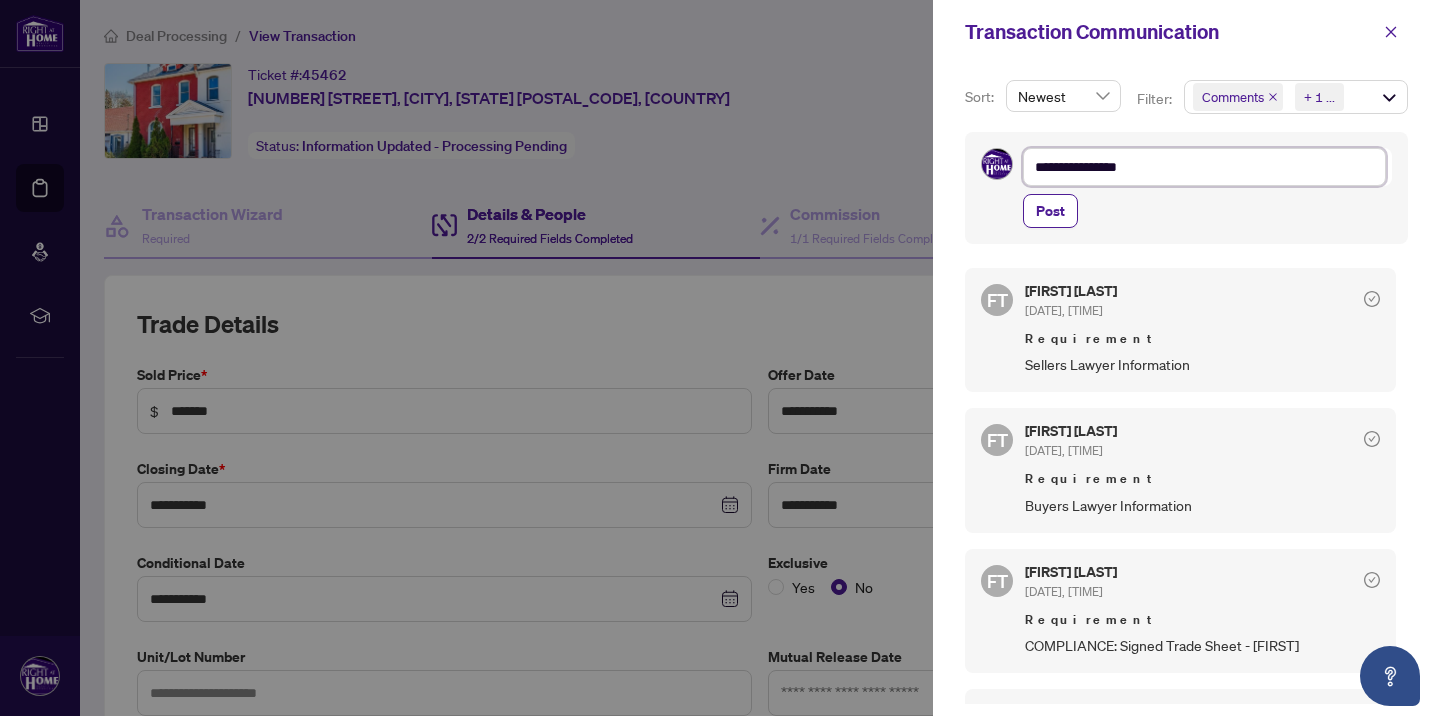 type on "**********" 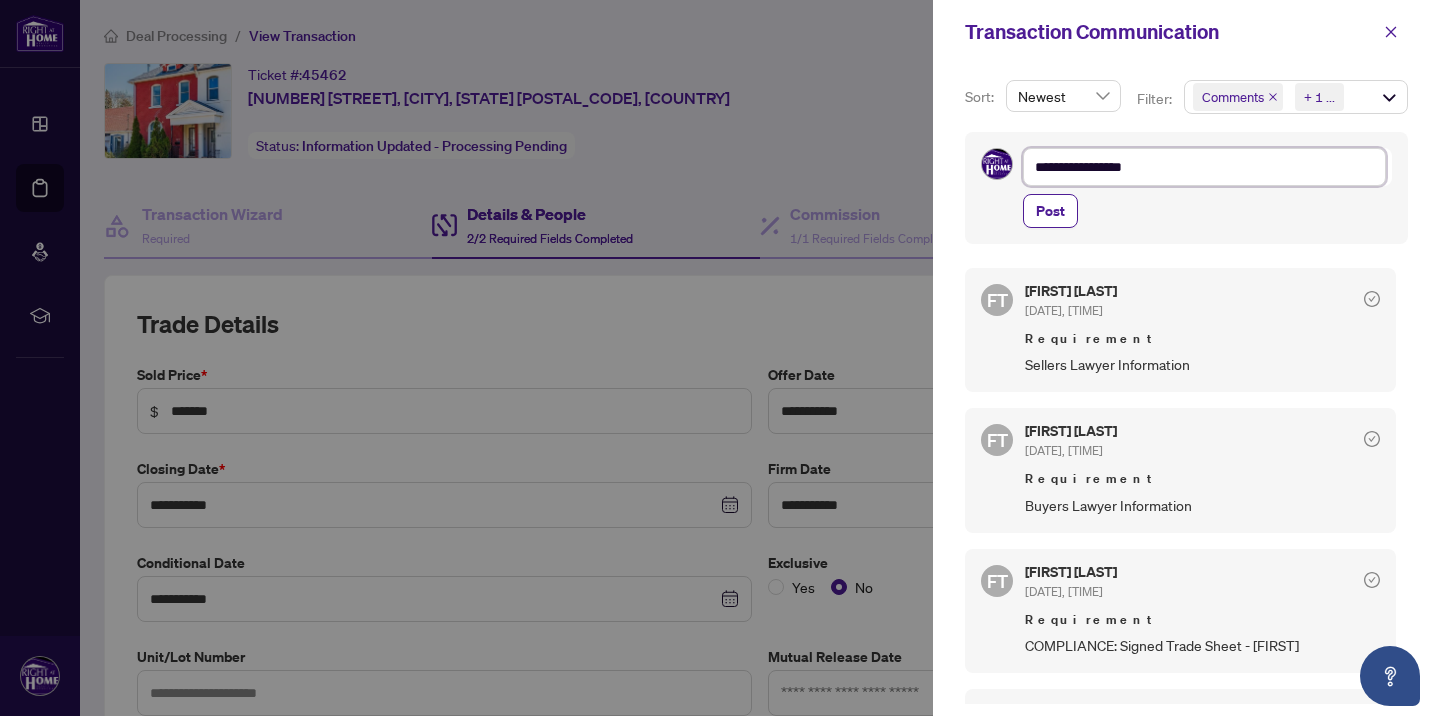type on "**********" 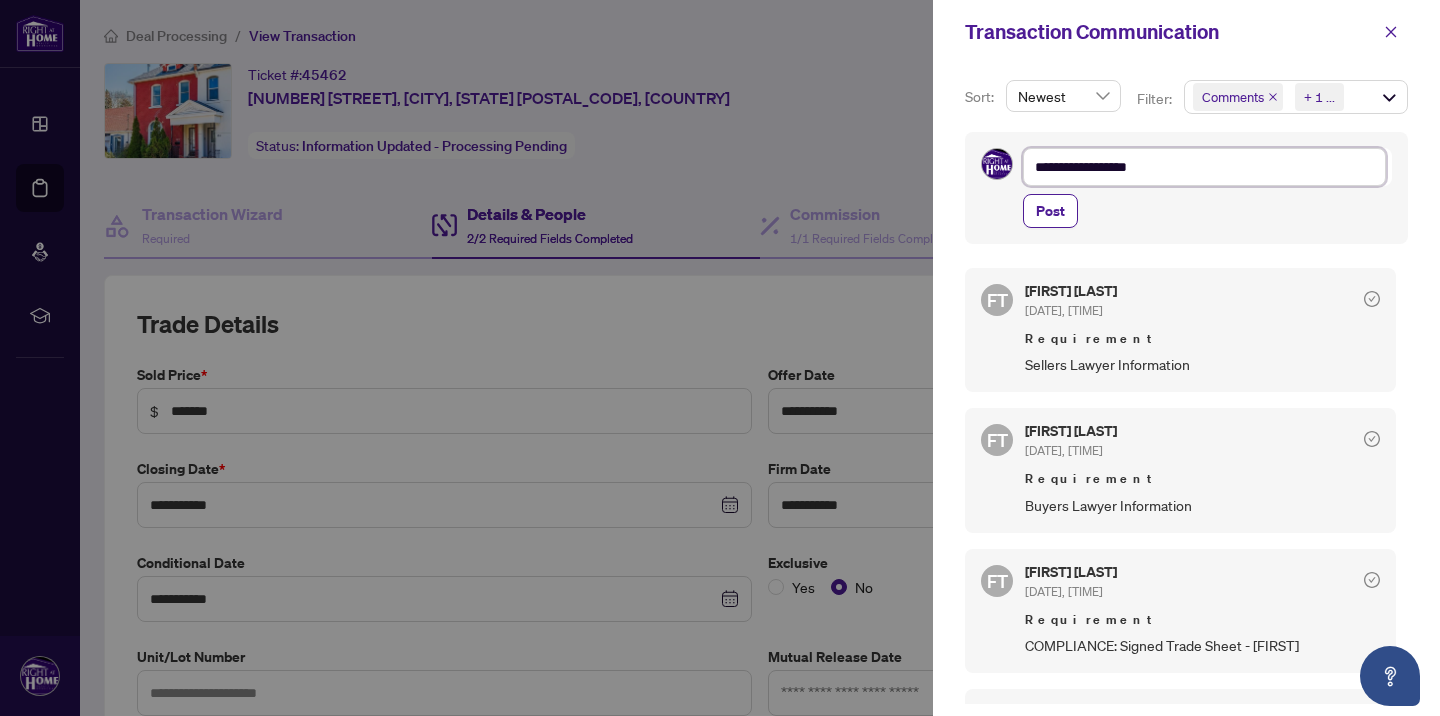 type on "**********" 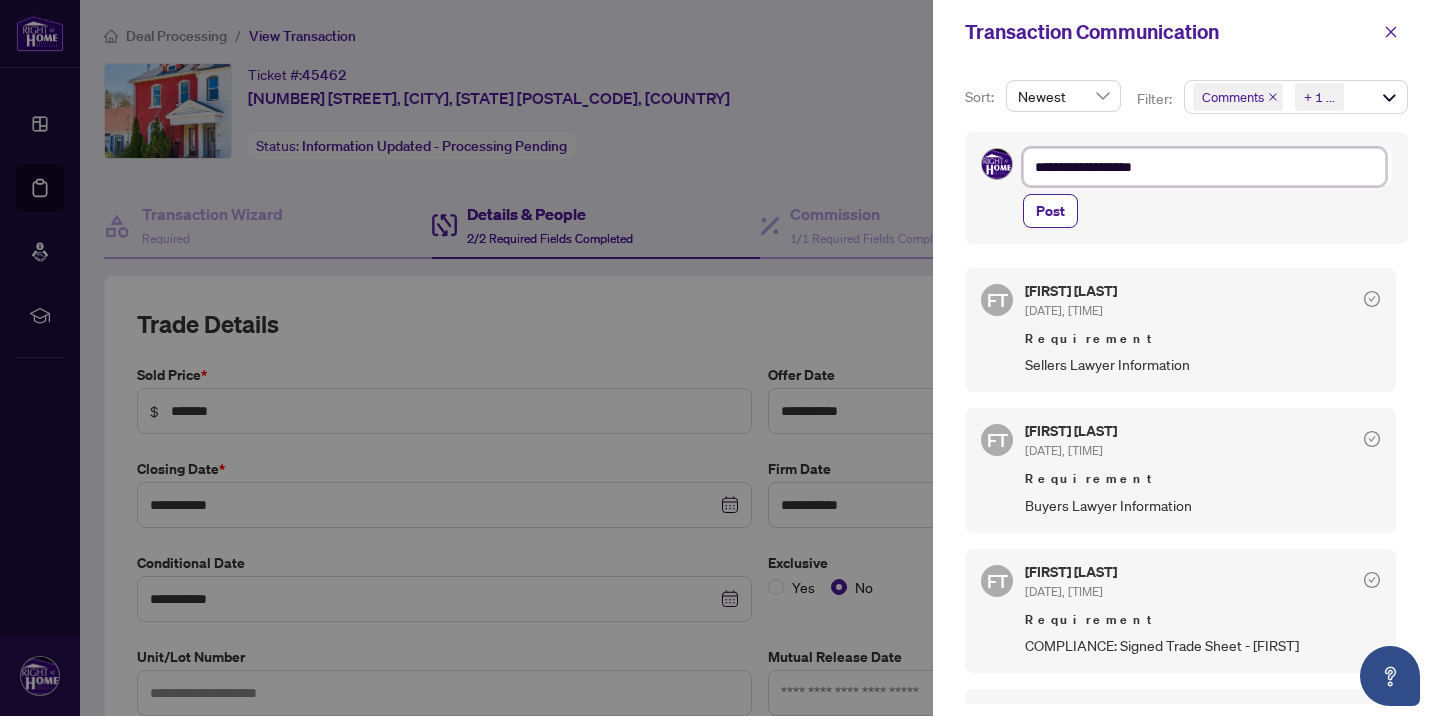 type on "**********" 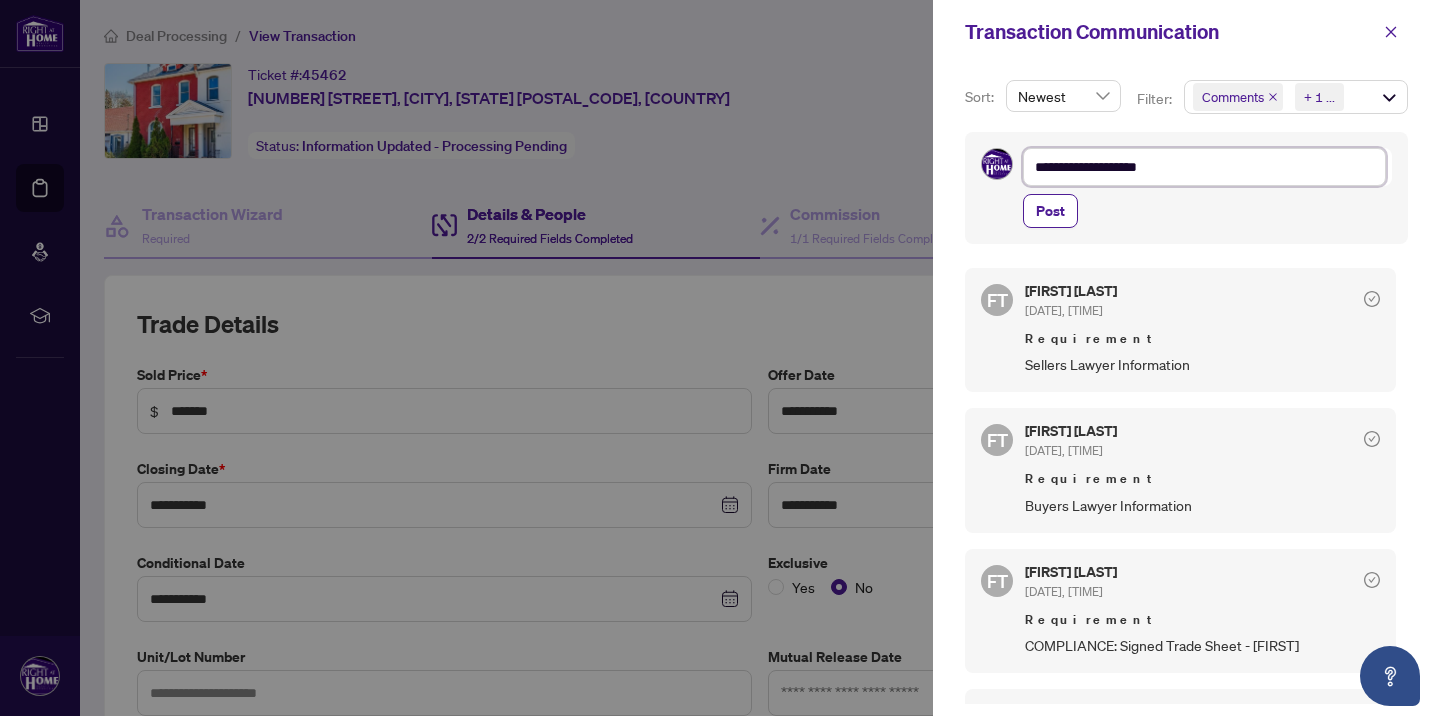 type on "**********" 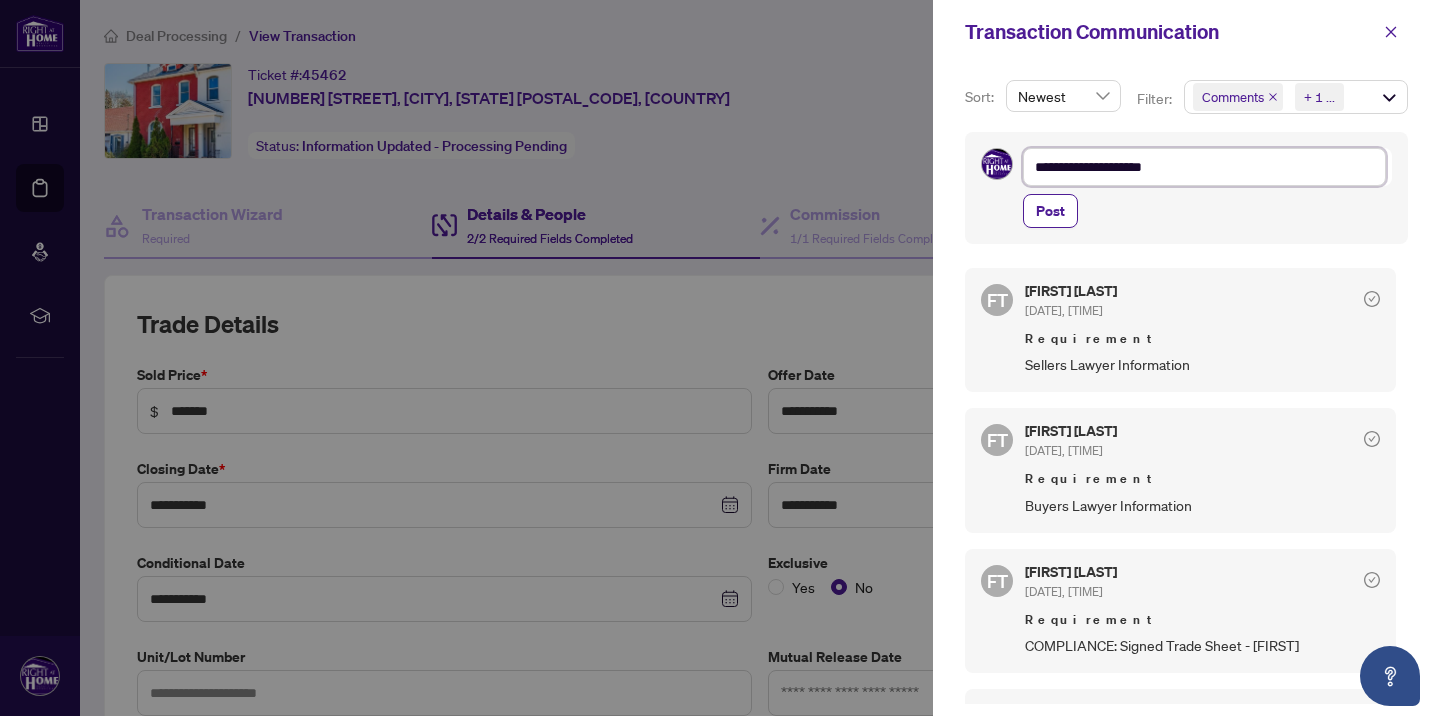 type on "**********" 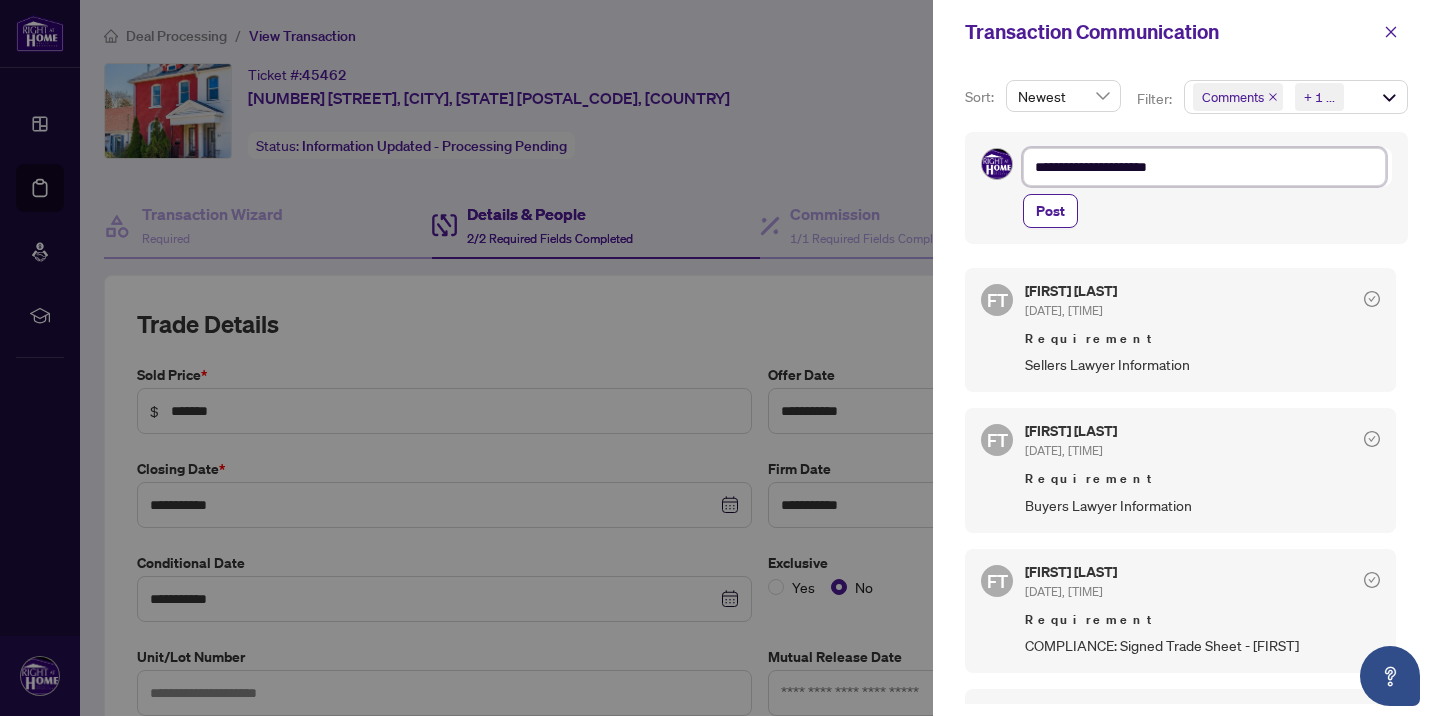 type on "**********" 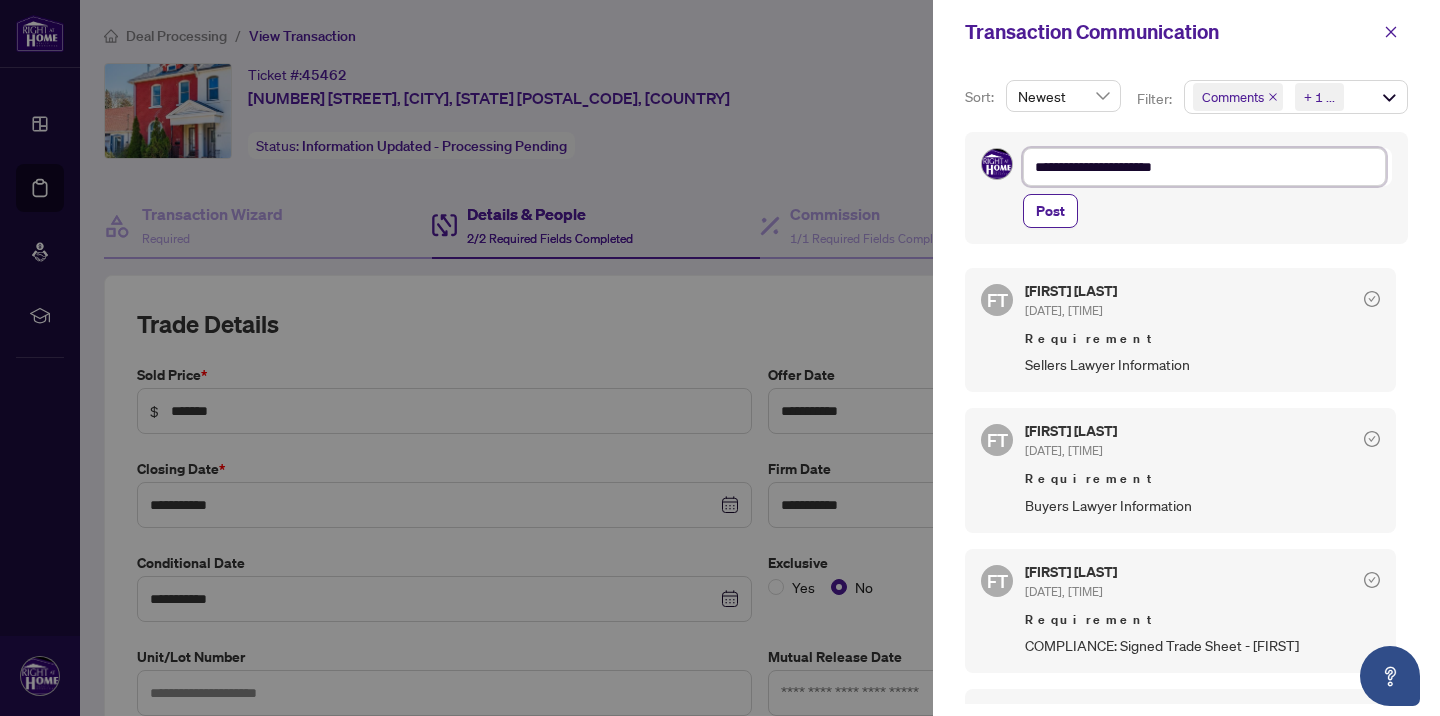 type on "**********" 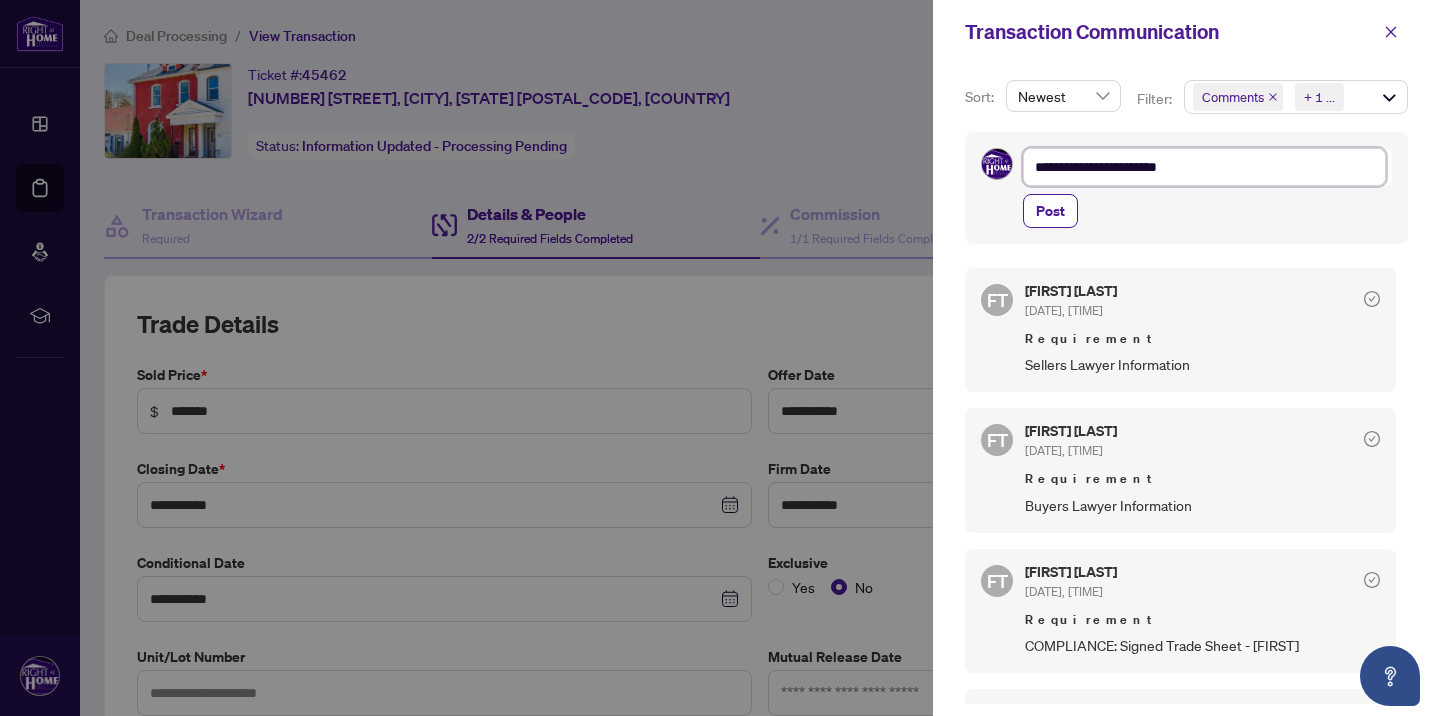 type on "**********" 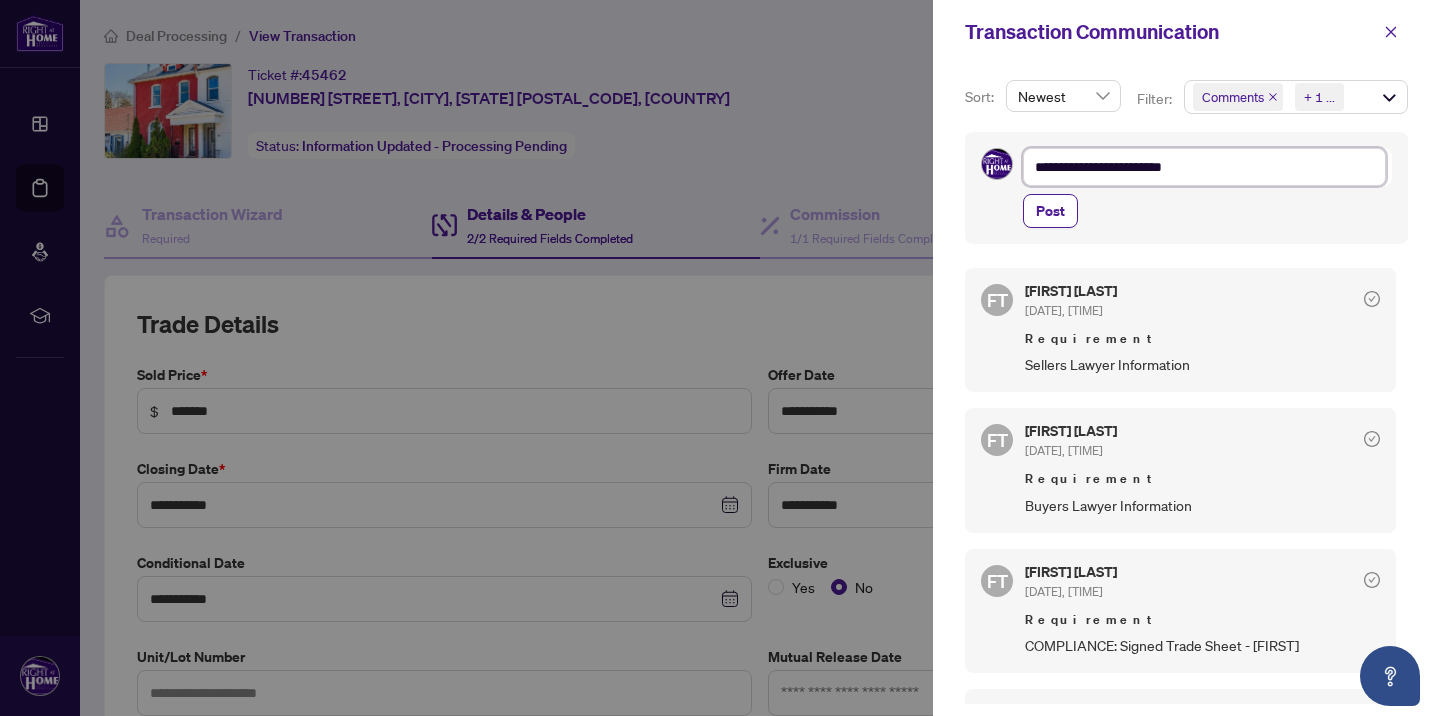 type on "**********" 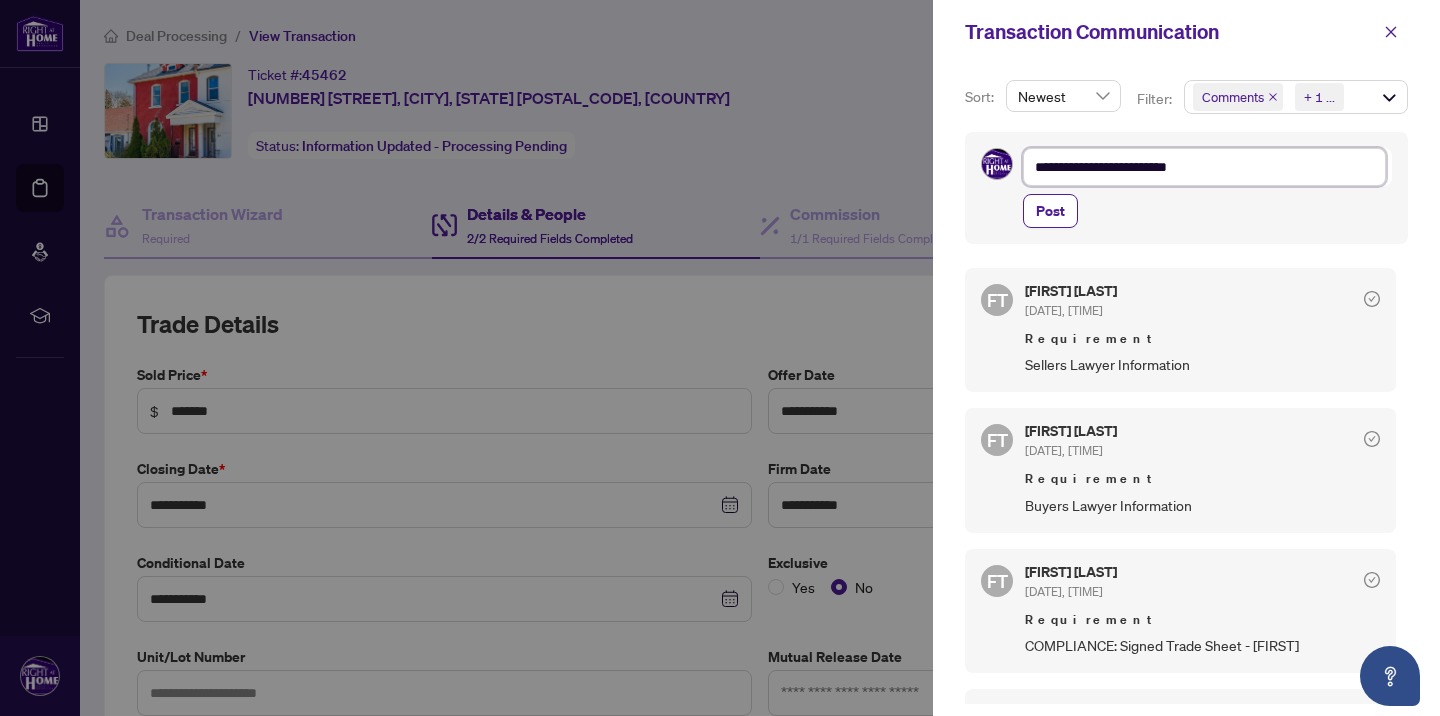 type on "**********" 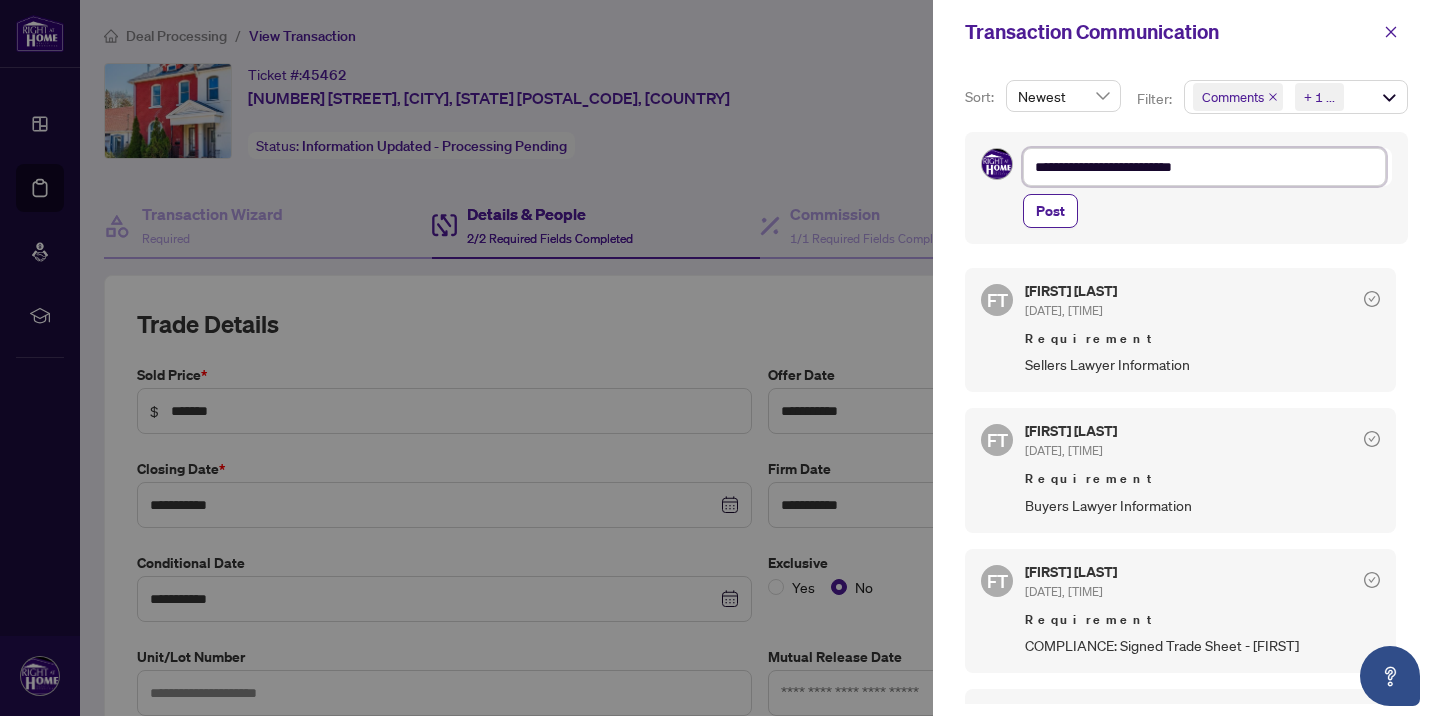type on "**********" 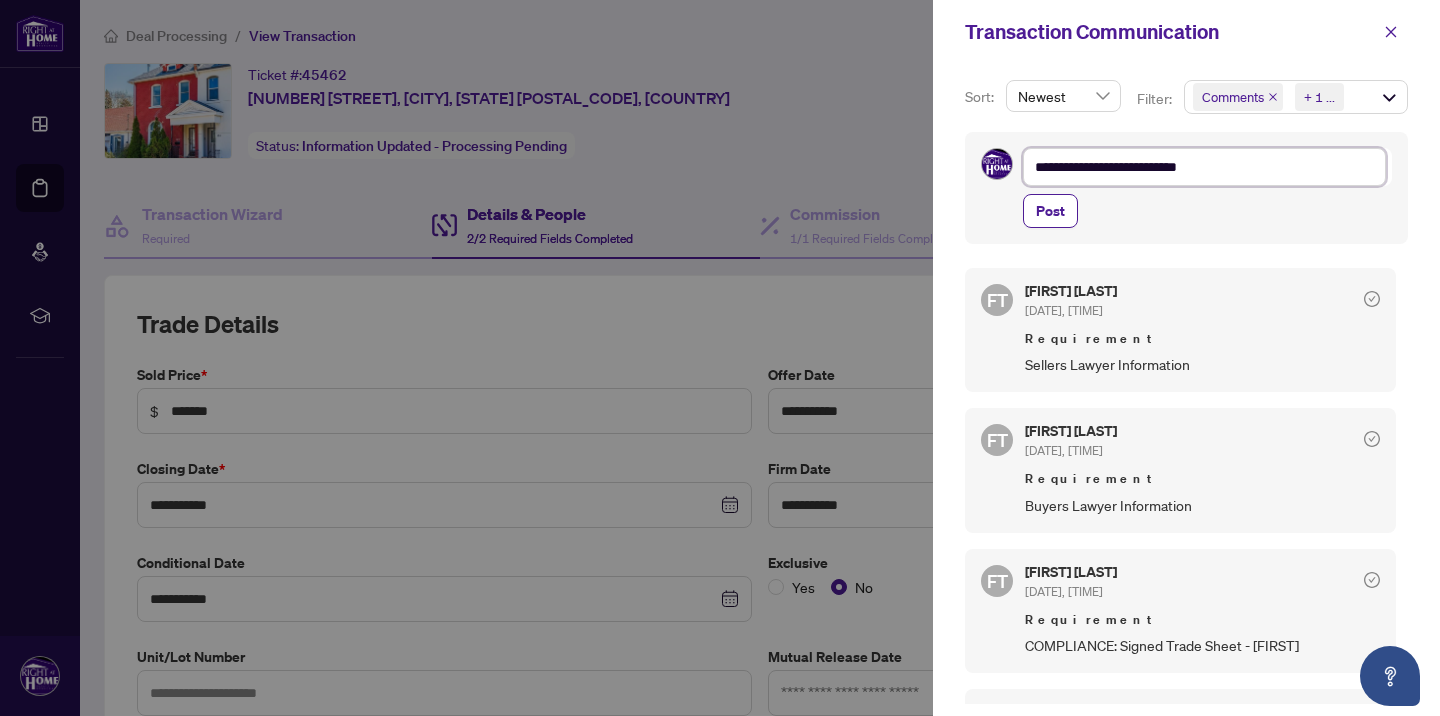 type on "**********" 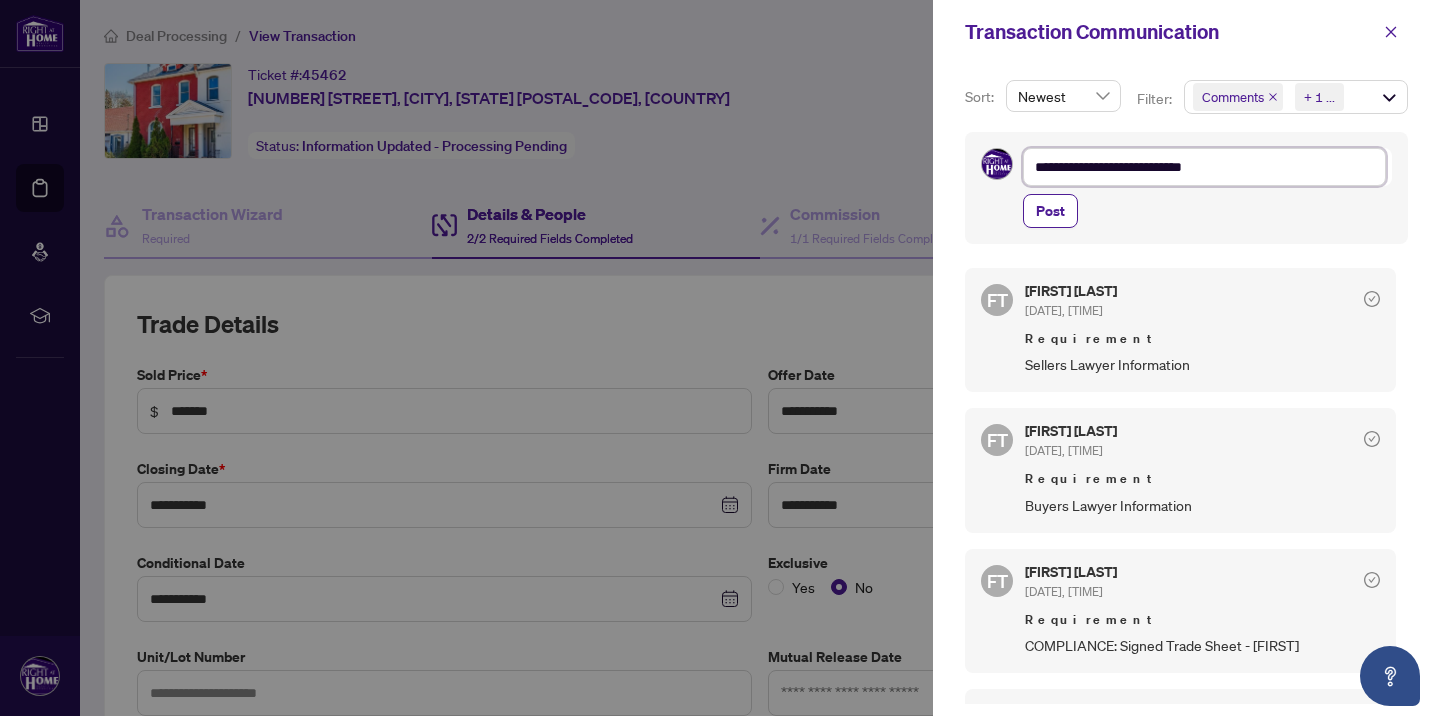 type on "**********" 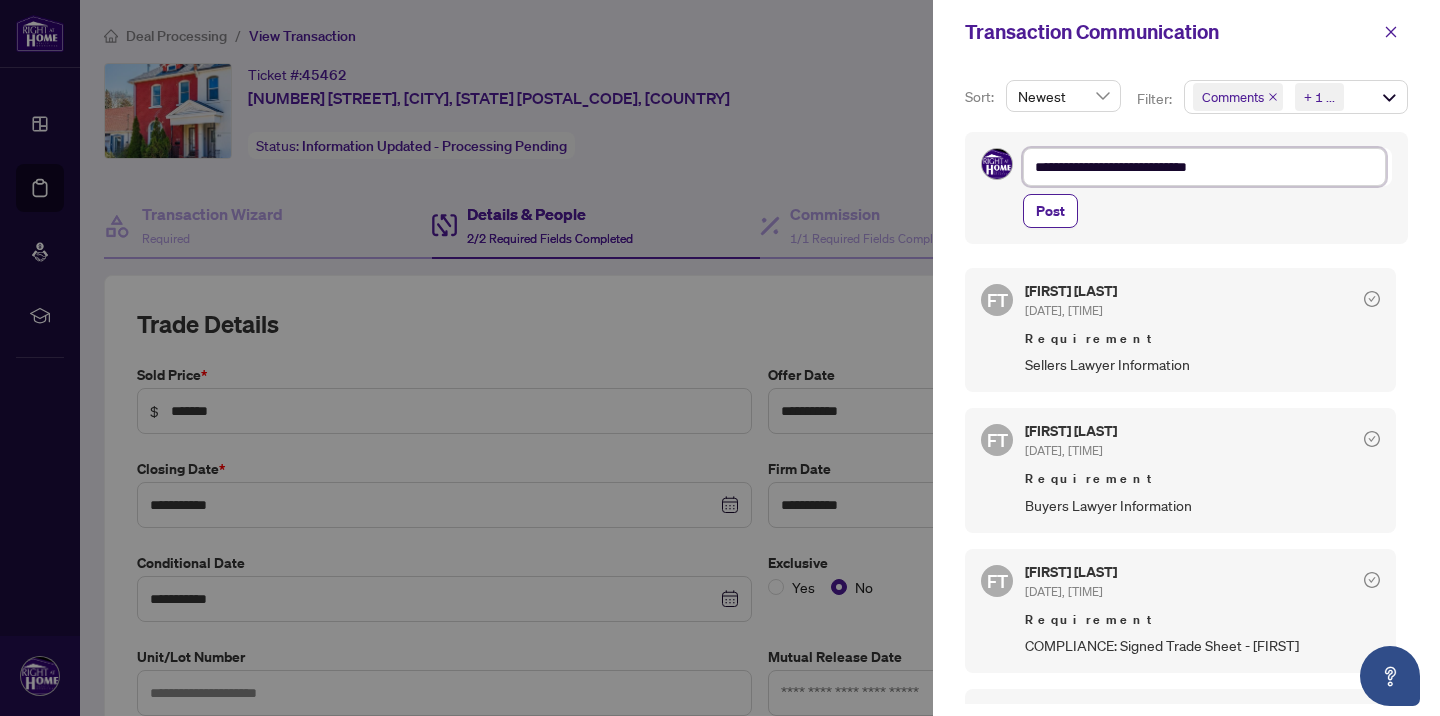 type on "**********" 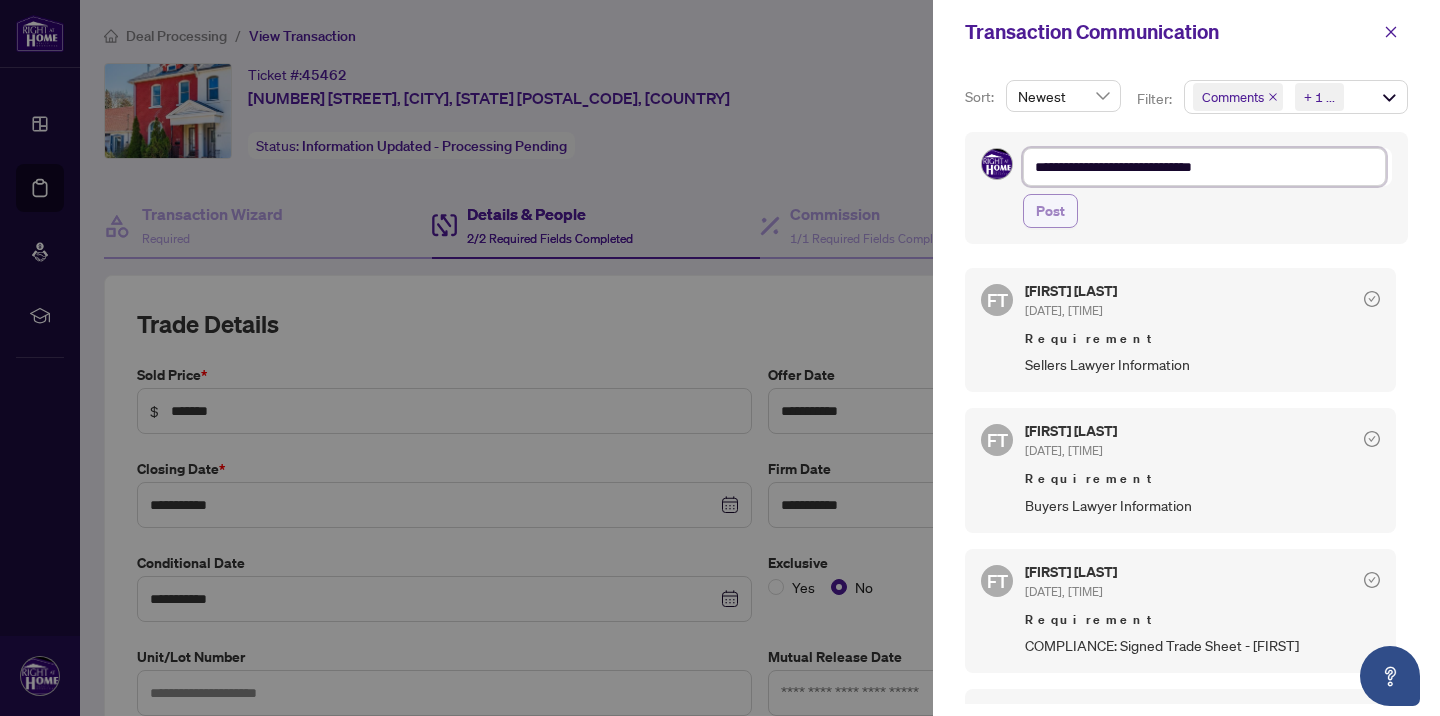 type on "**********" 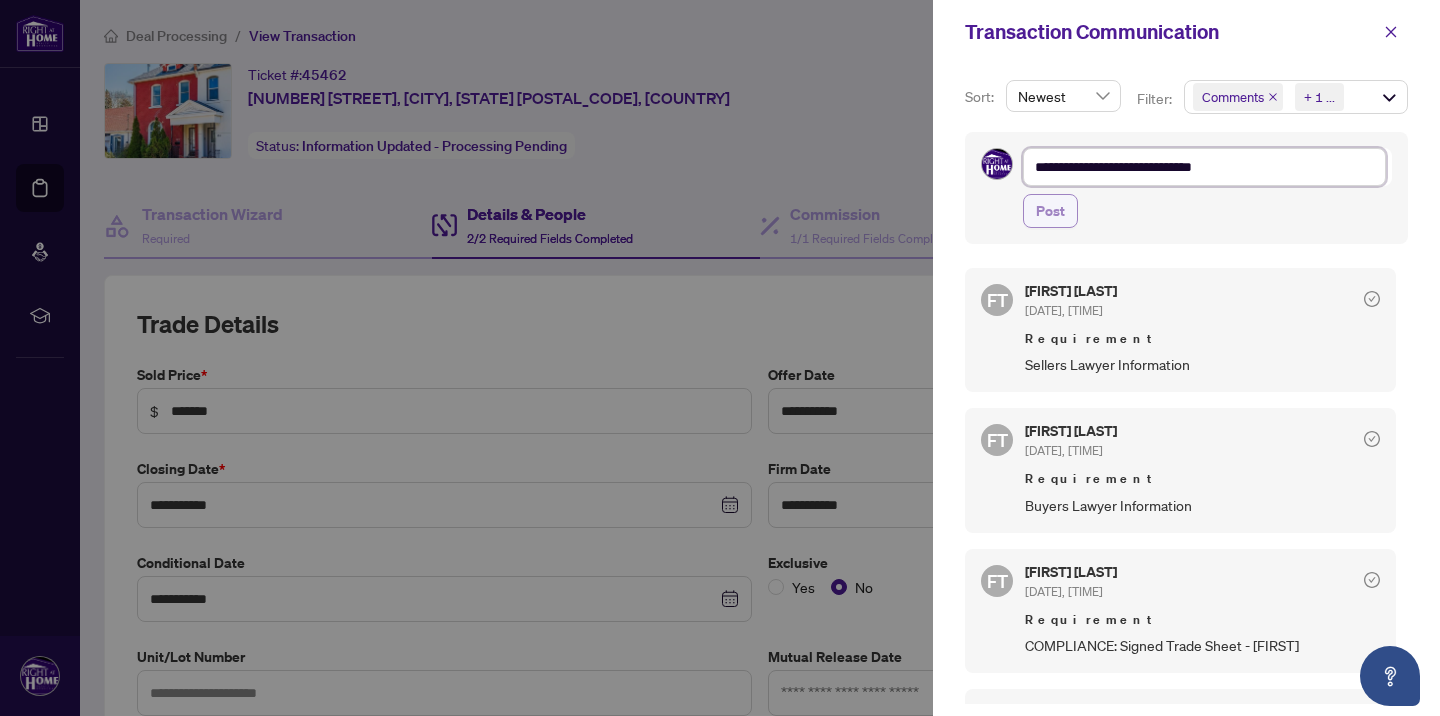 type on "**********" 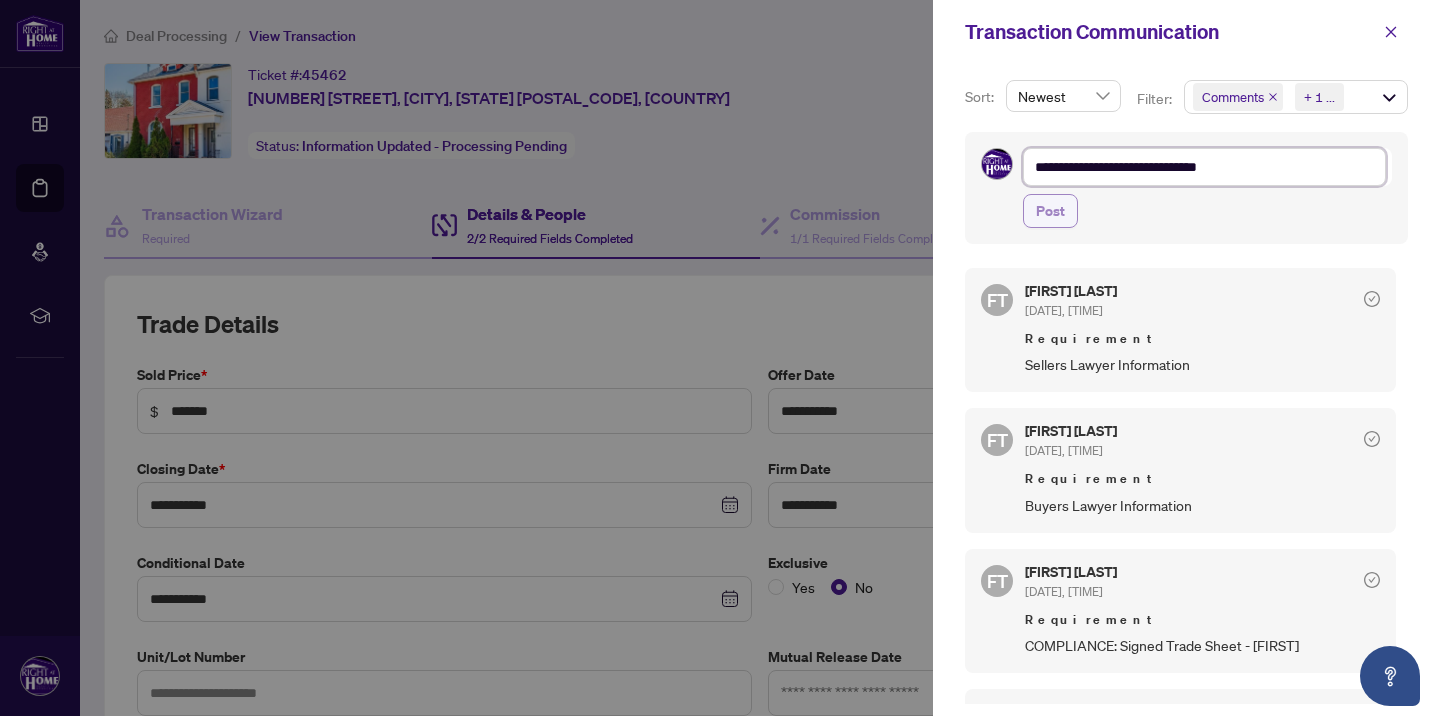 type on "**********" 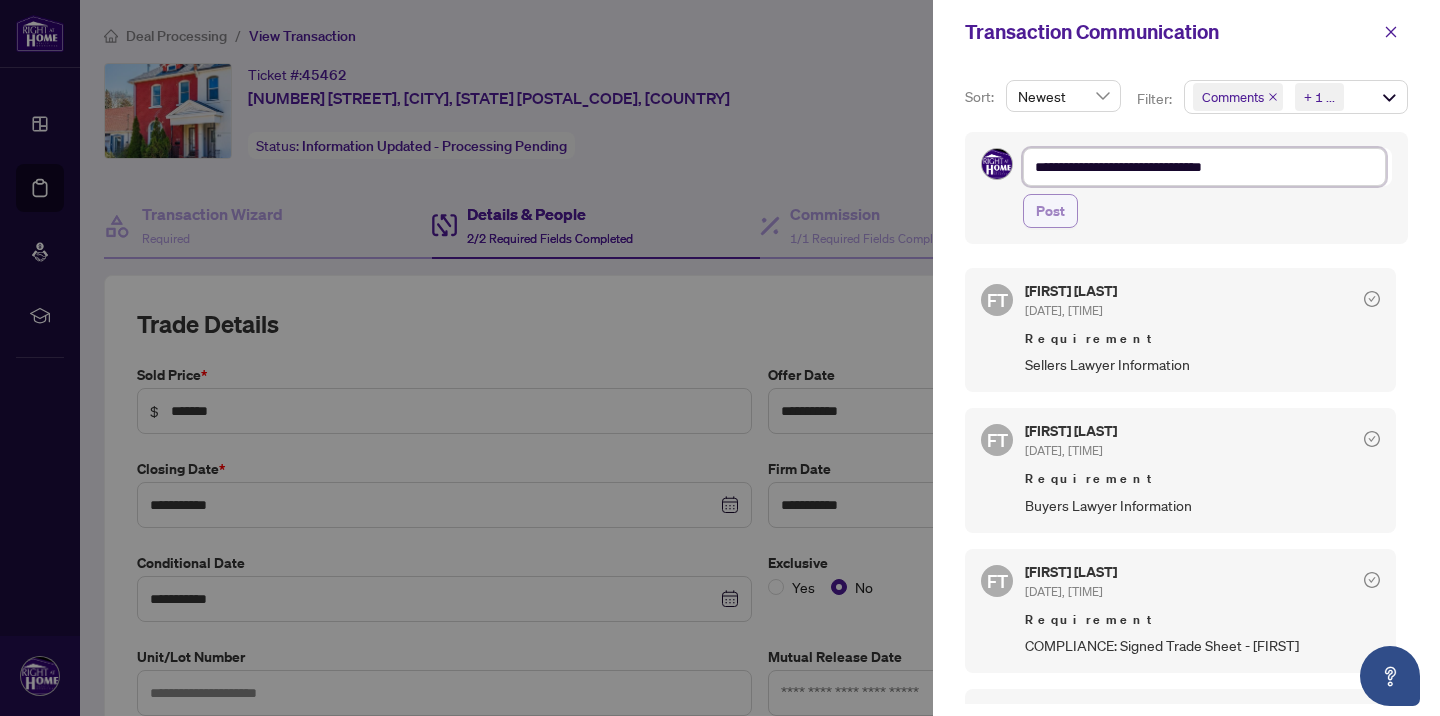 type on "**********" 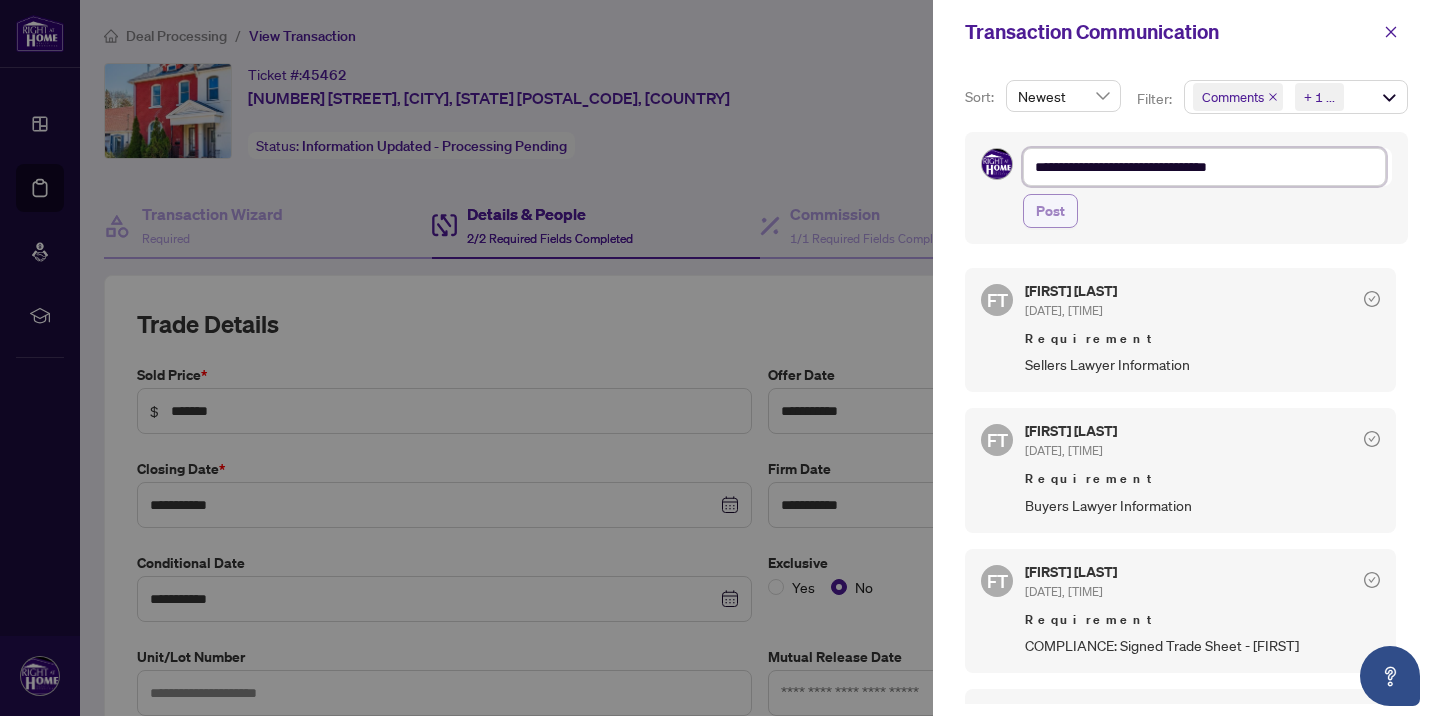 type on "**********" 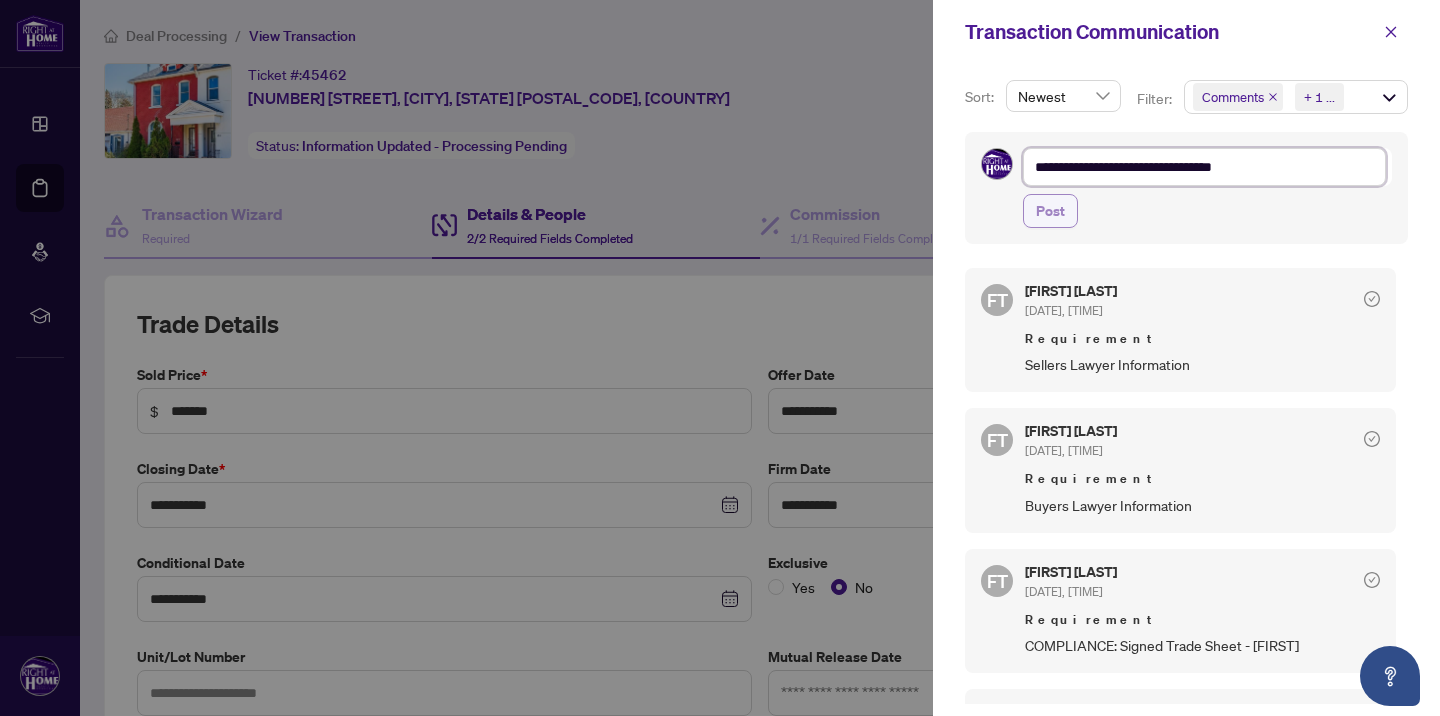 type on "**********" 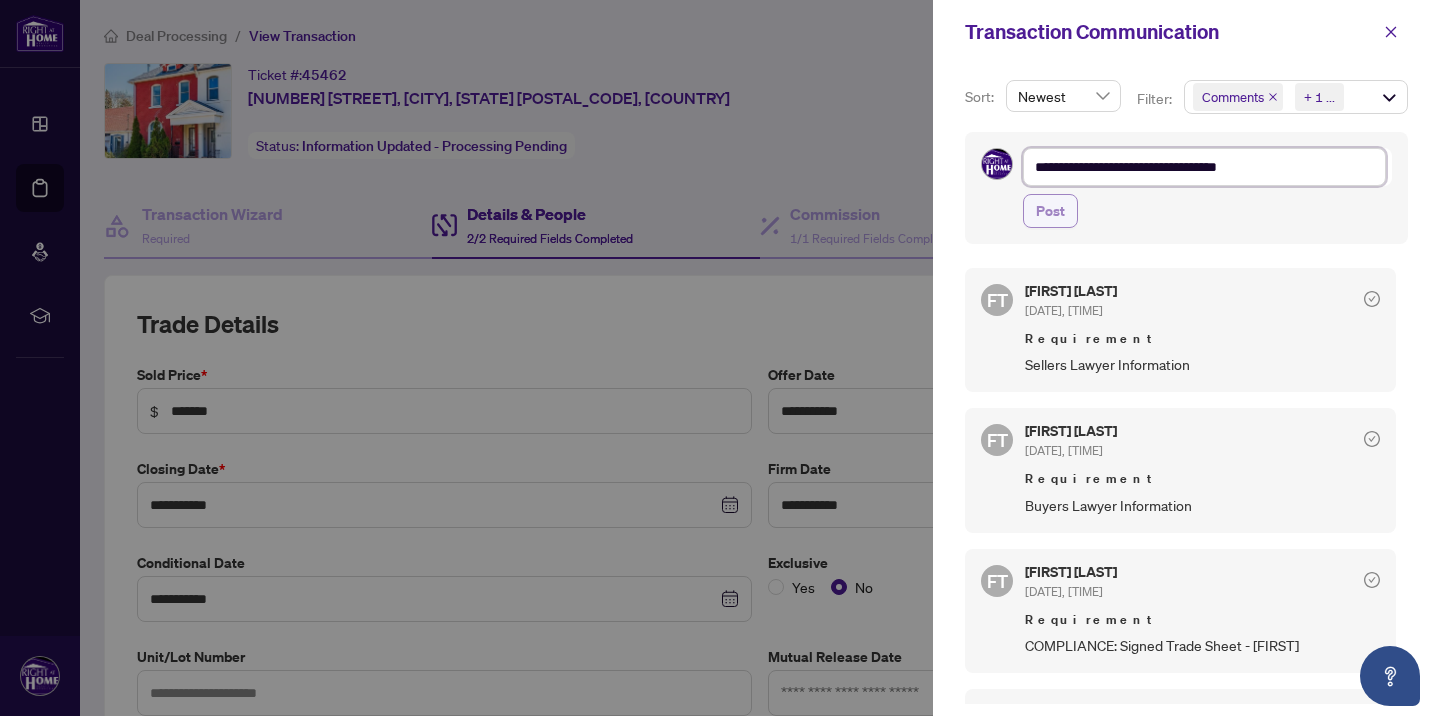 type on "**********" 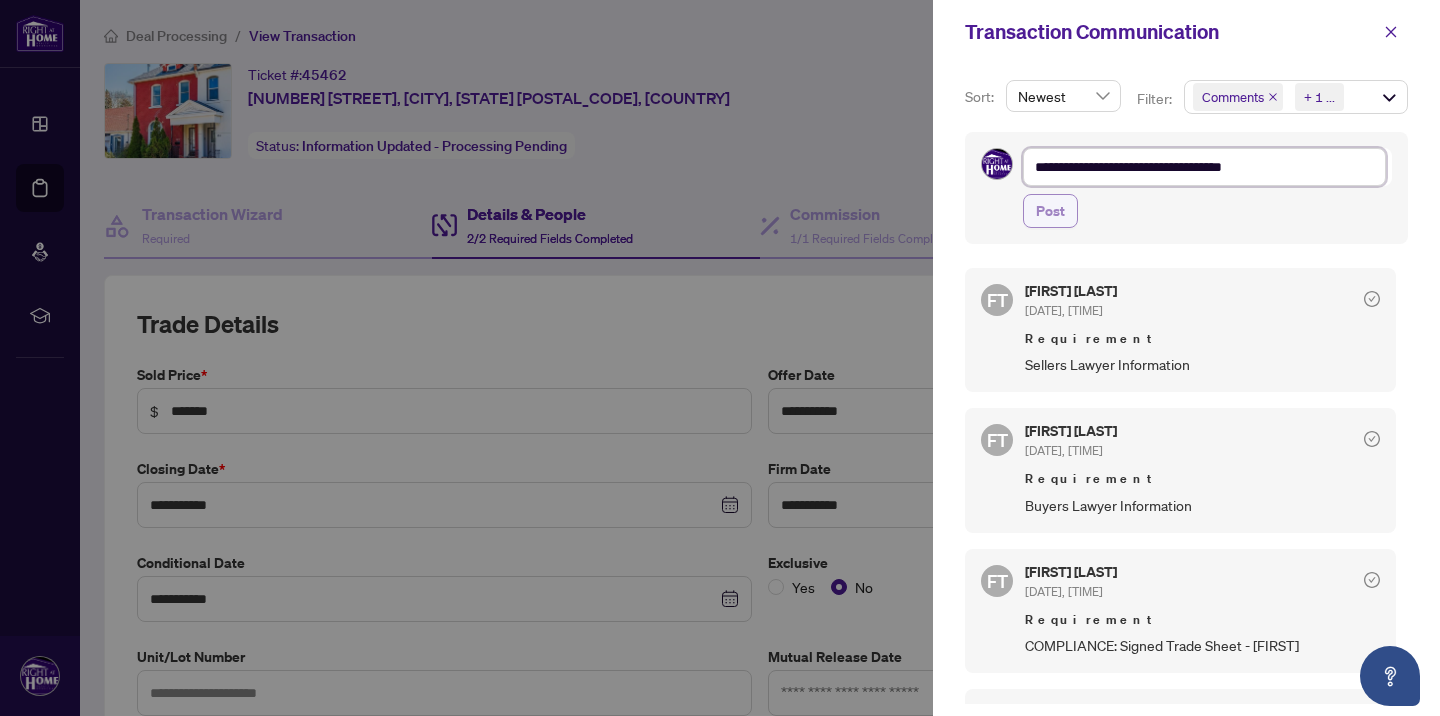 type on "**********" 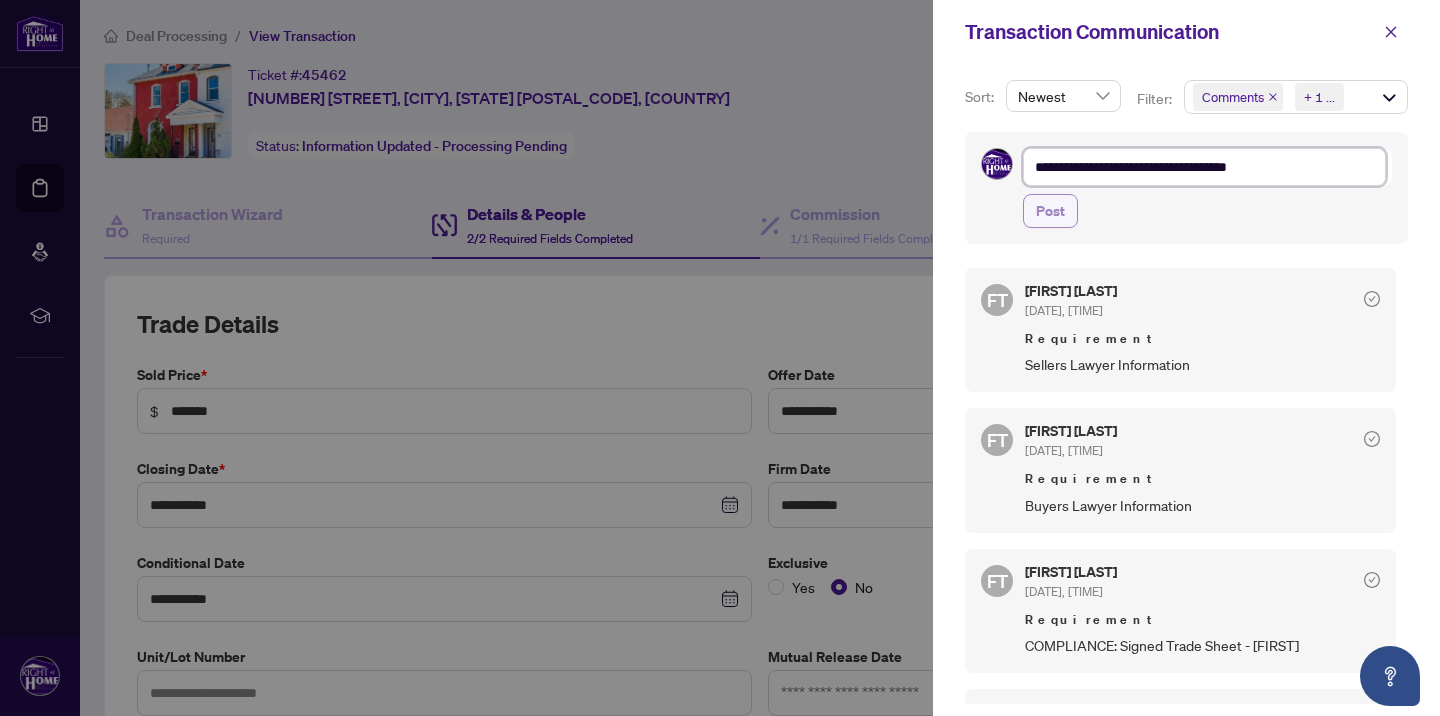 type on "**********" 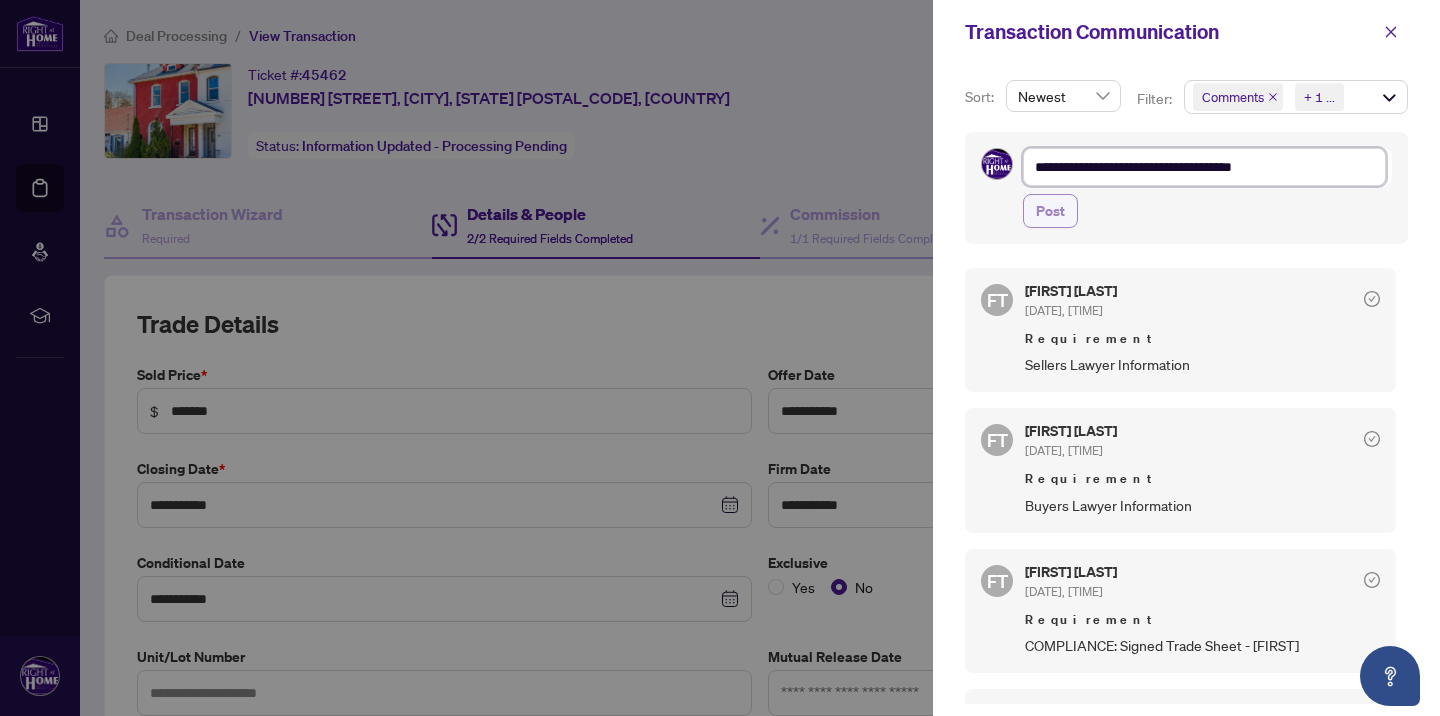 type on "**********" 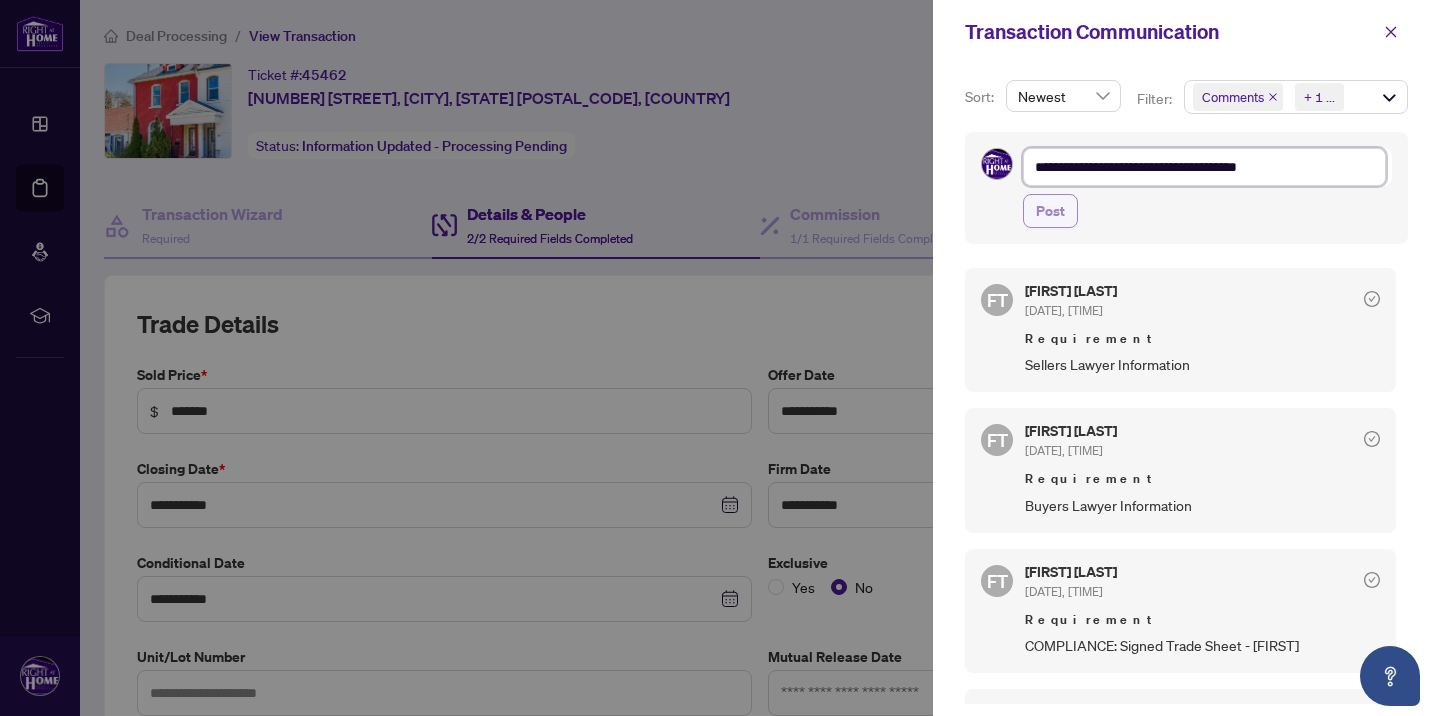 type on "**********" 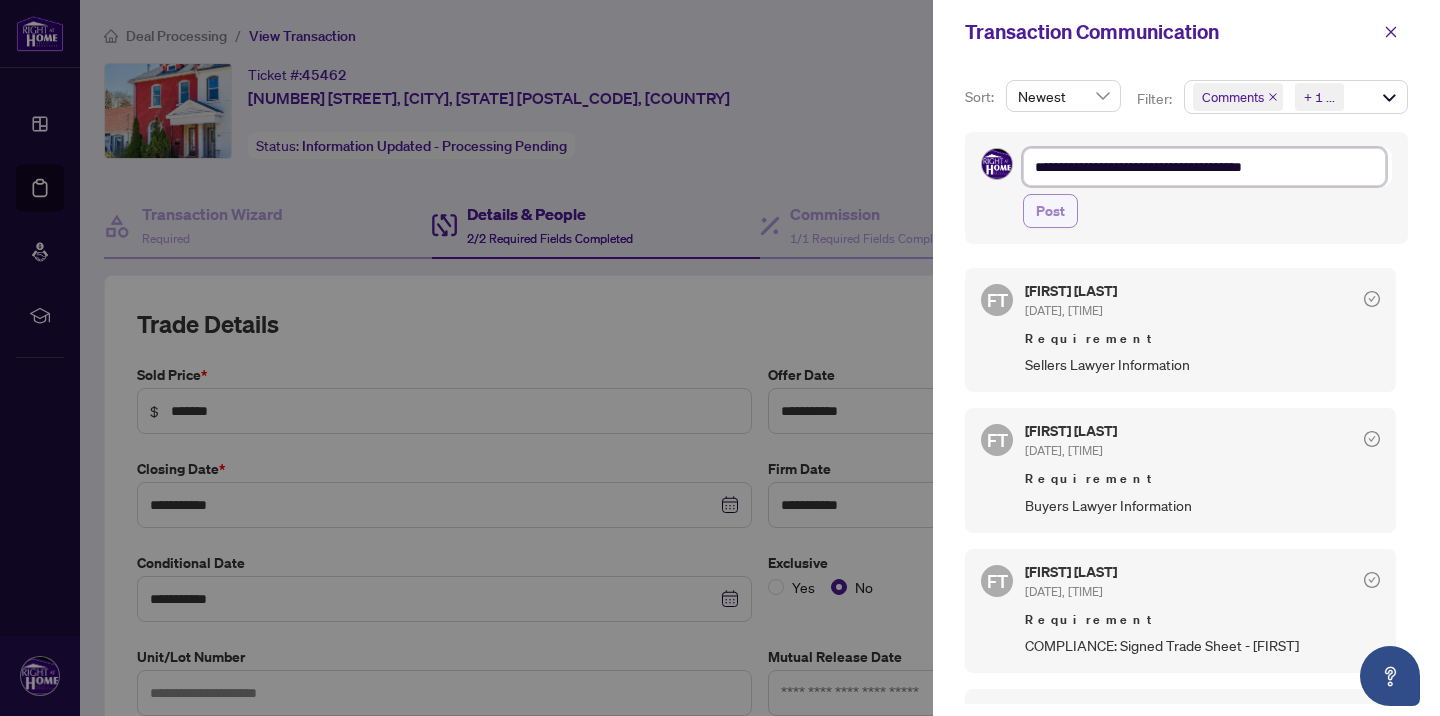 type on "**********" 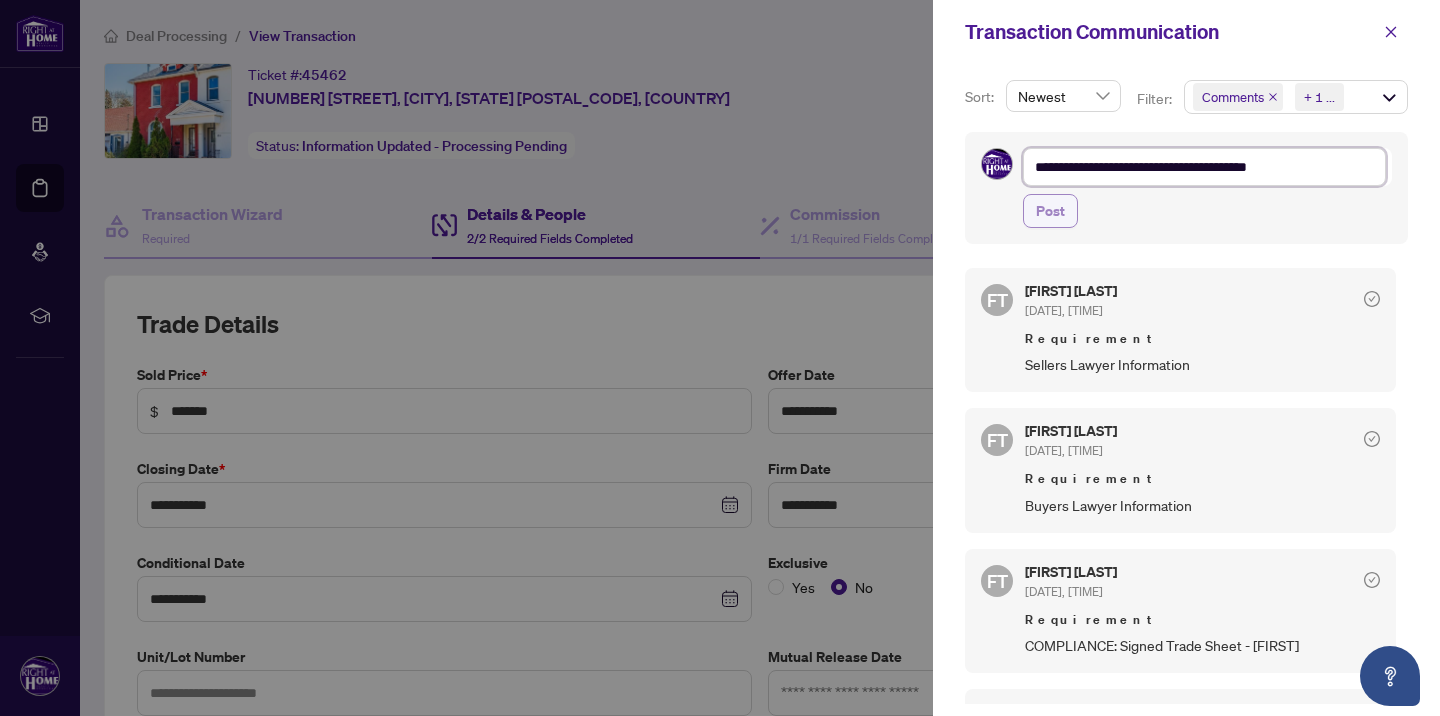 type on "**********" 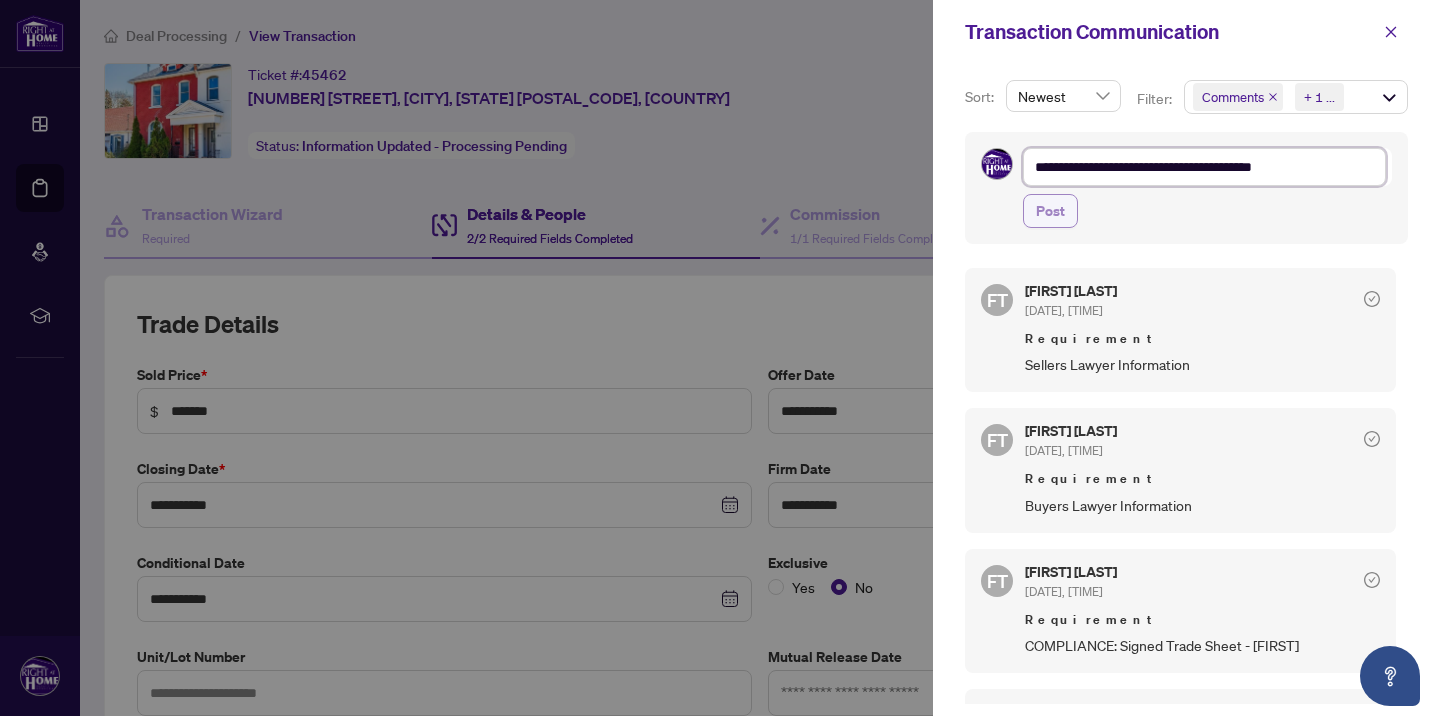 type on "**********" 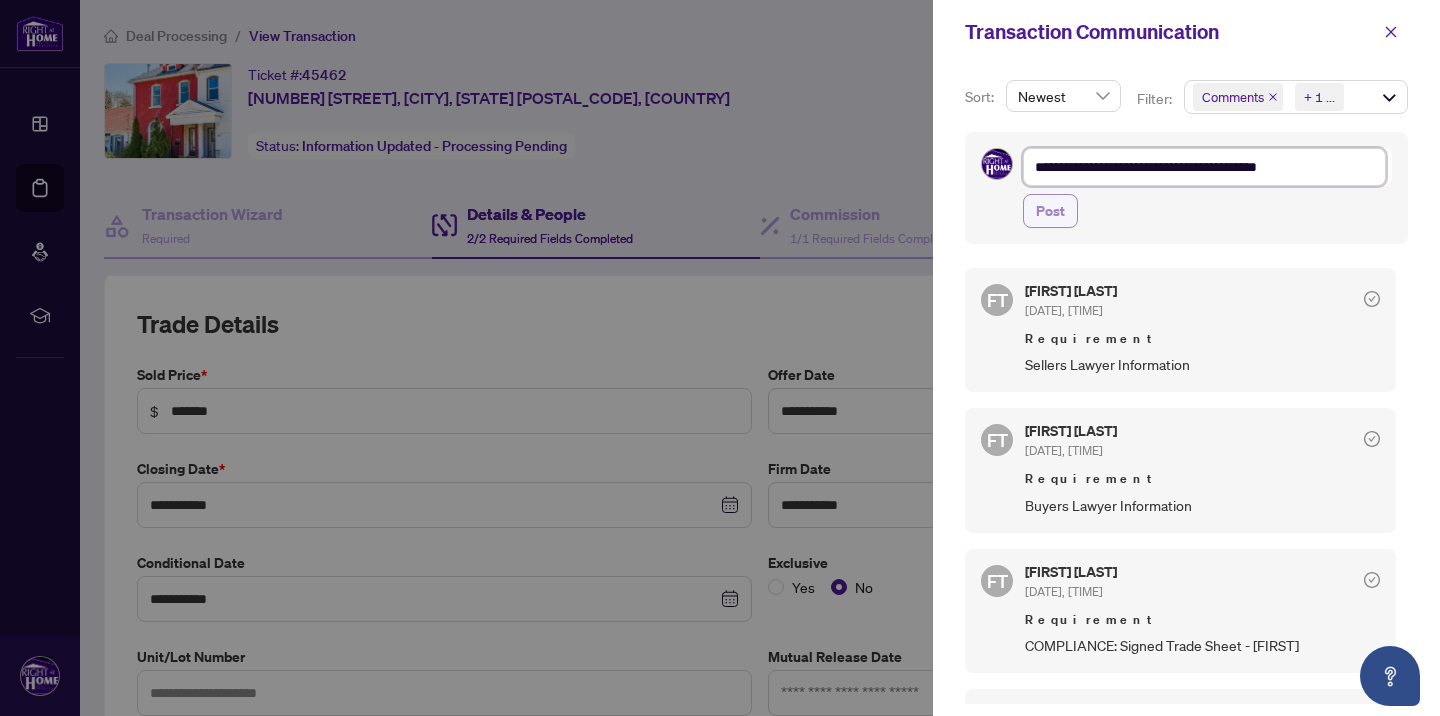 type on "**********" 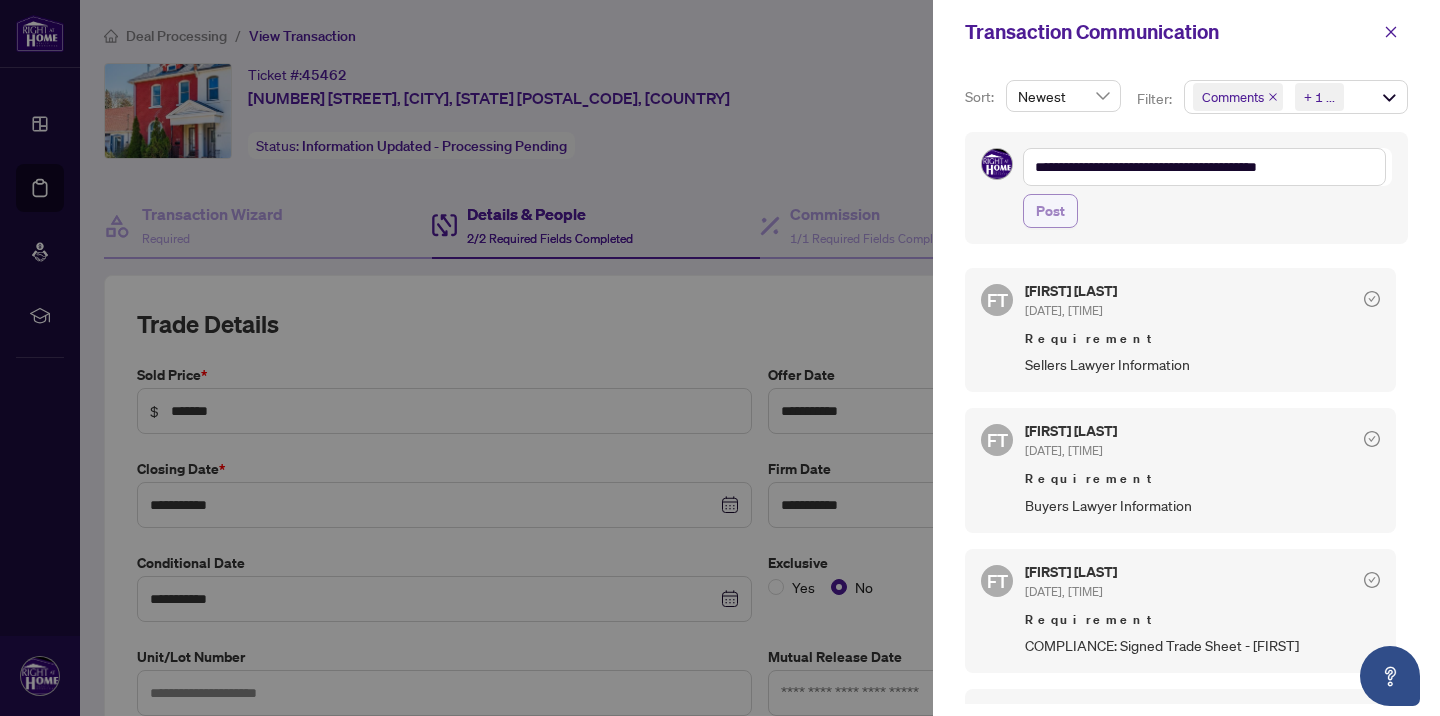 click on "Post" at bounding box center [1050, 211] 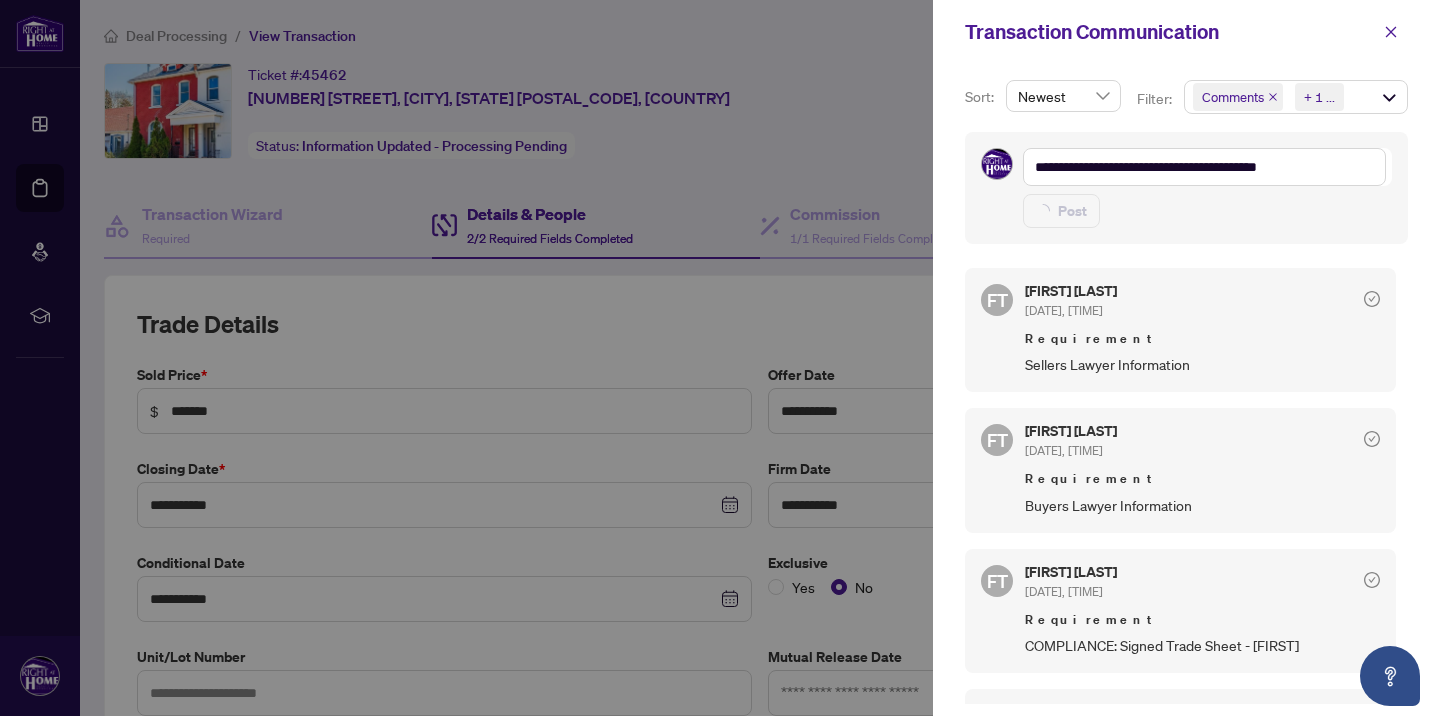 type on "**********" 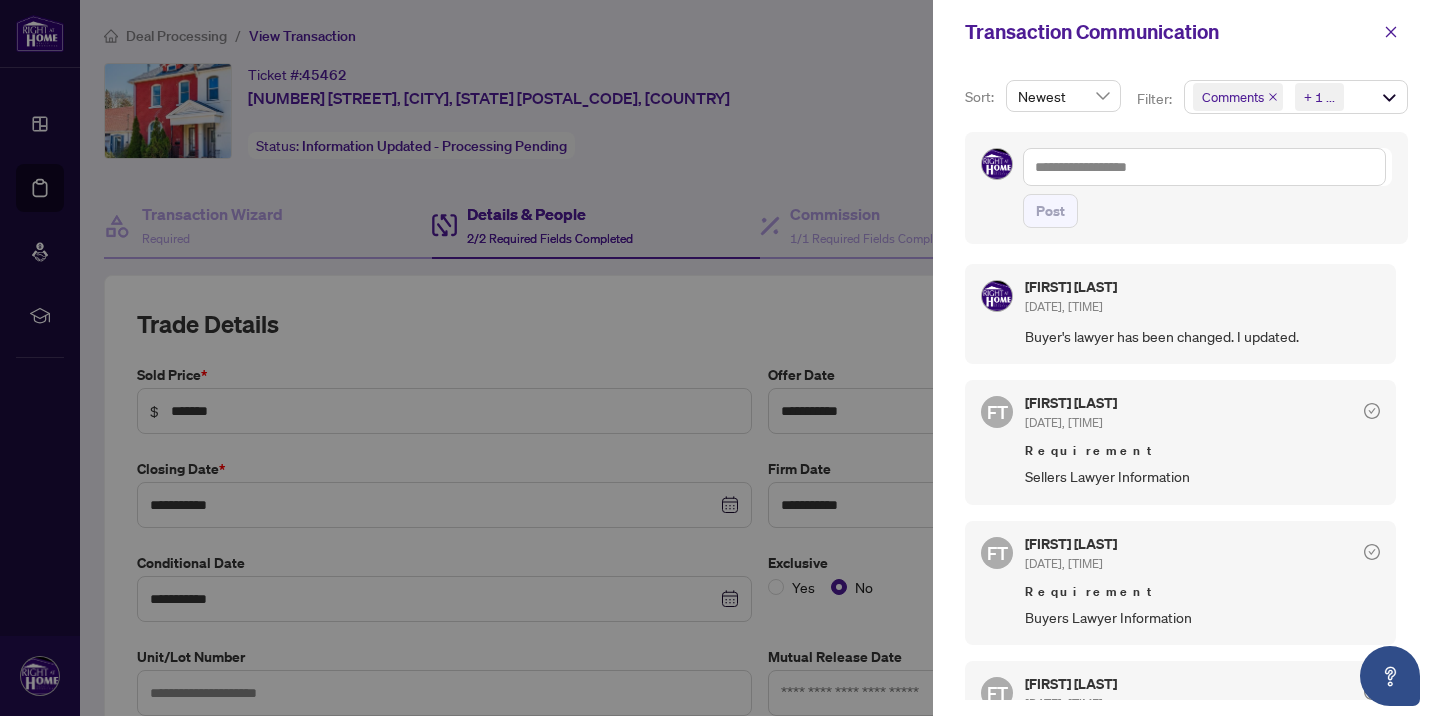 scroll, scrollTop: 0, scrollLeft: 0, axis: both 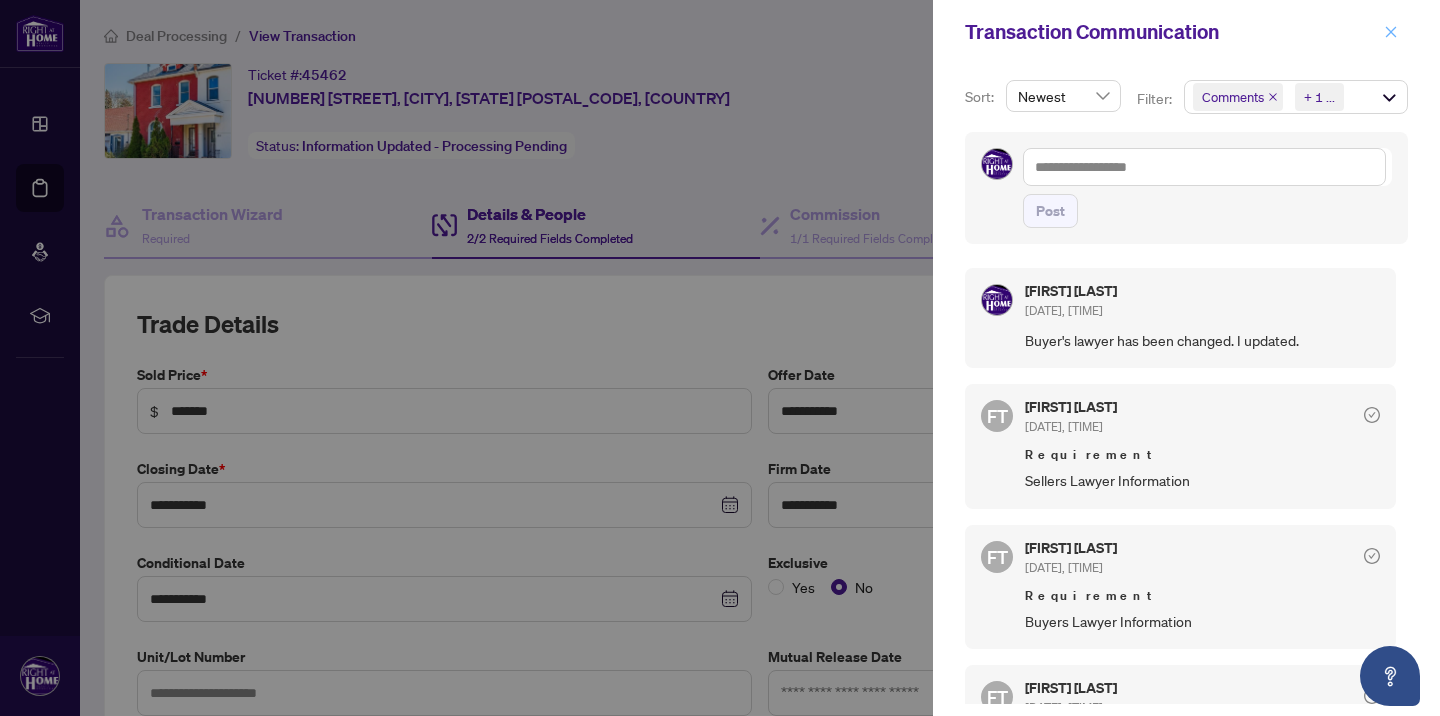 click 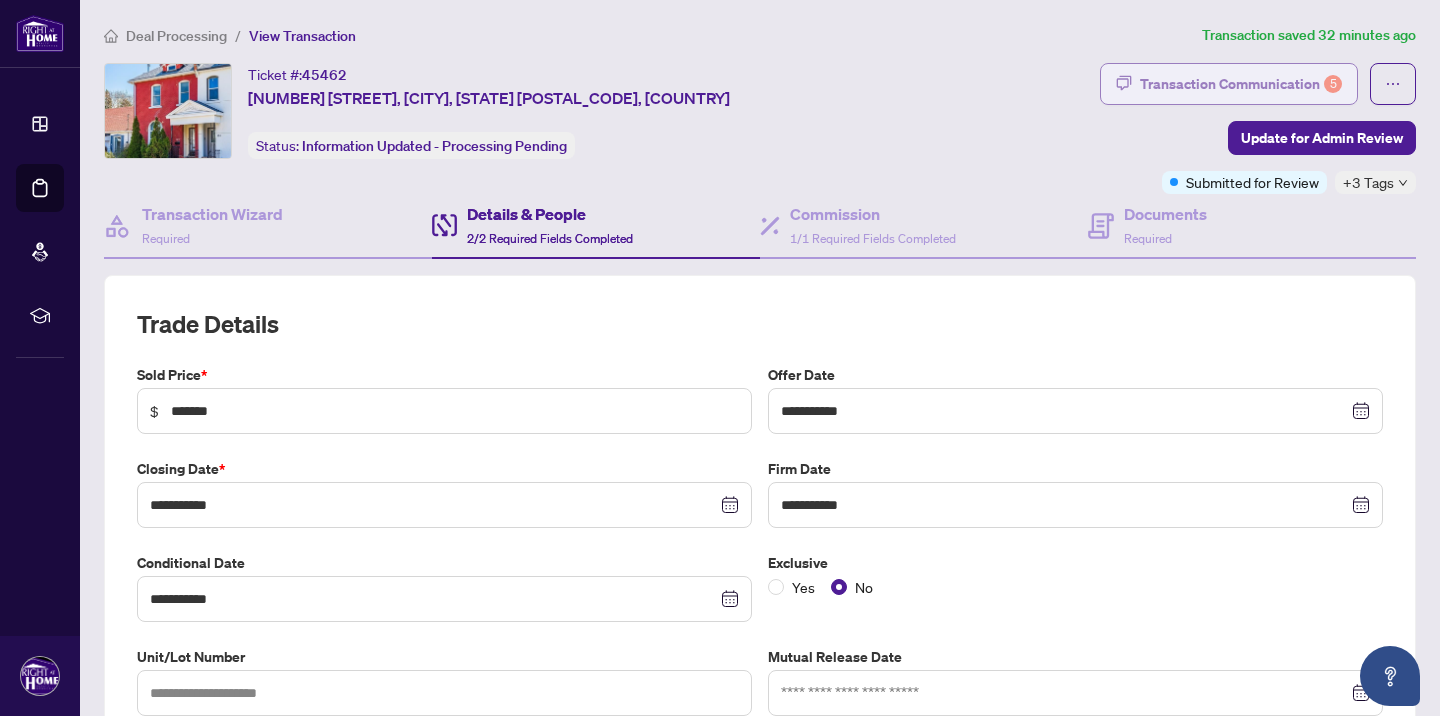 click on "Transaction Communication 5" at bounding box center [1241, 84] 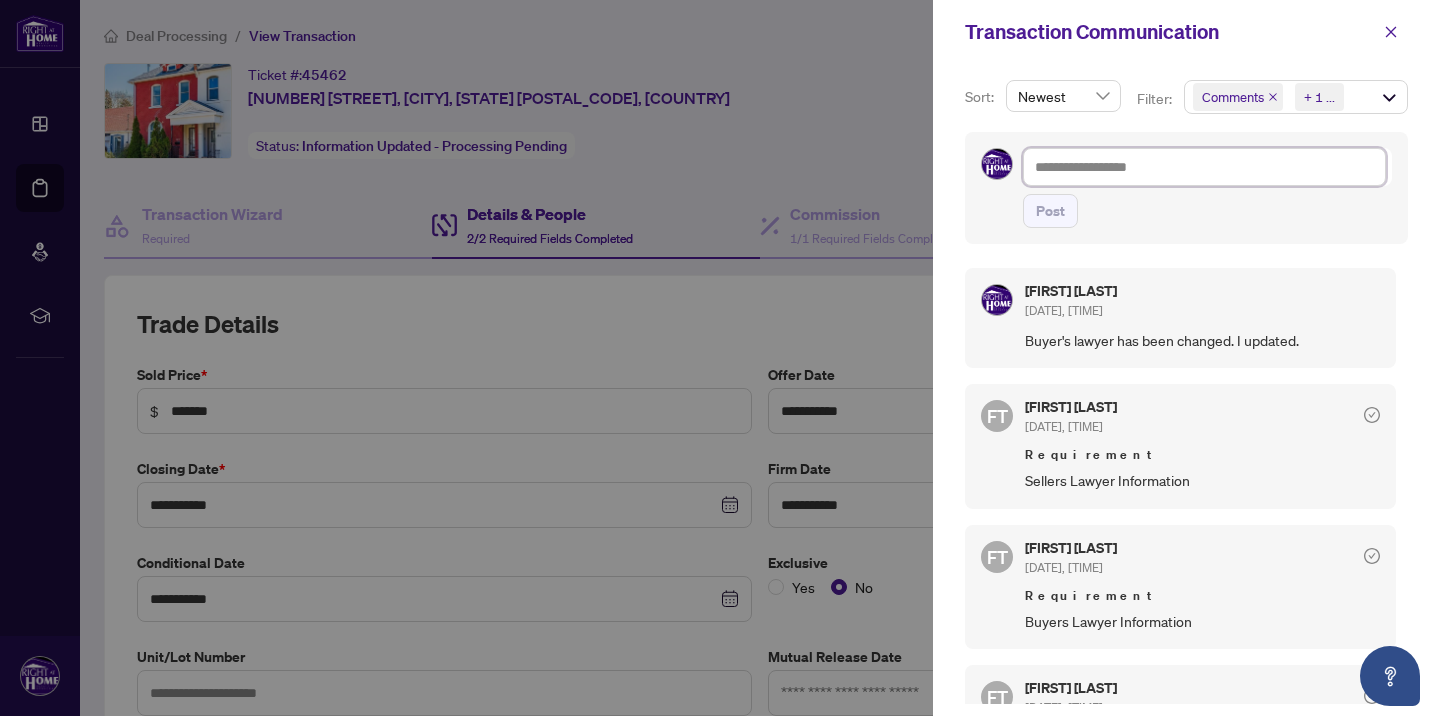 click at bounding box center [1204, 167] 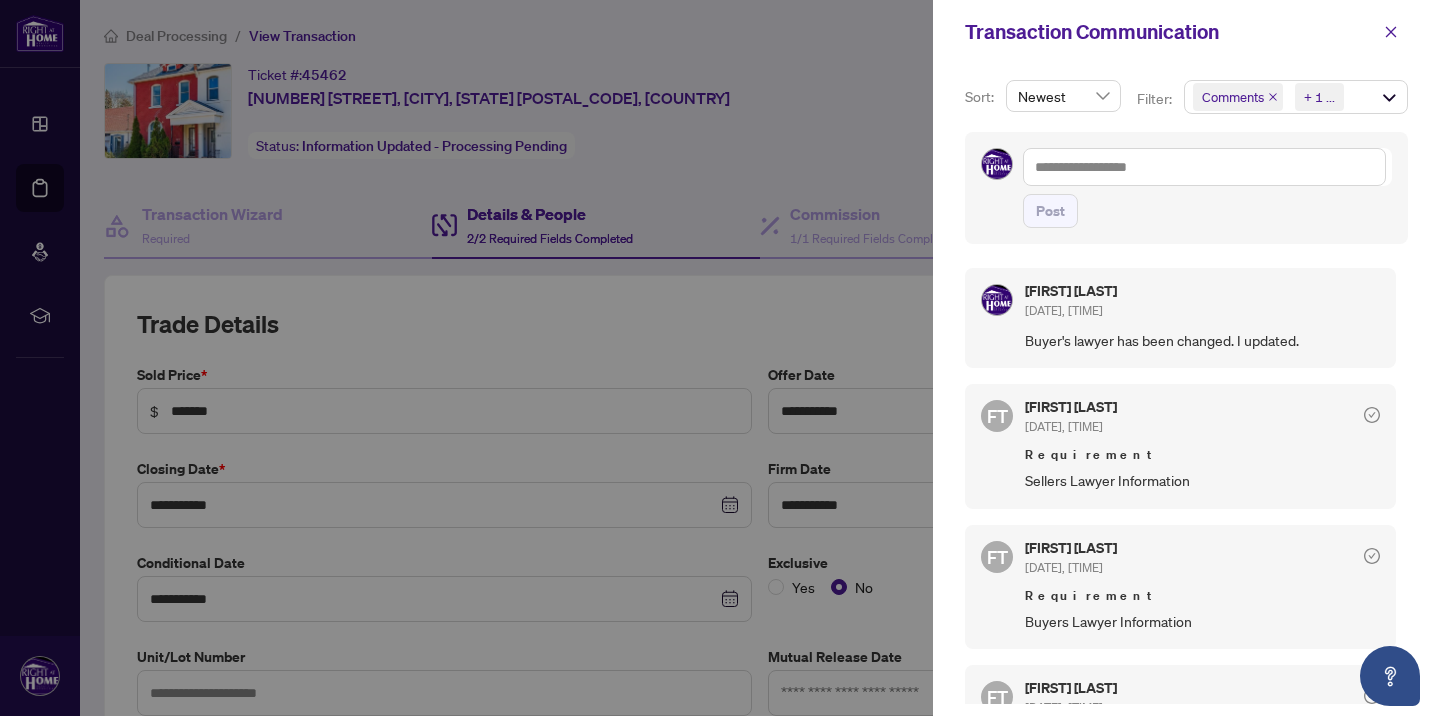 click at bounding box center (720, 358) 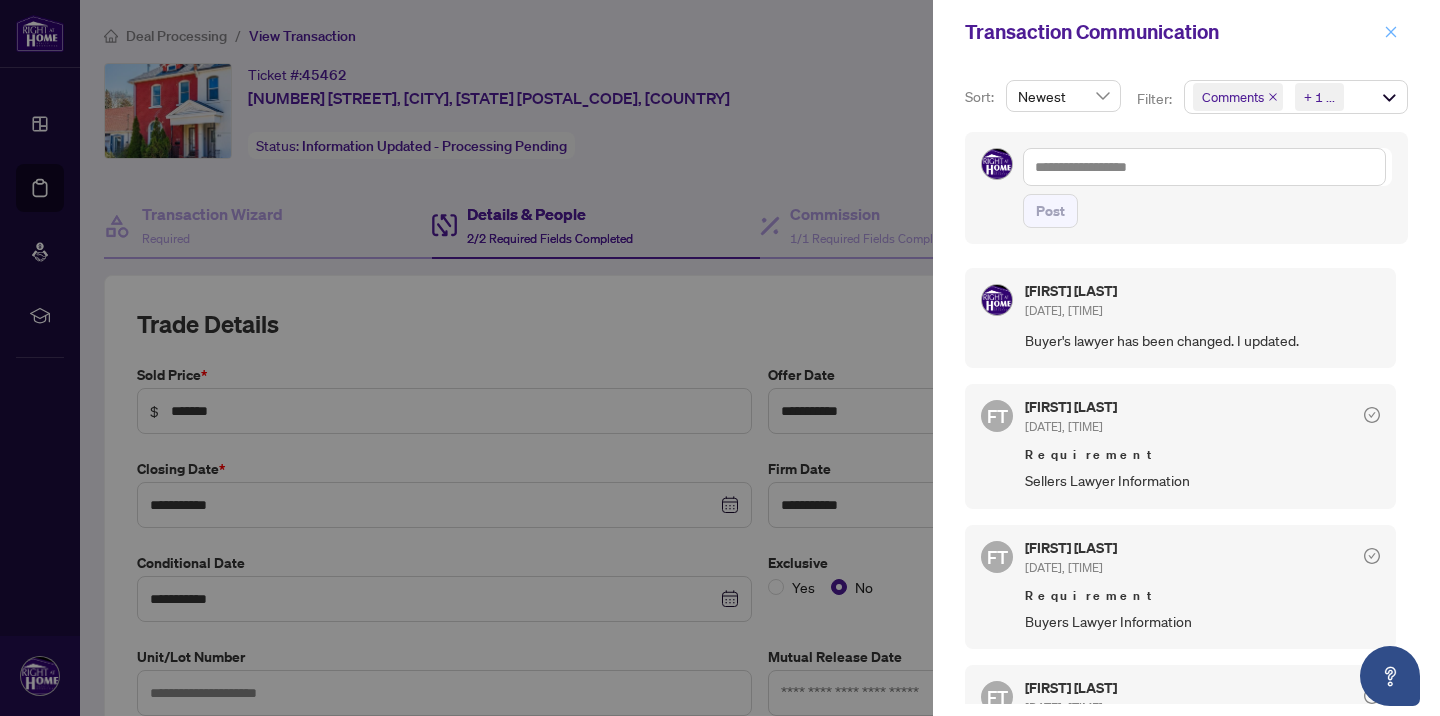 click 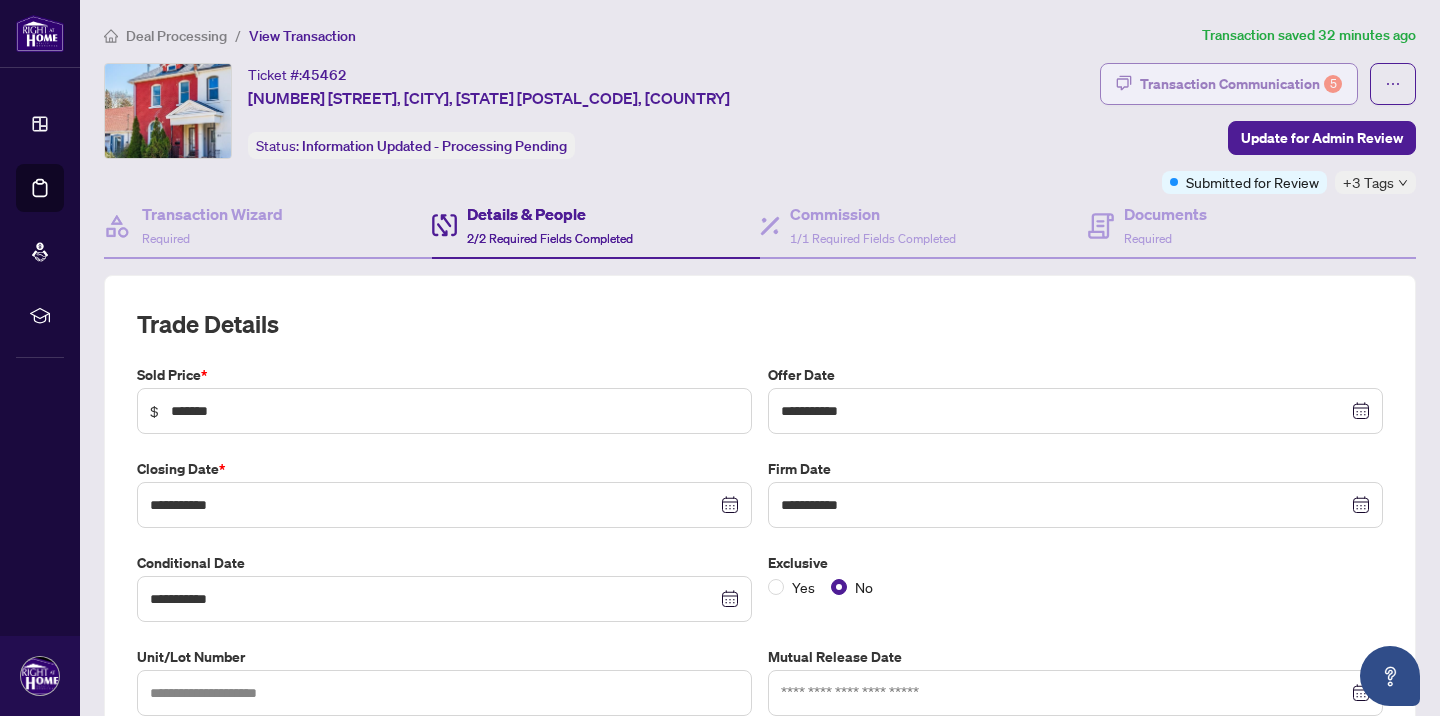 click on "Transaction Communication 5" at bounding box center [1241, 84] 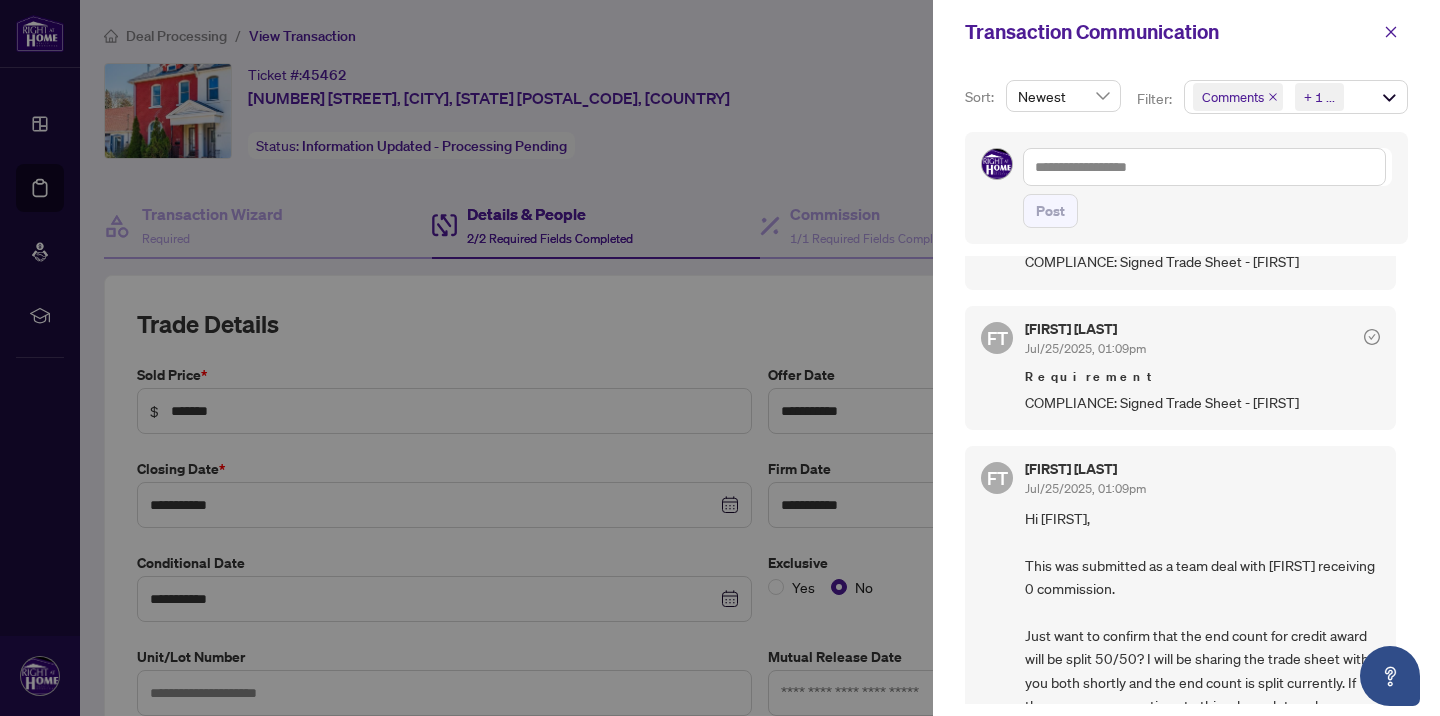 scroll, scrollTop: 0, scrollLeft: 0, axis: both 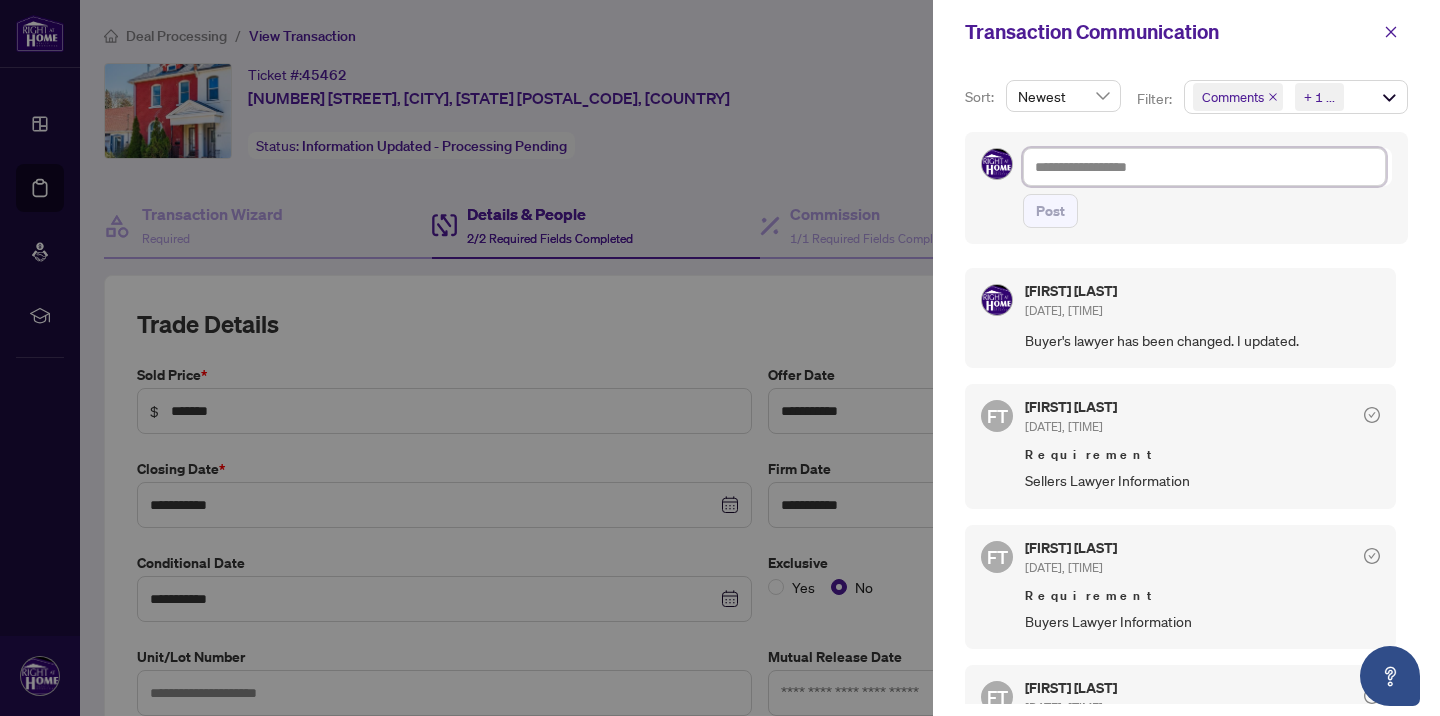 click at bounding box center (1204, 167) 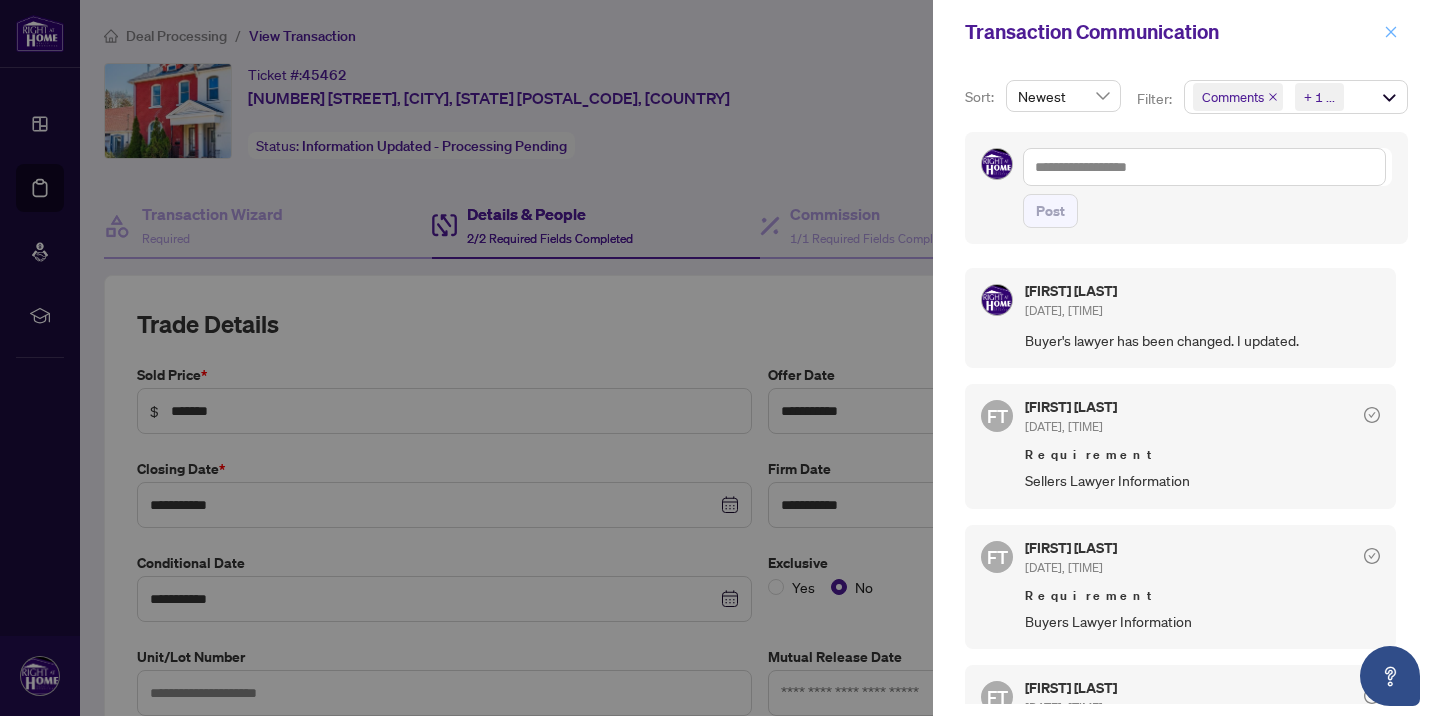 click 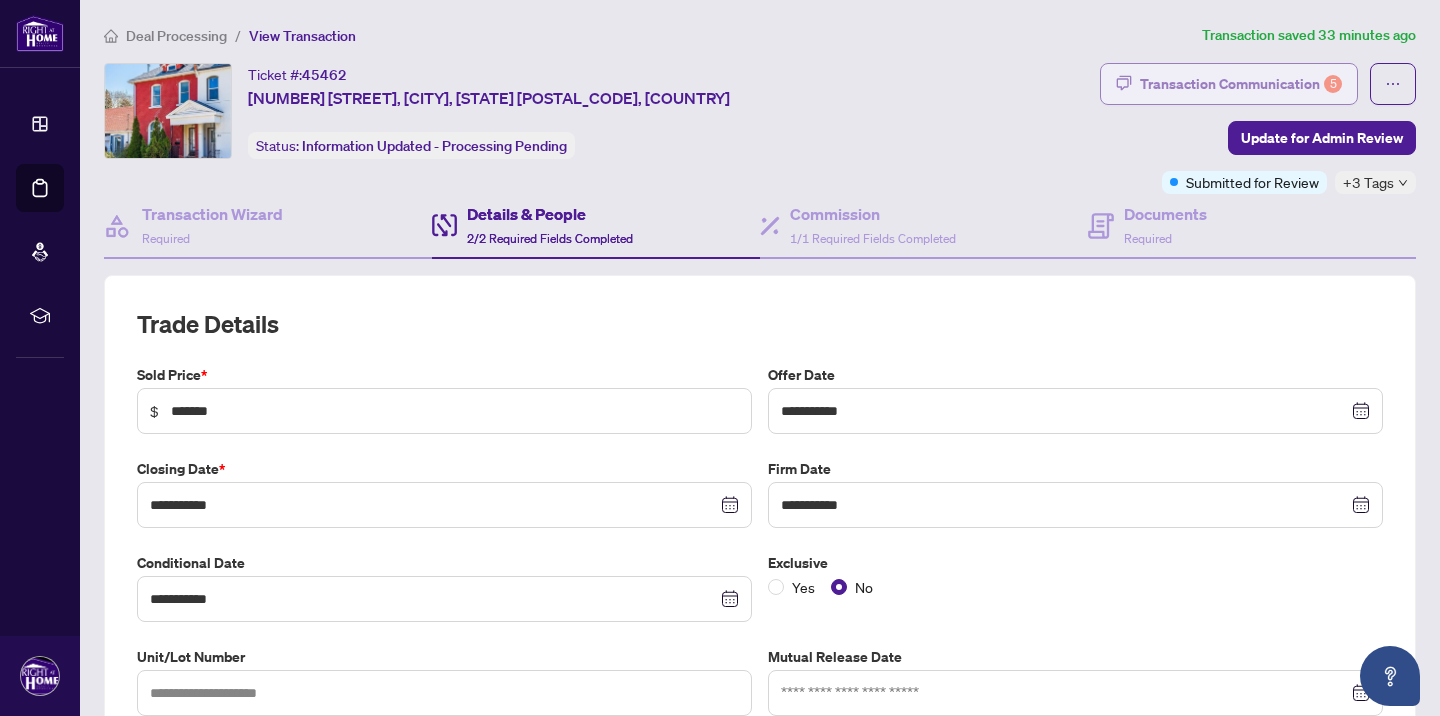 click on "Transaction Communication 5" at bounding box center [1241, 84] 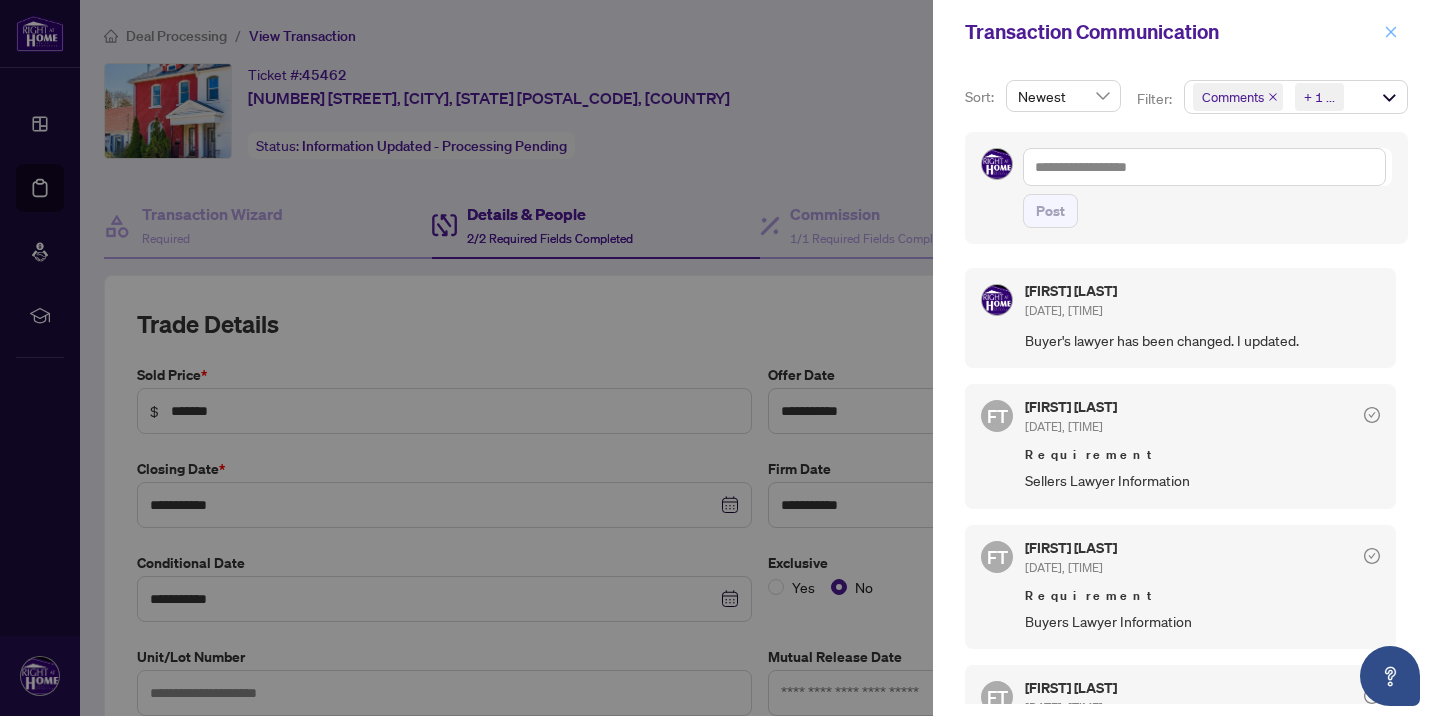 click 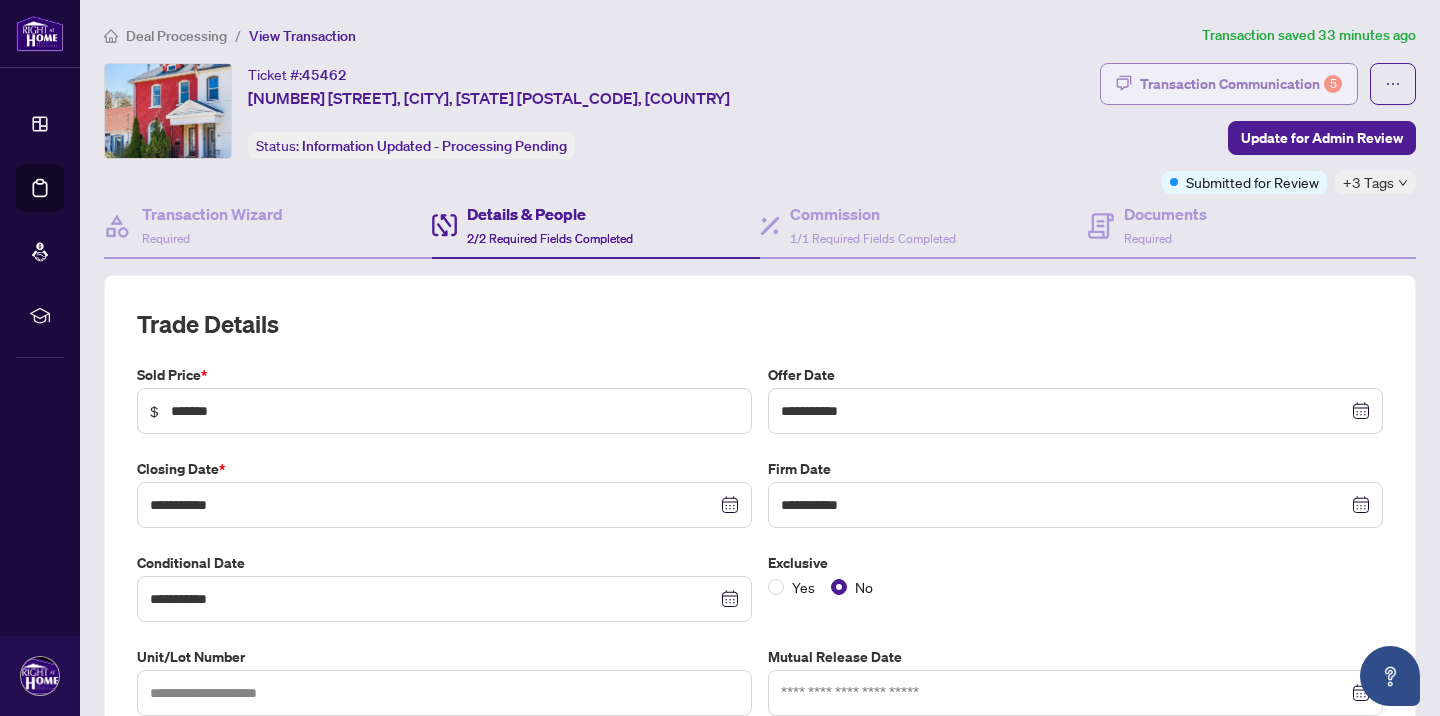 click on "Transaction Communication 5" at bounding box center (1241, 84) 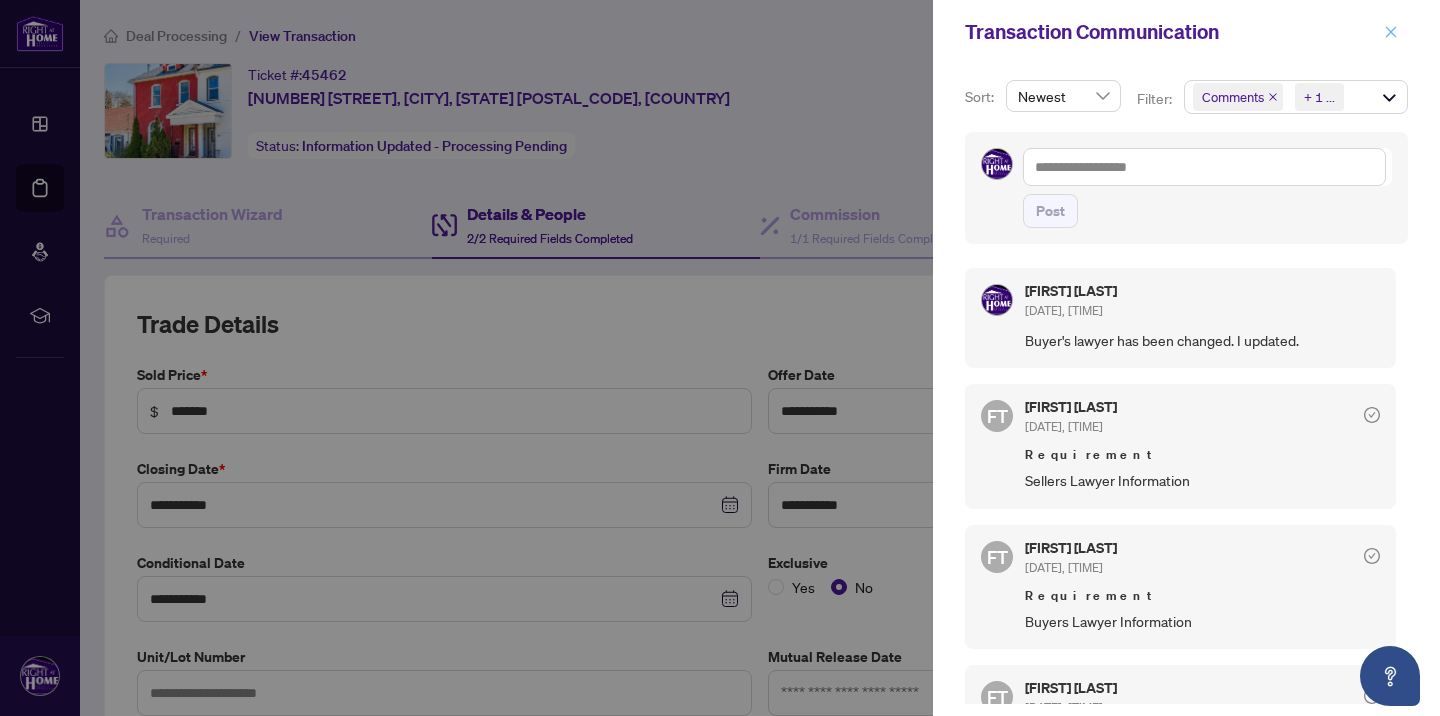 click 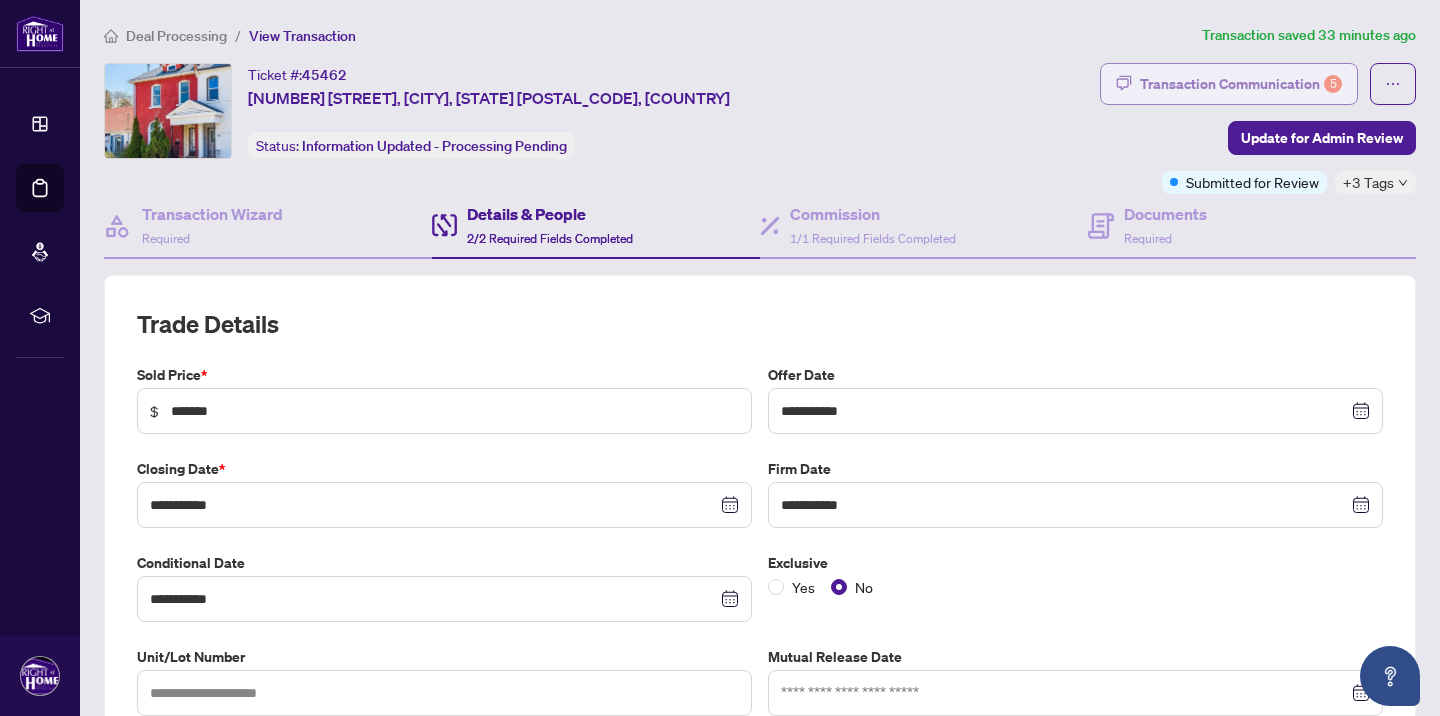 click on "Transaction Communication 5" at bounding box center [1241, 84] 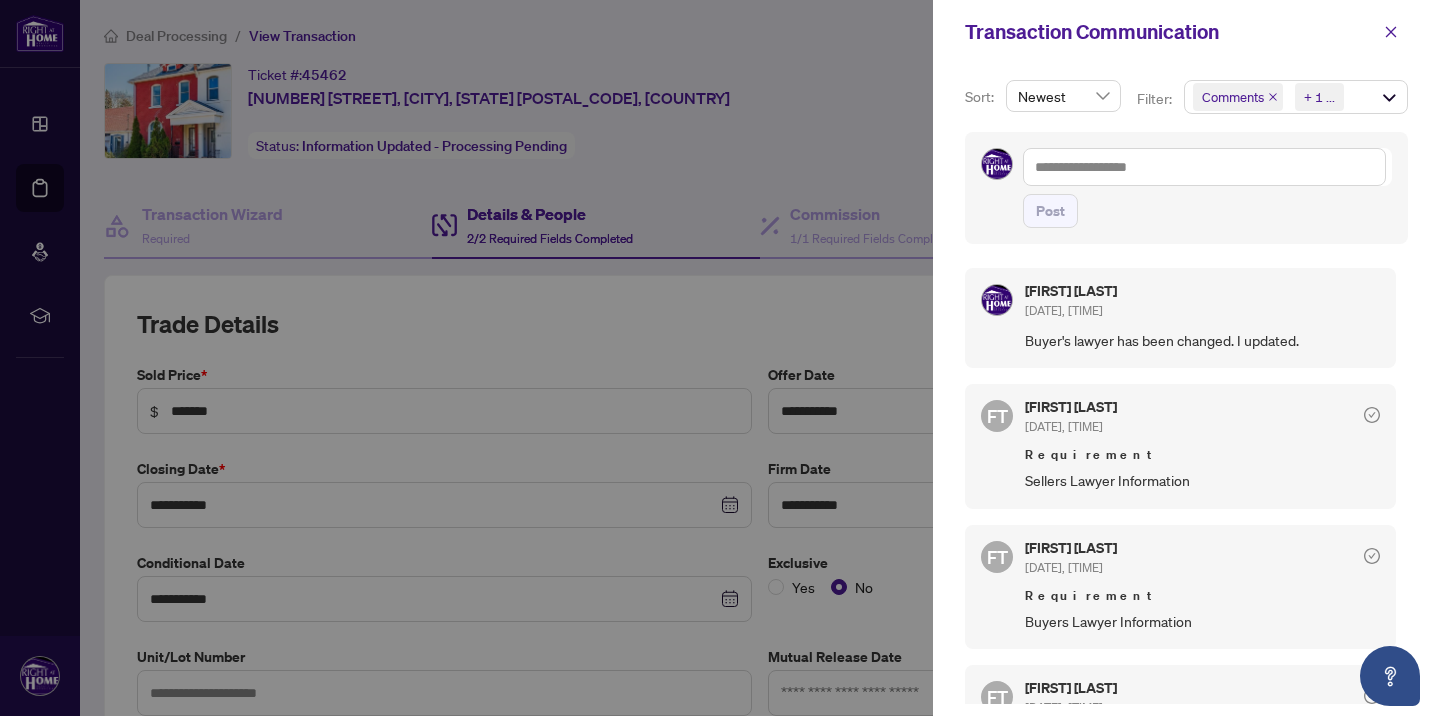 click at bounding box center [720, 358] 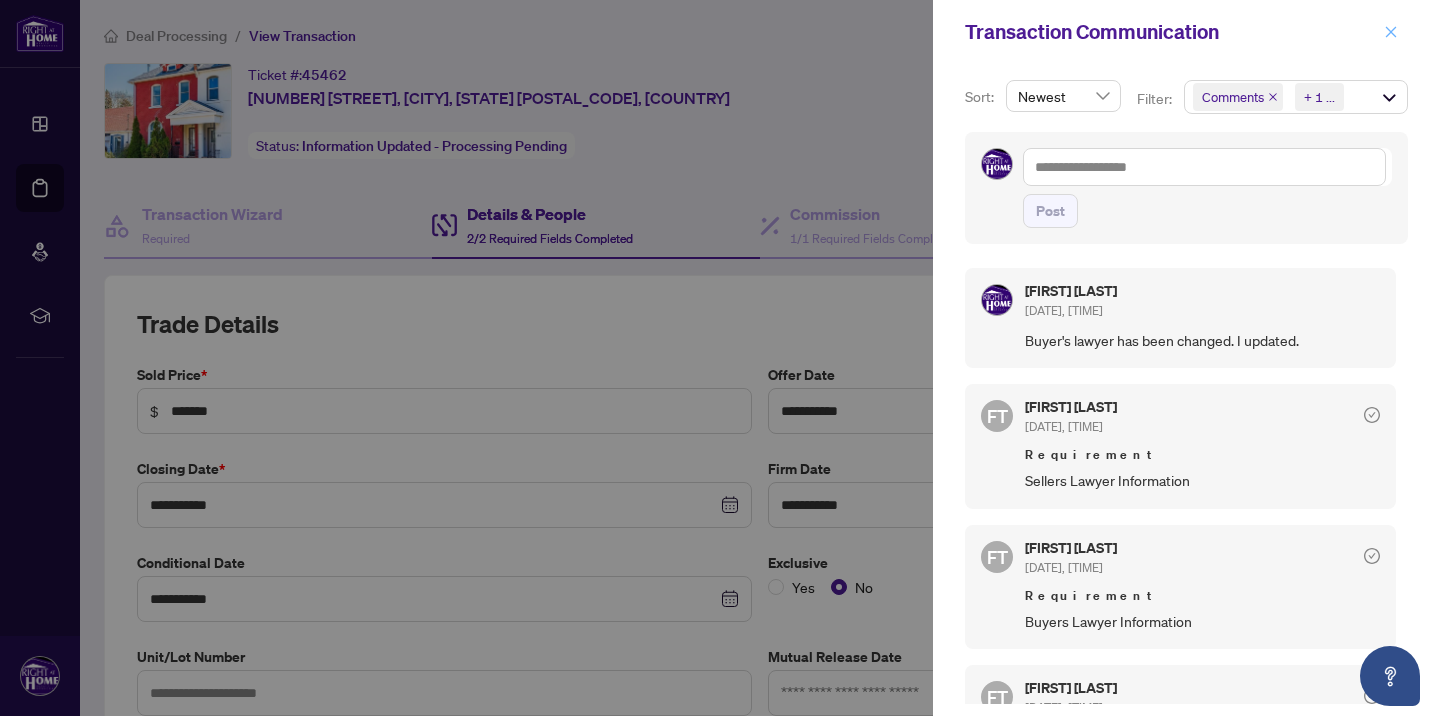 click 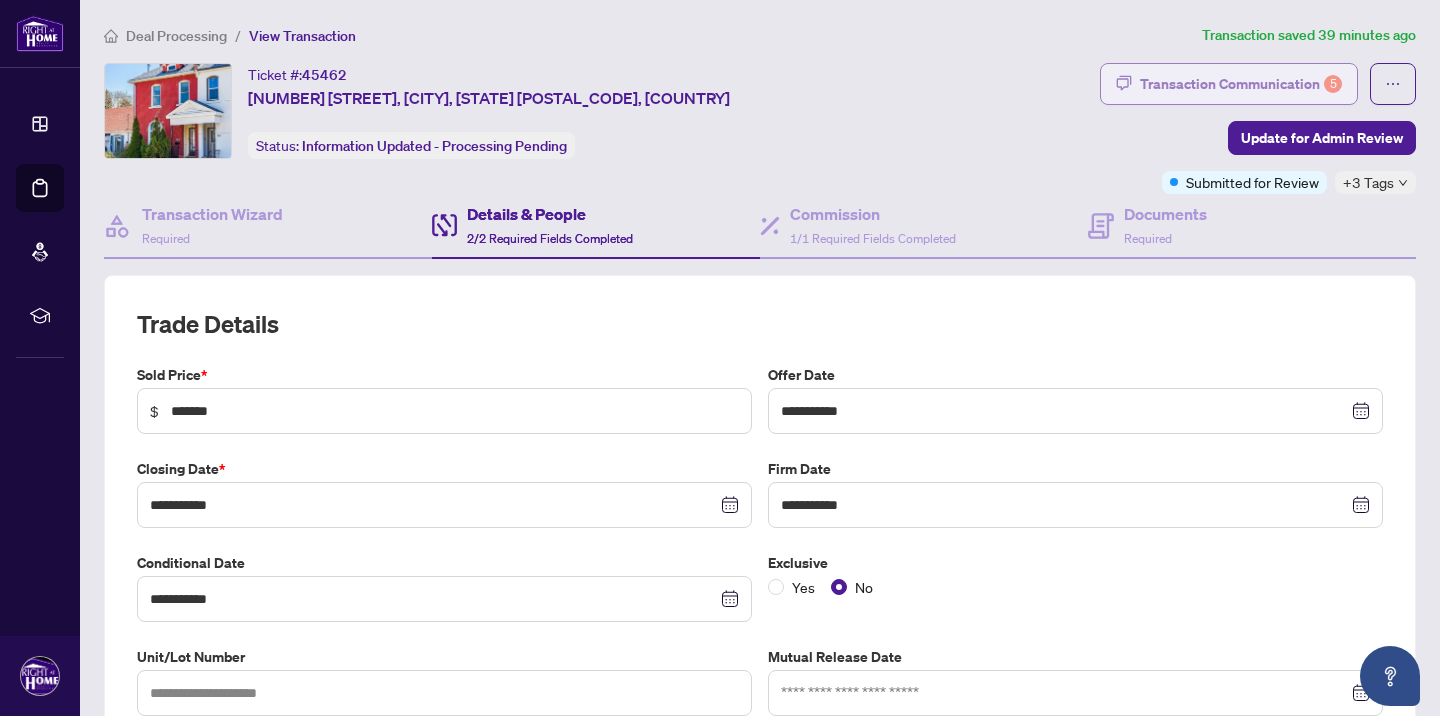 click on "Transaction Communication 5" at bounding box center (1241, 84) 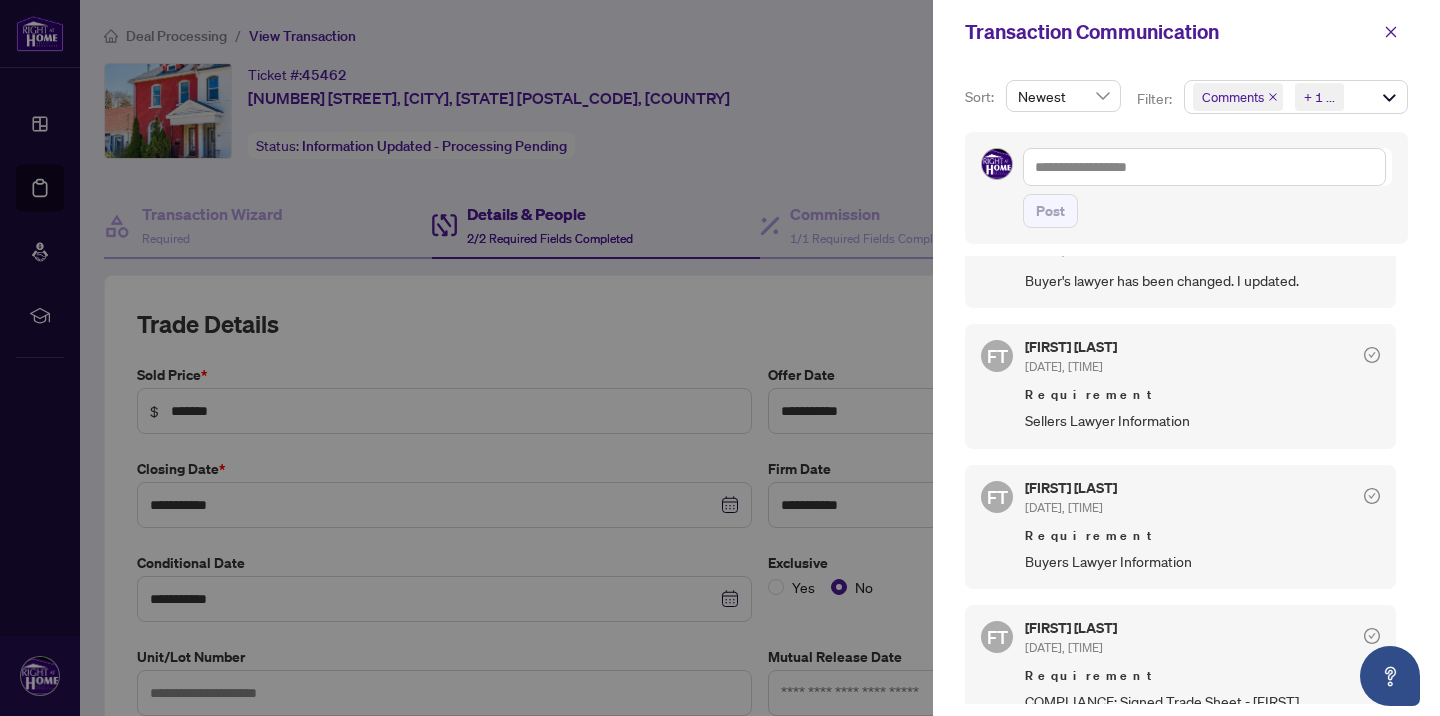 scroll, scrollTop: 0, scrollLeft: 0, axis: both 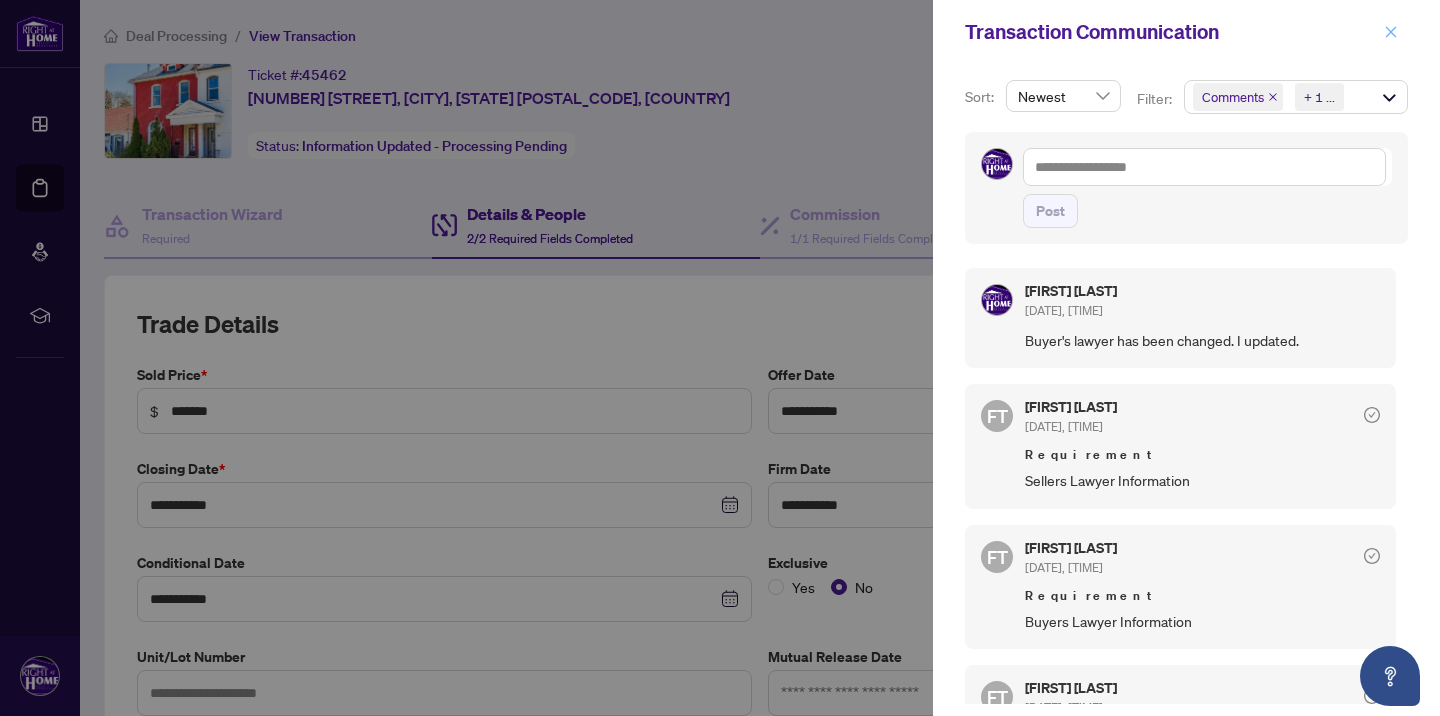 click 